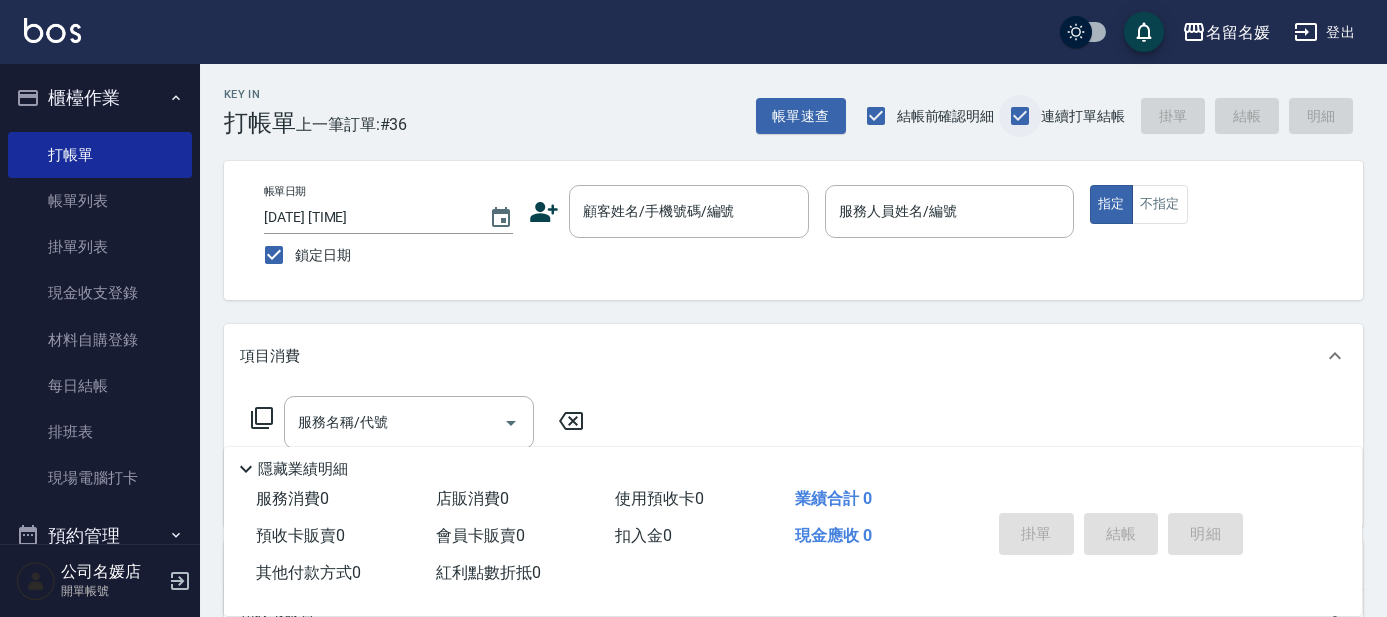 scroll, scrollTop: 0, scrollLeft: 0, axis: both 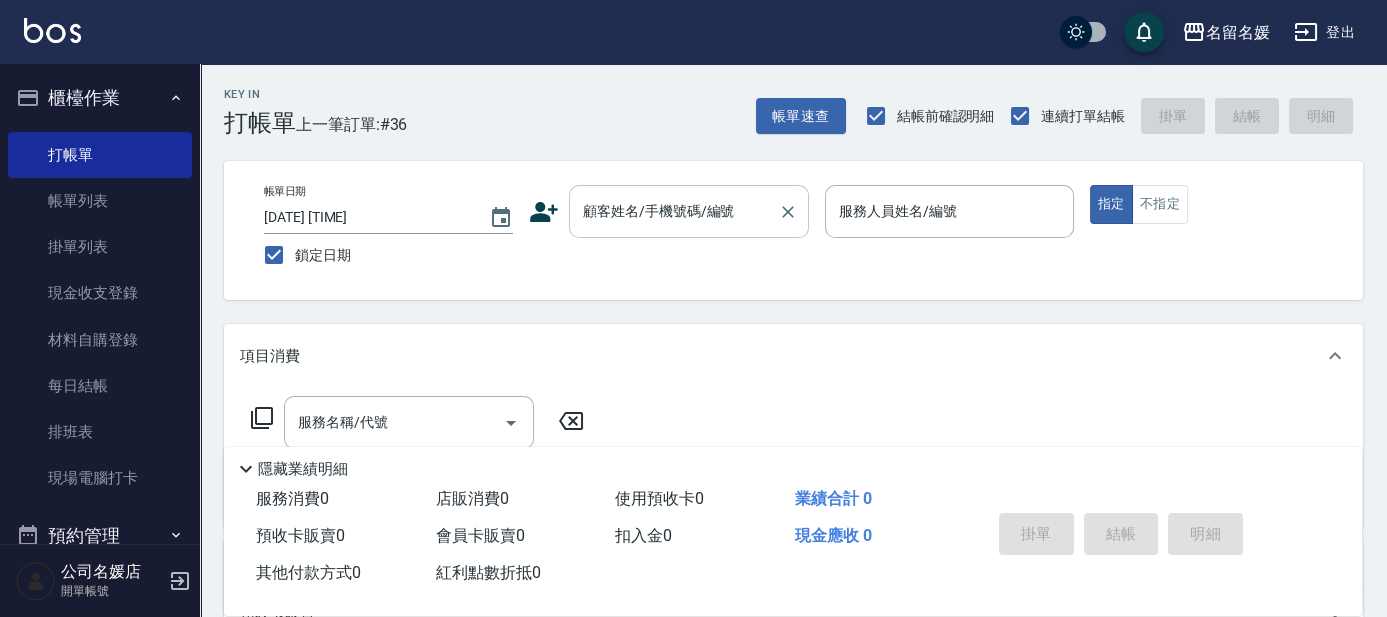 click on "顧客姓名/手機號碼/編號 顧客姓名/手機號碼/編號" at bounding box center (689, 211) 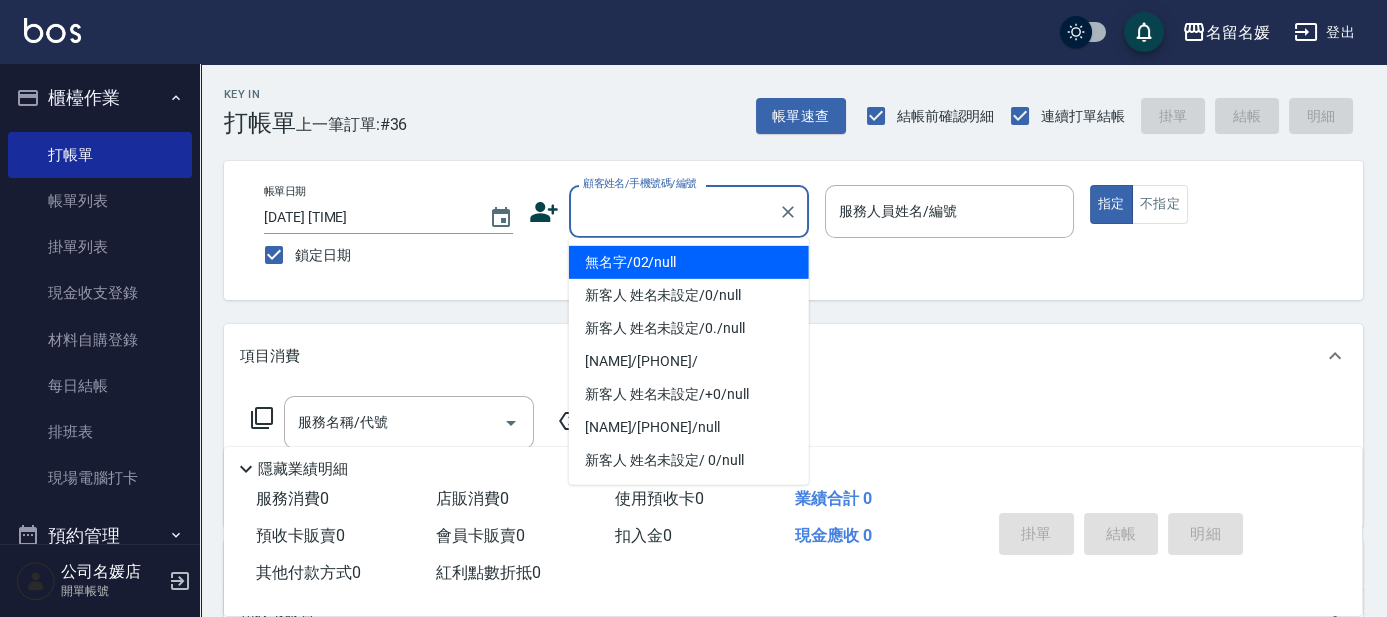 click on "顧客姓名/手機號碼/編號" at bounding box center (674, 211) 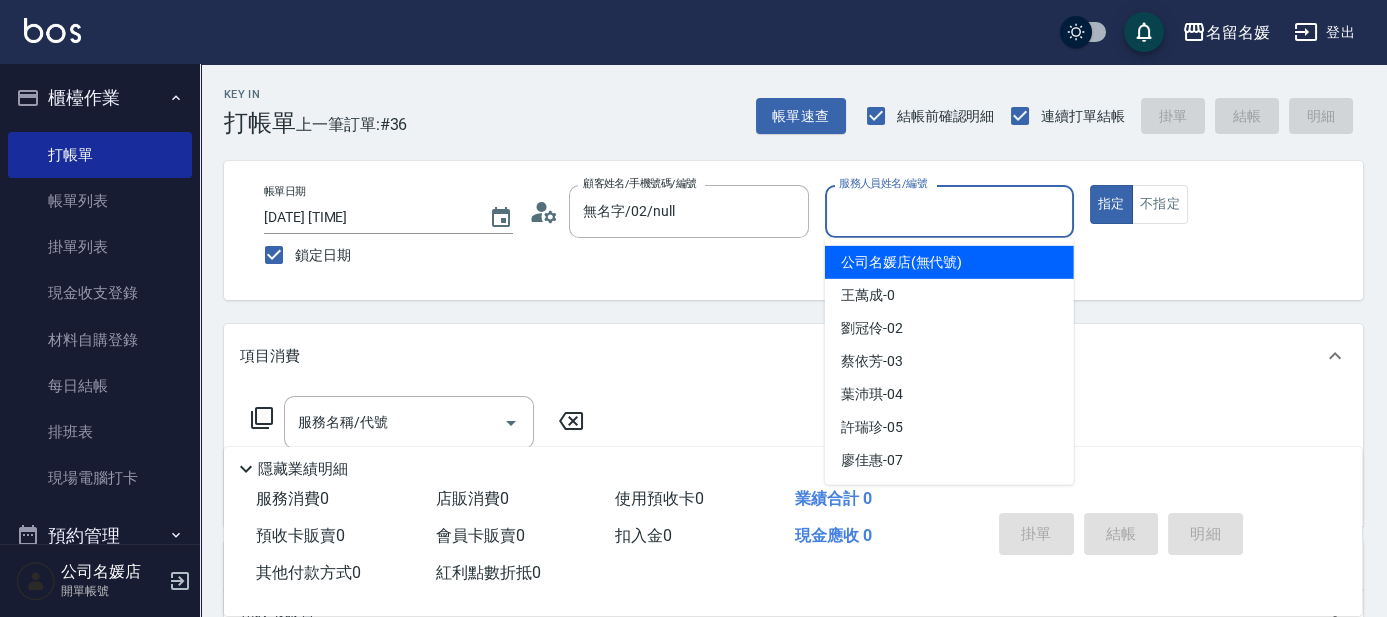 click on "服務人員姓名/編號" at bounding box center (949, 211) 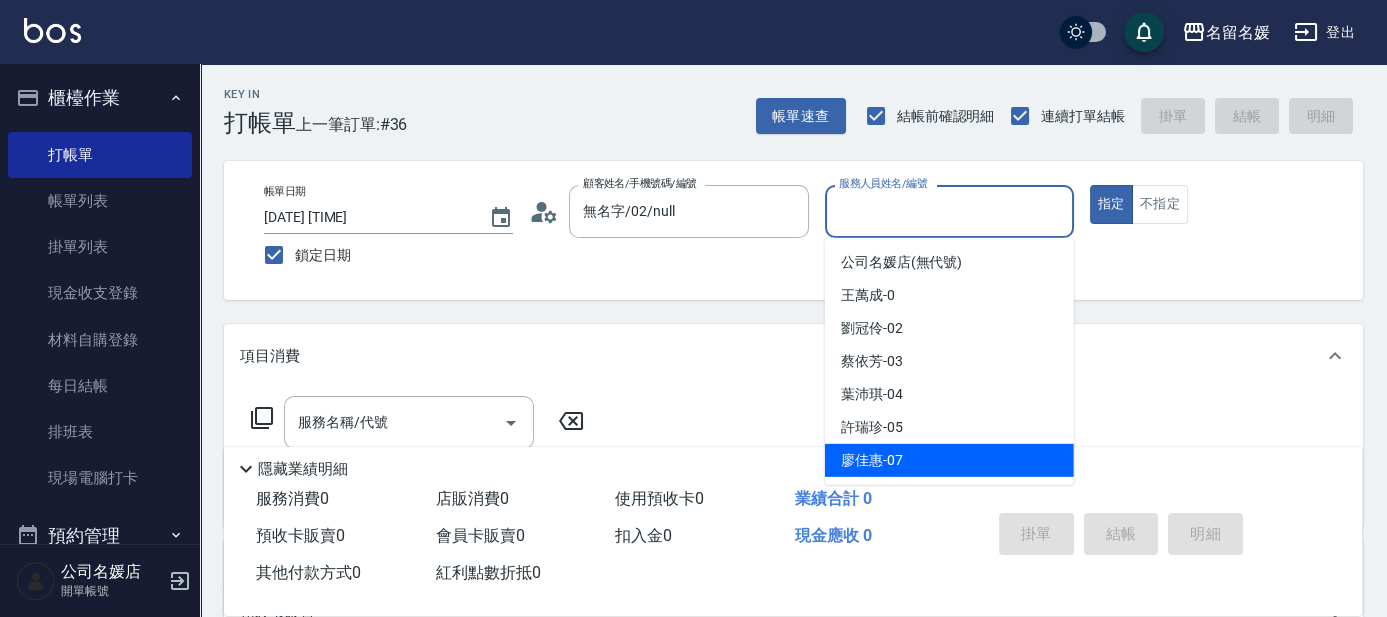 click on "廖佳惠 -07" at bounding box center (949, 460) 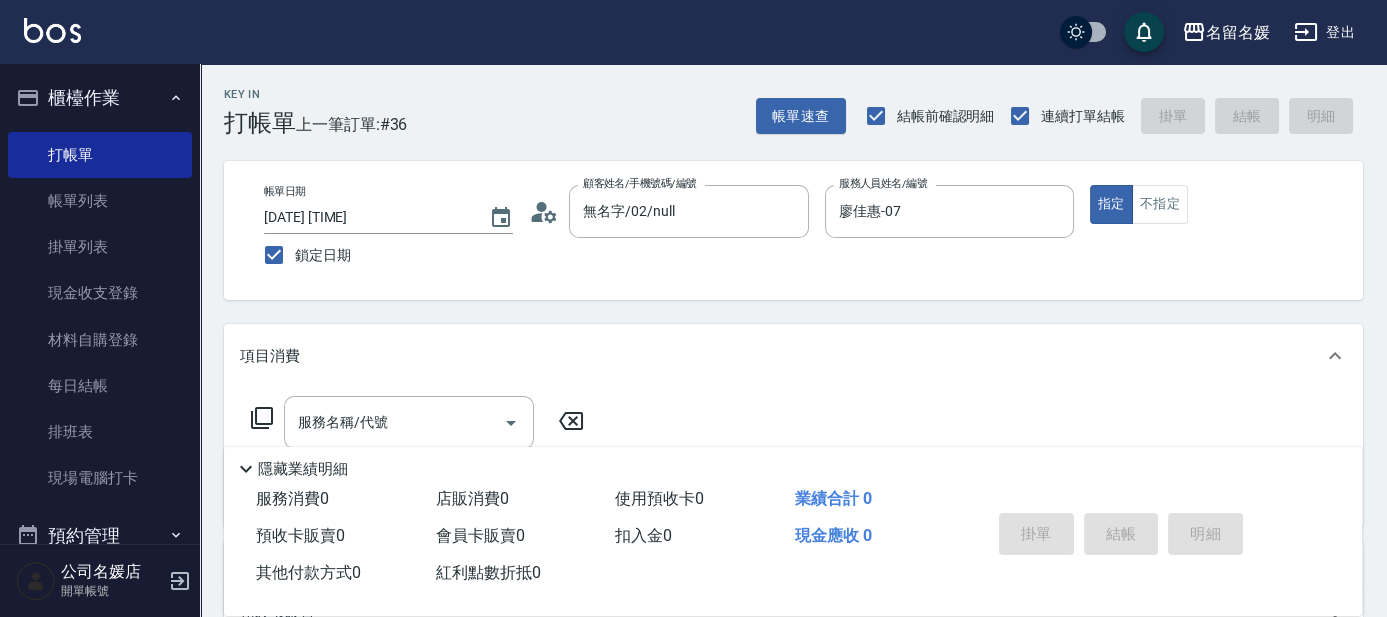 click 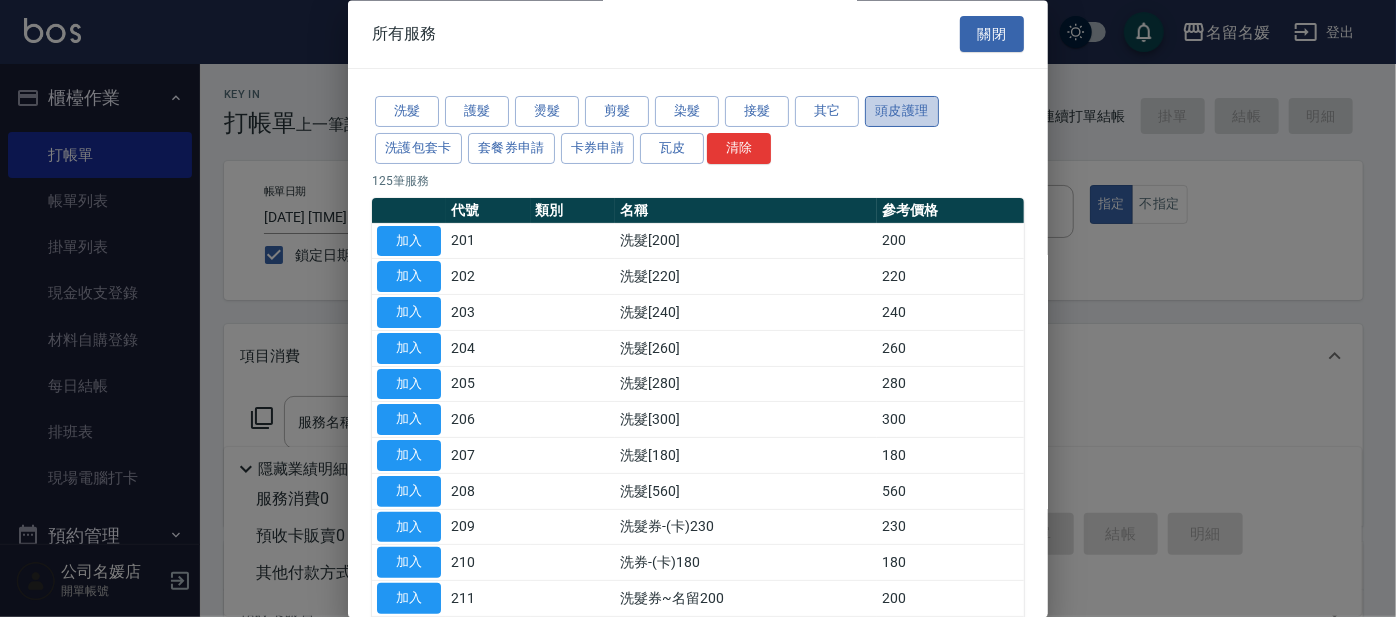 click on "頭皮護理" at bounding box center (902, 112) 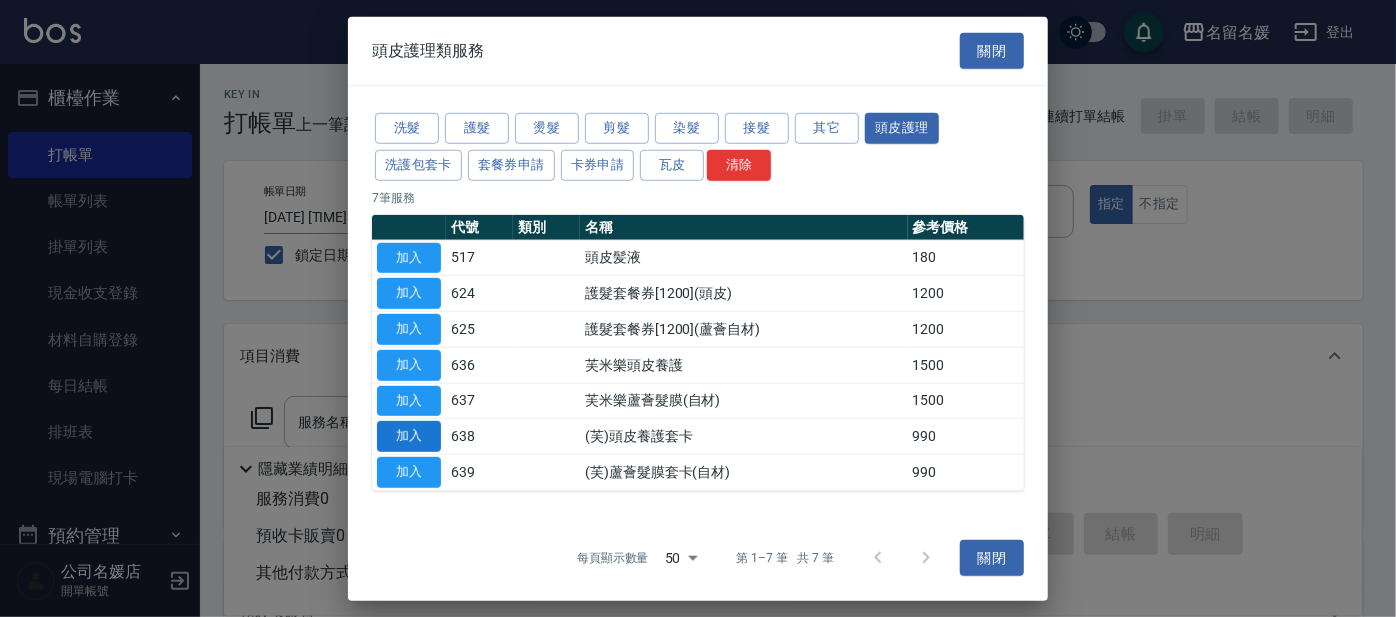 click on "加入" at bounding box center [409, 436] 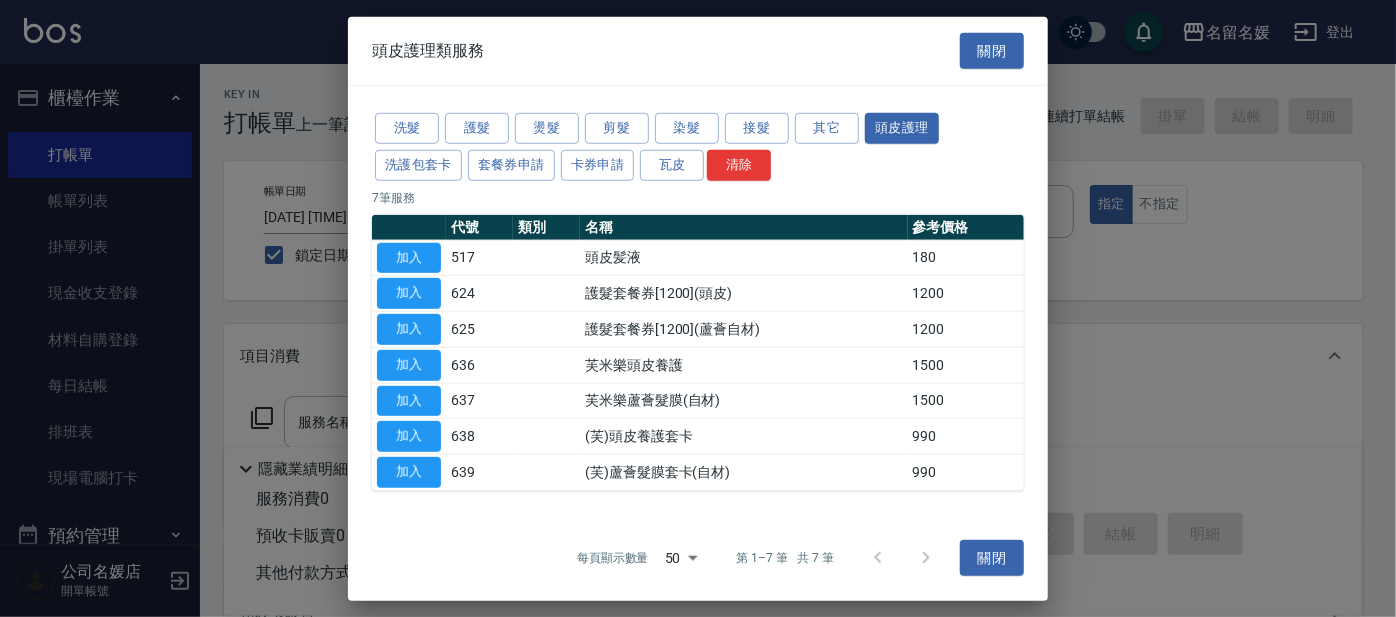 type on "(芙)頭皮養護套卡(638)" 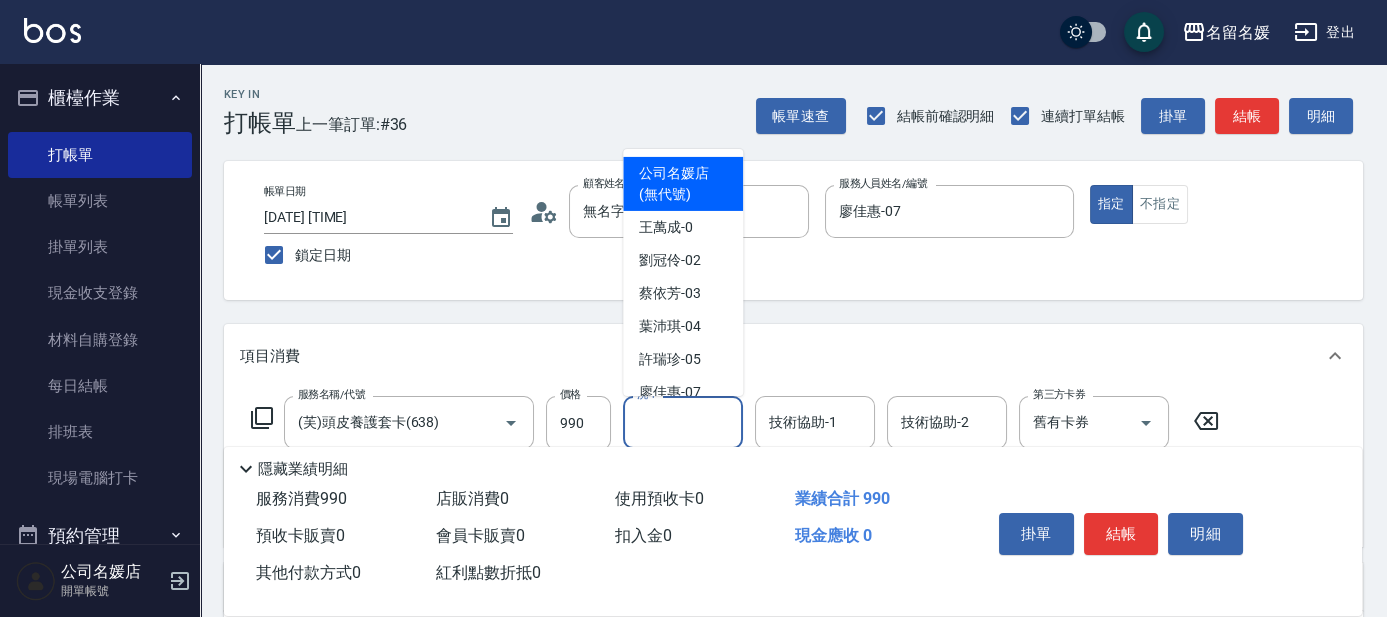 click on "洗-1" at bounding box center (683, 422) 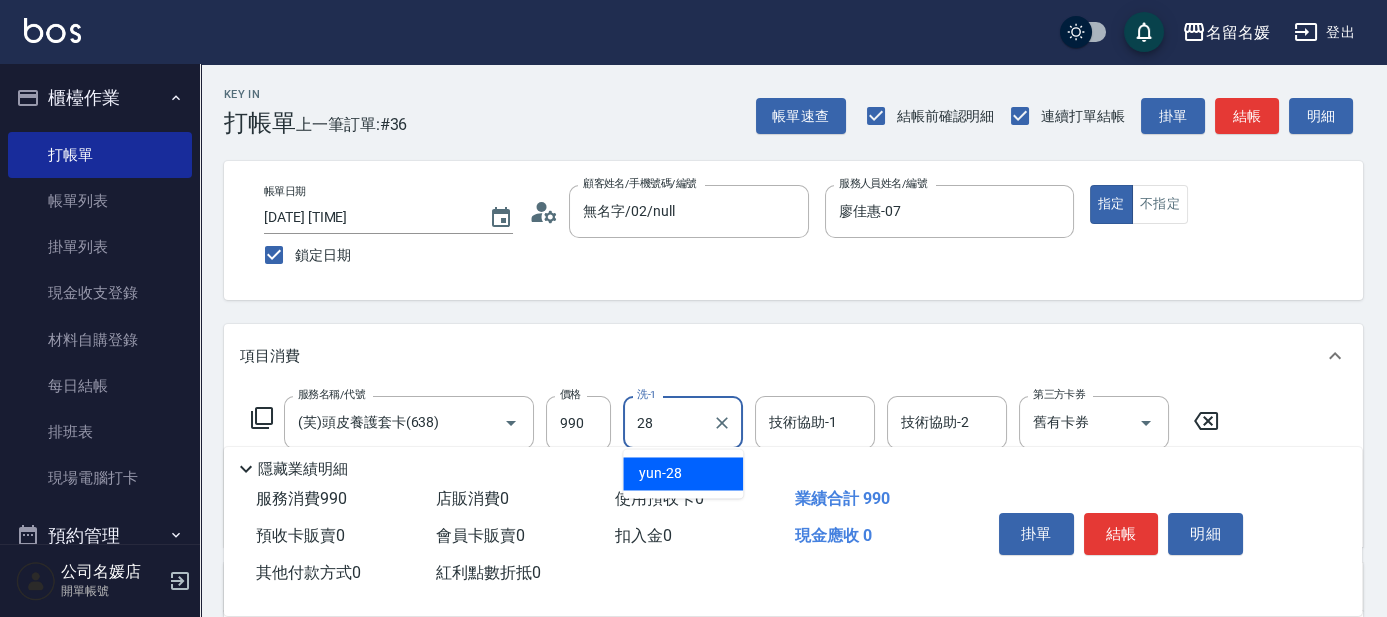 click on "yun -28" at bounding box center (683, 473) 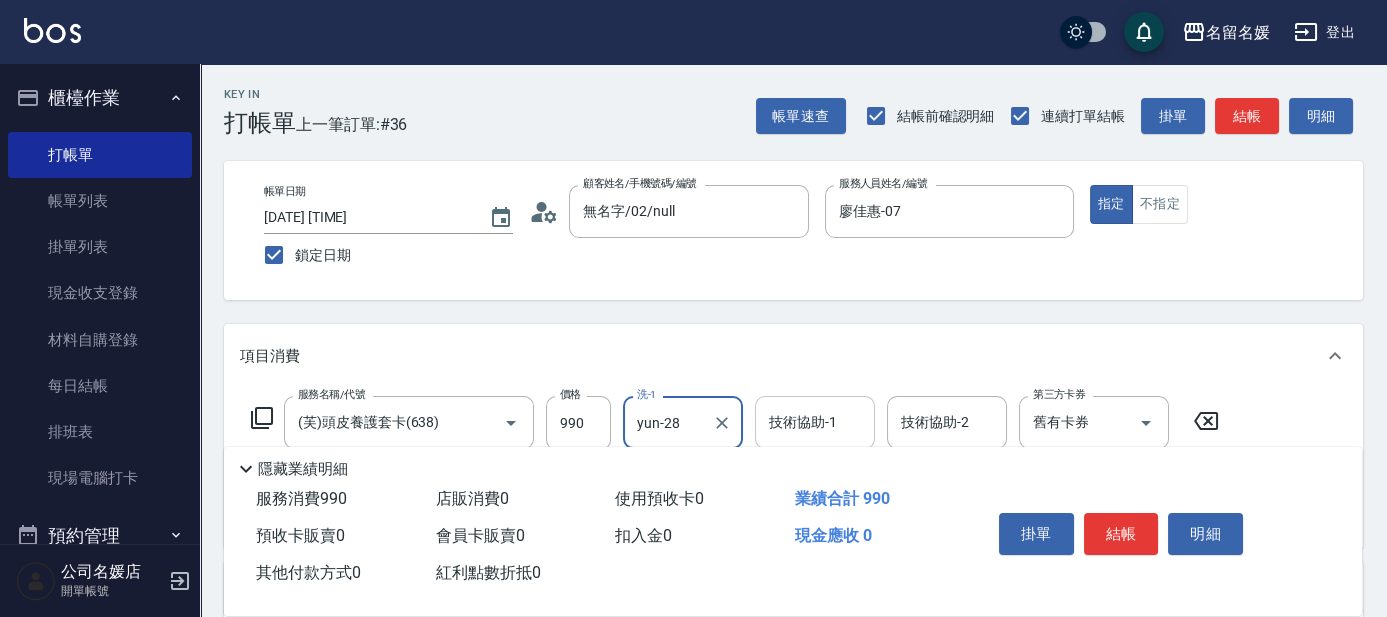 type on "yun-28" 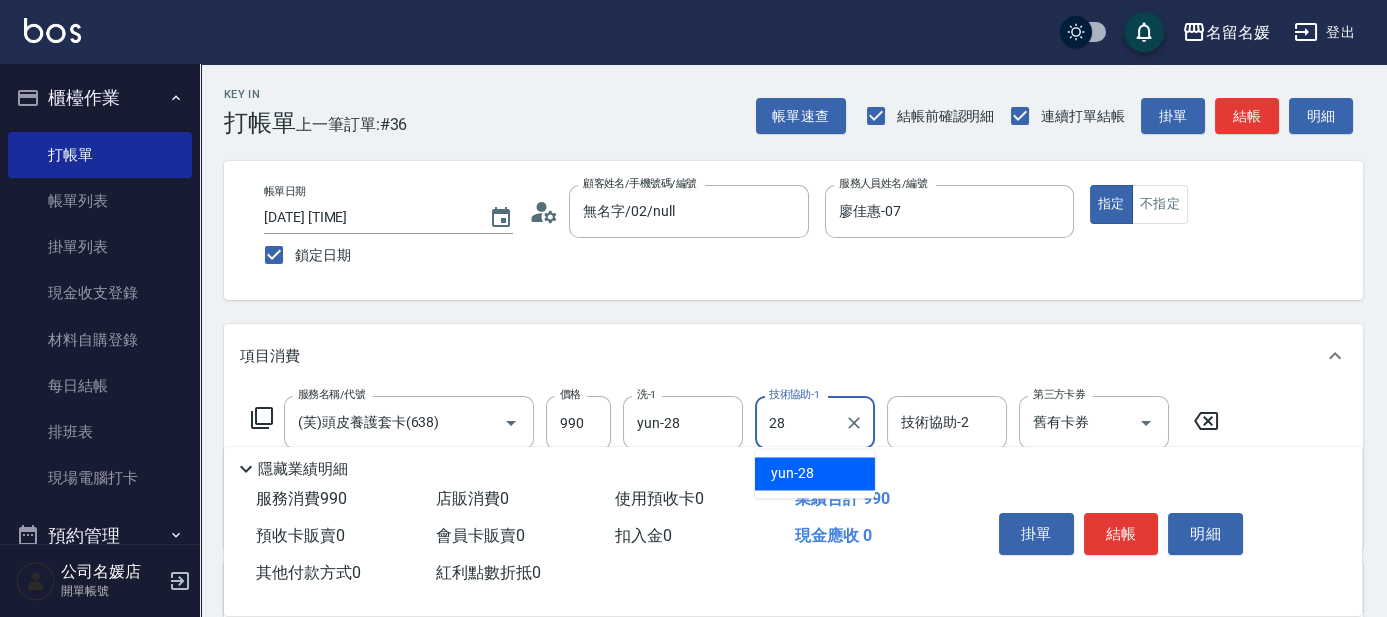 drag, startPoint x: 797, startPoint y: 470, endPoint x: 1118, endPoint y: 427, distance: 323.86725 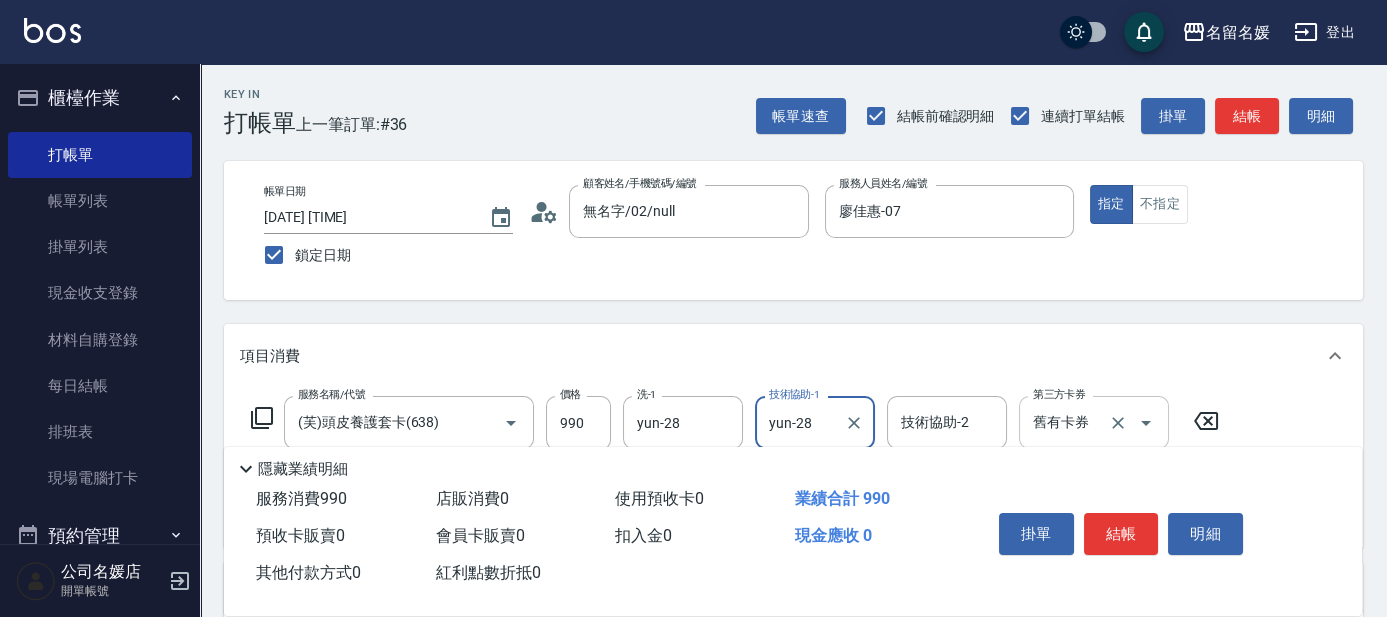 type on "yun-28" 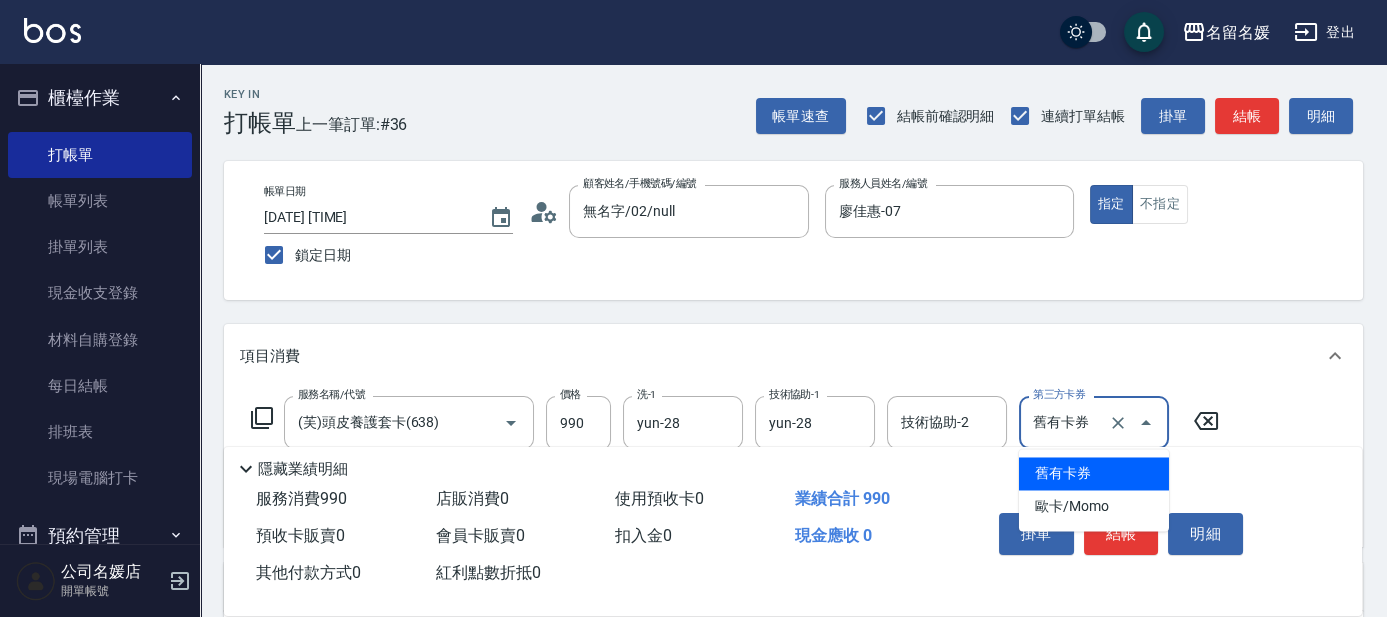 click on "舊有卡券" at bounding box center (1094, 473) 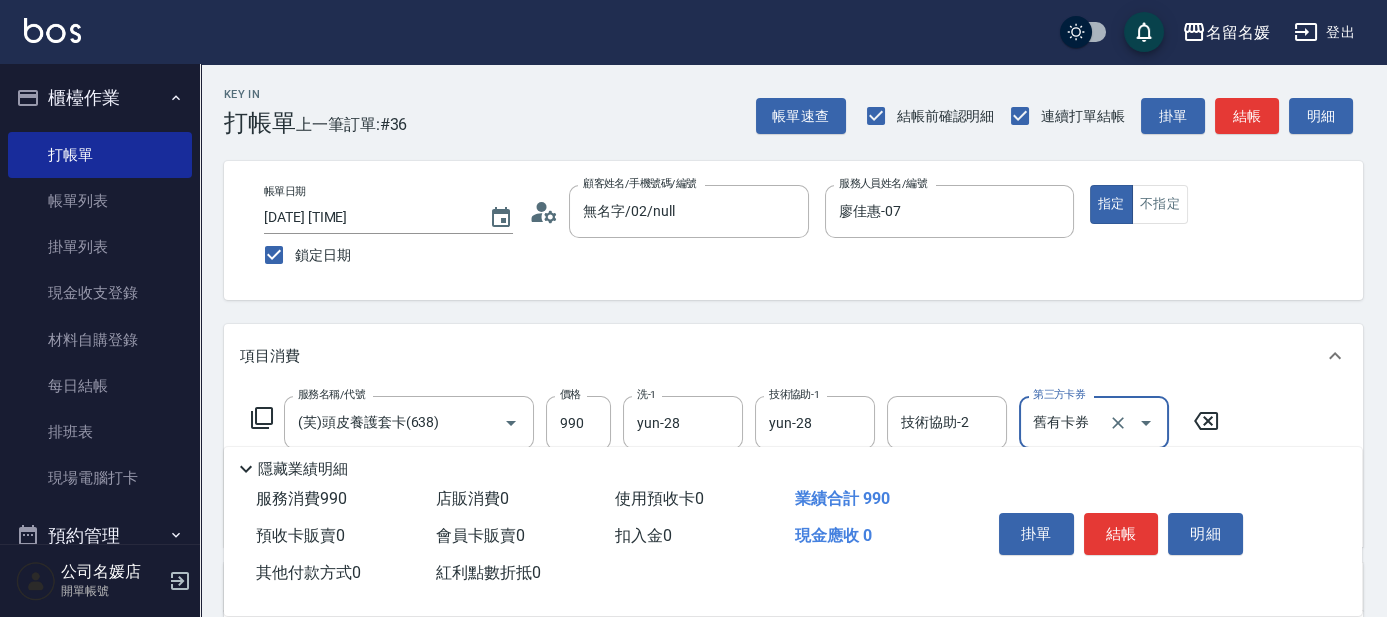 click 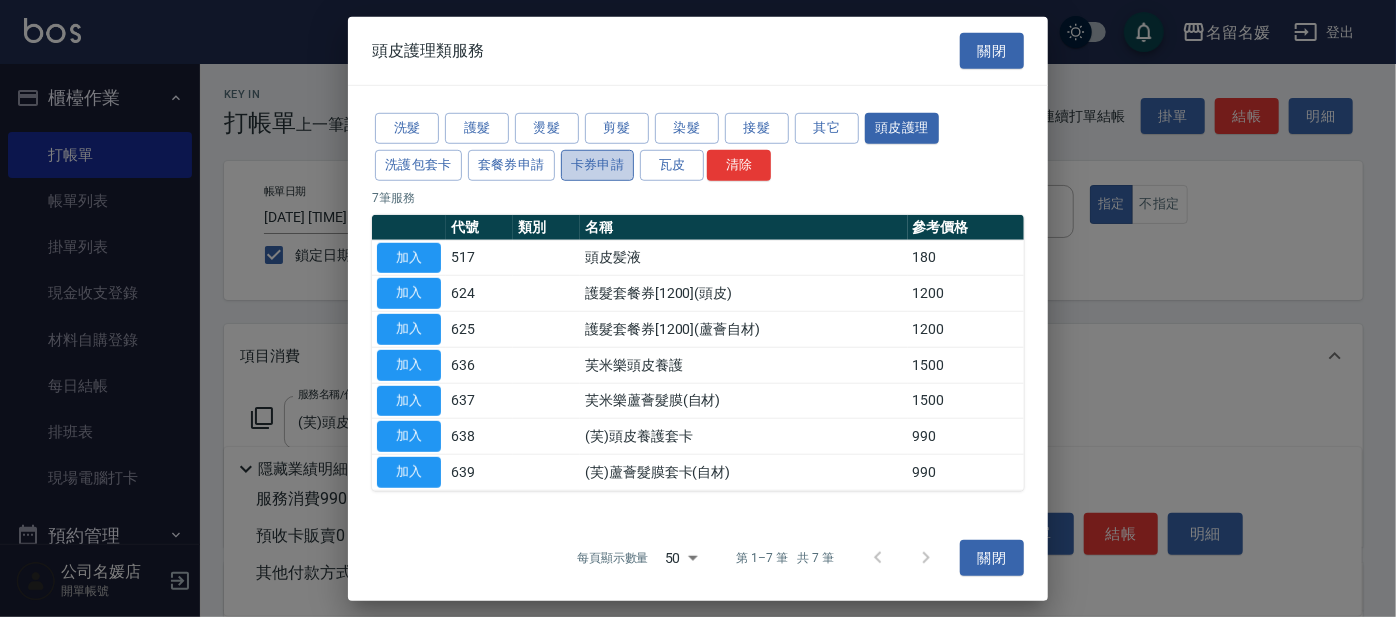 click on "卡券申請" at bounding box center [598, 165] 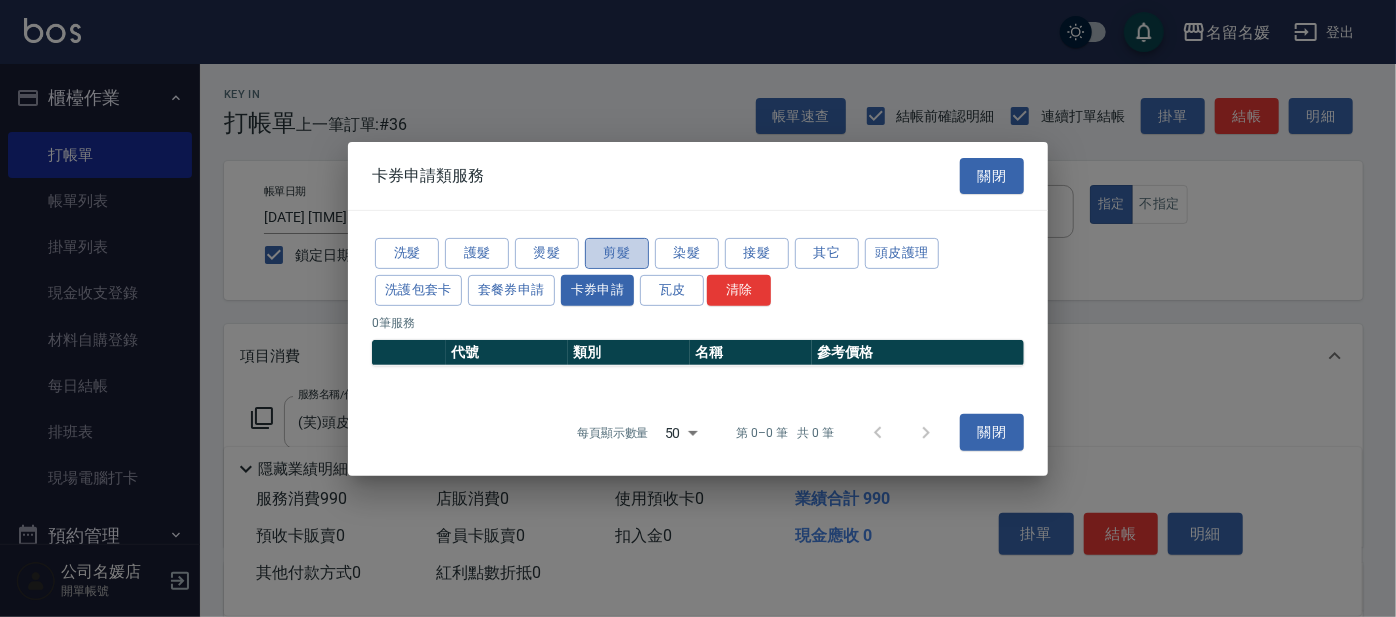click on "剪髮" at bounding box center [617, 253] 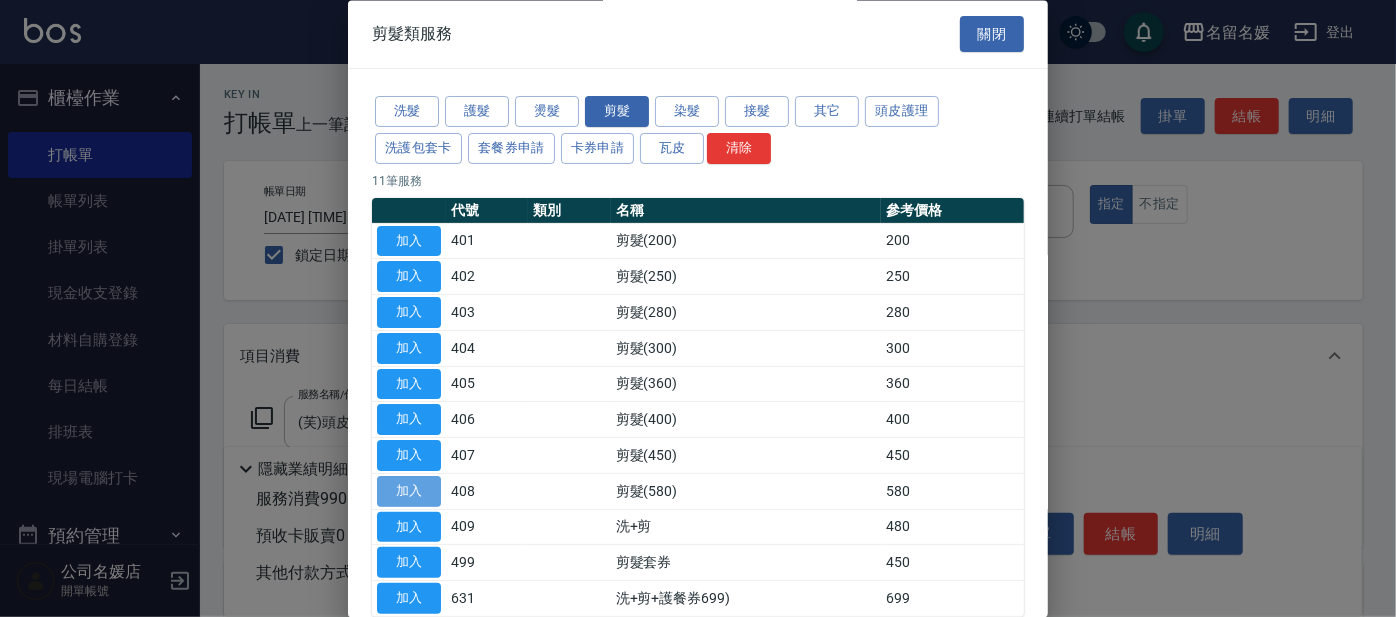 click on "加入" at bounding box center (409, 491) 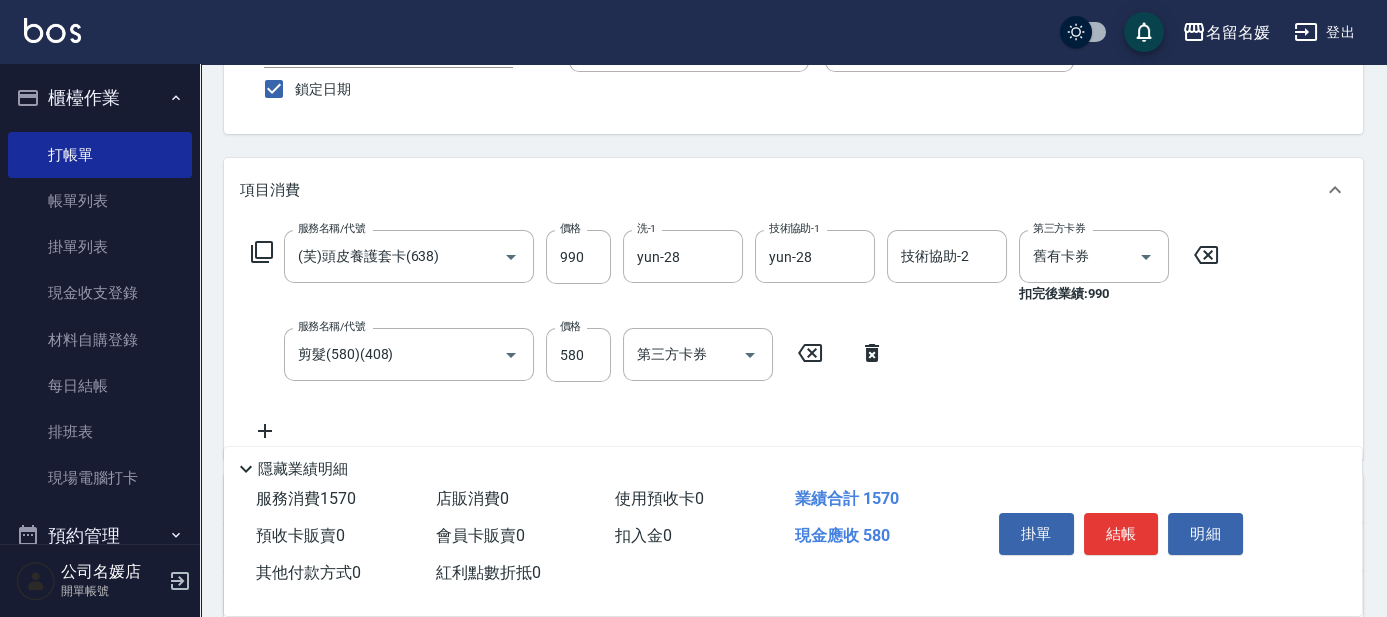scroll, scrollTop: 181, scrollLeft: 0, axis: vertical 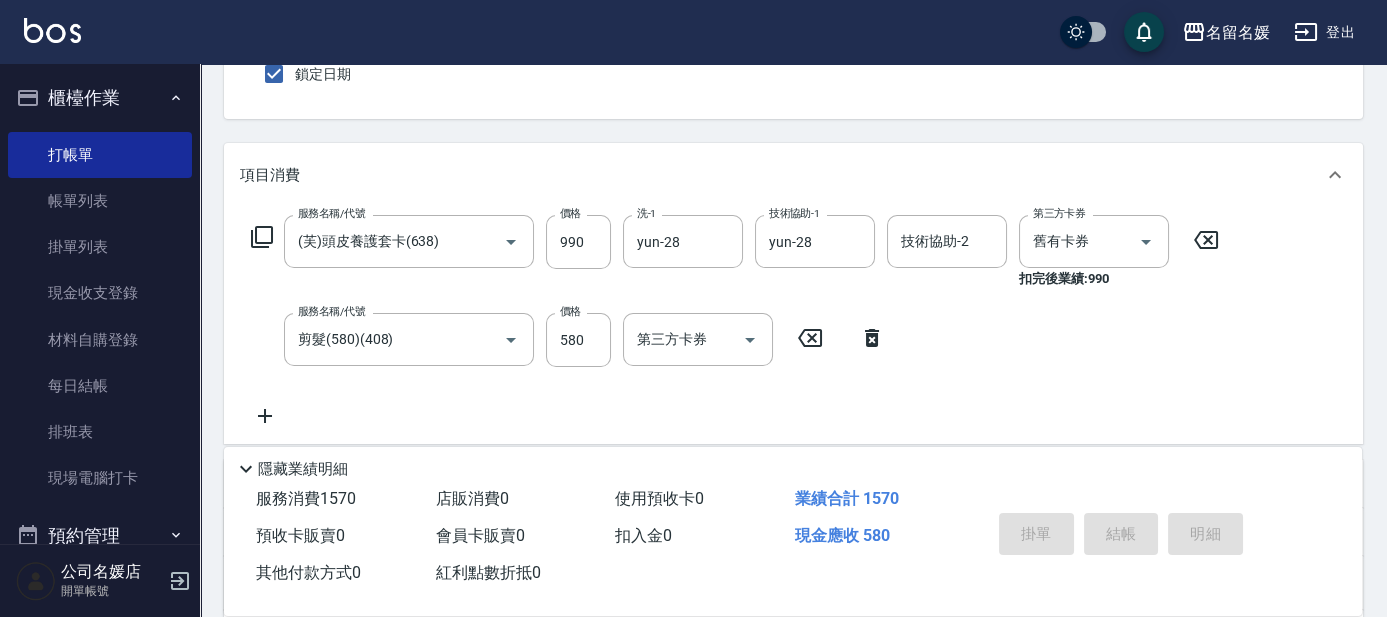 type 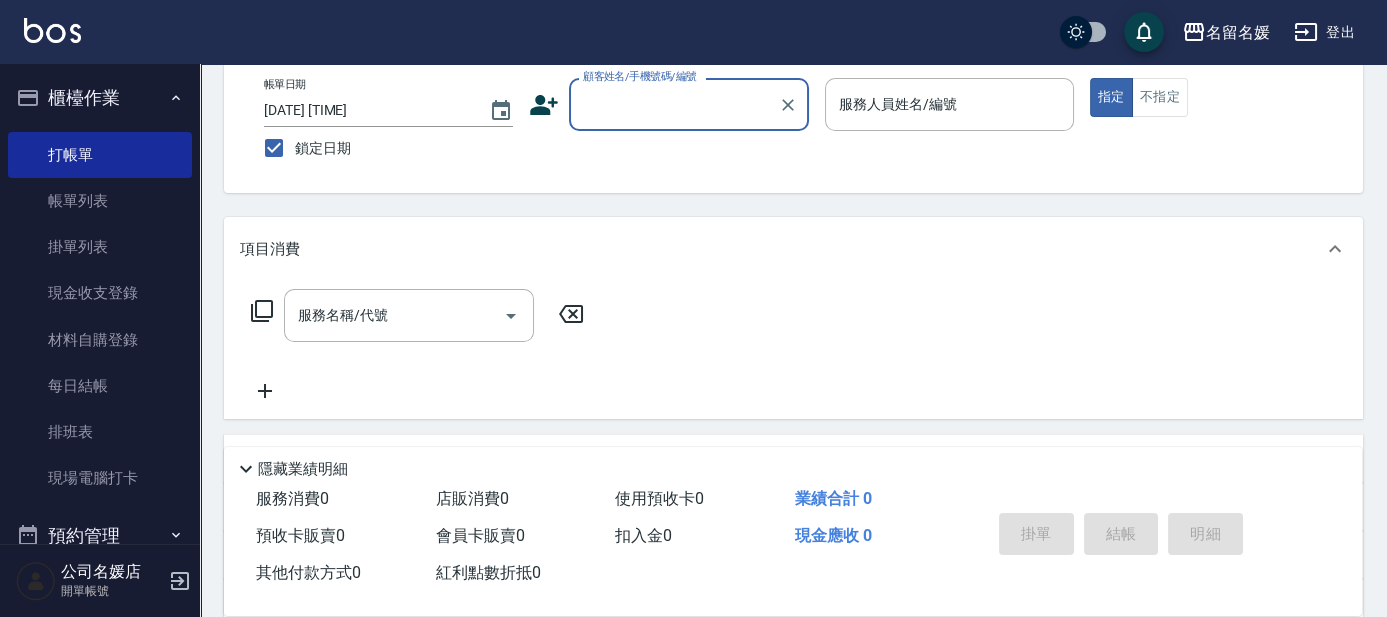 scroll, scrollTop: 0, scrollLeft: 0, axis: both 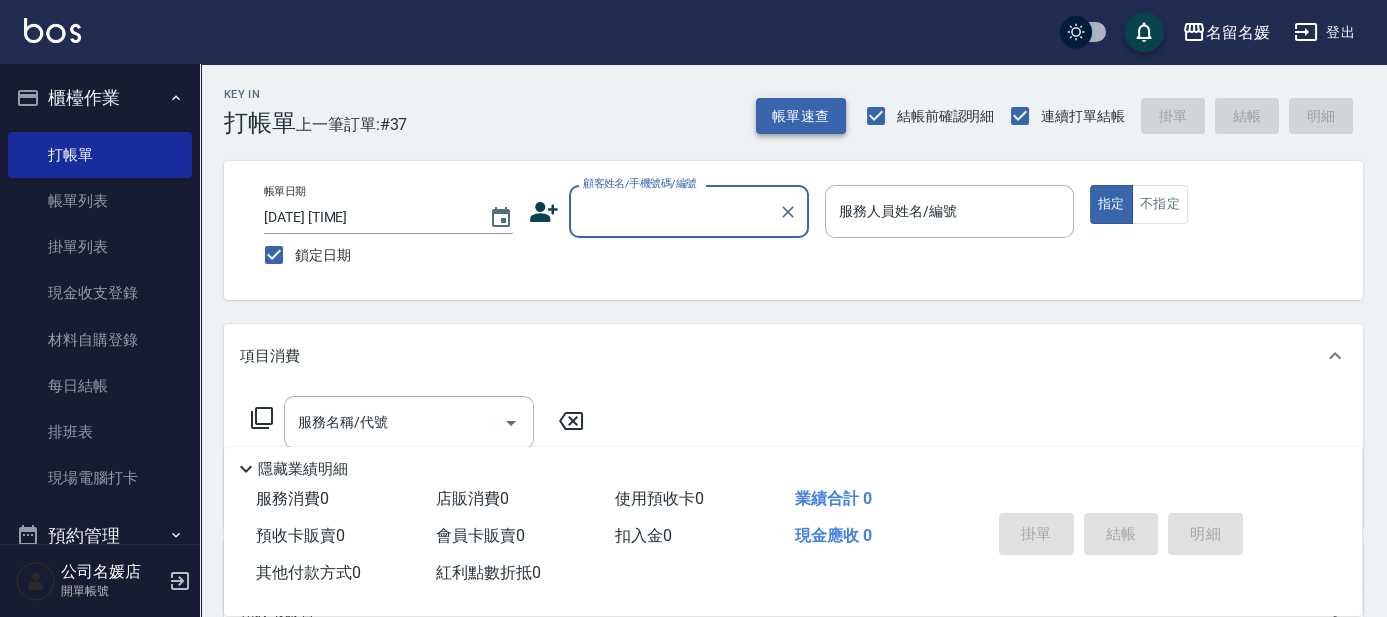 click on "帳單速查" at bounding box center (801, 116) 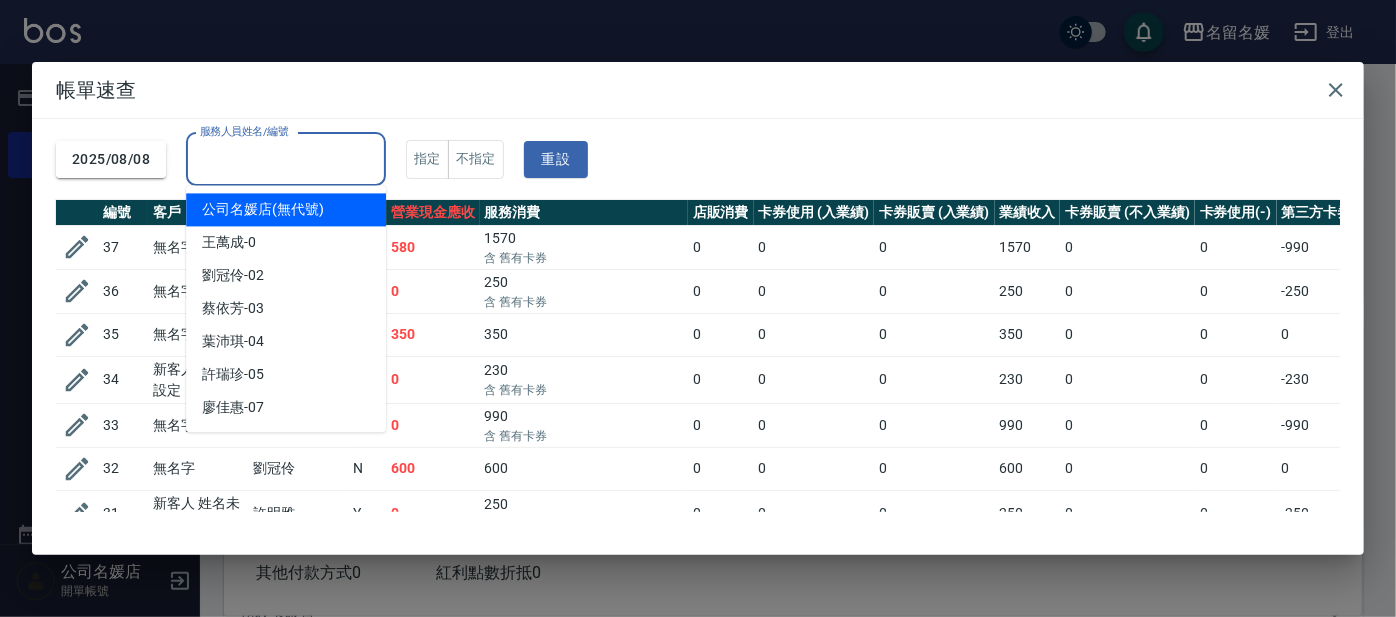click on "服務人員姓名/編號 服務人員姓名/編號" at bounding box center (286, 159) 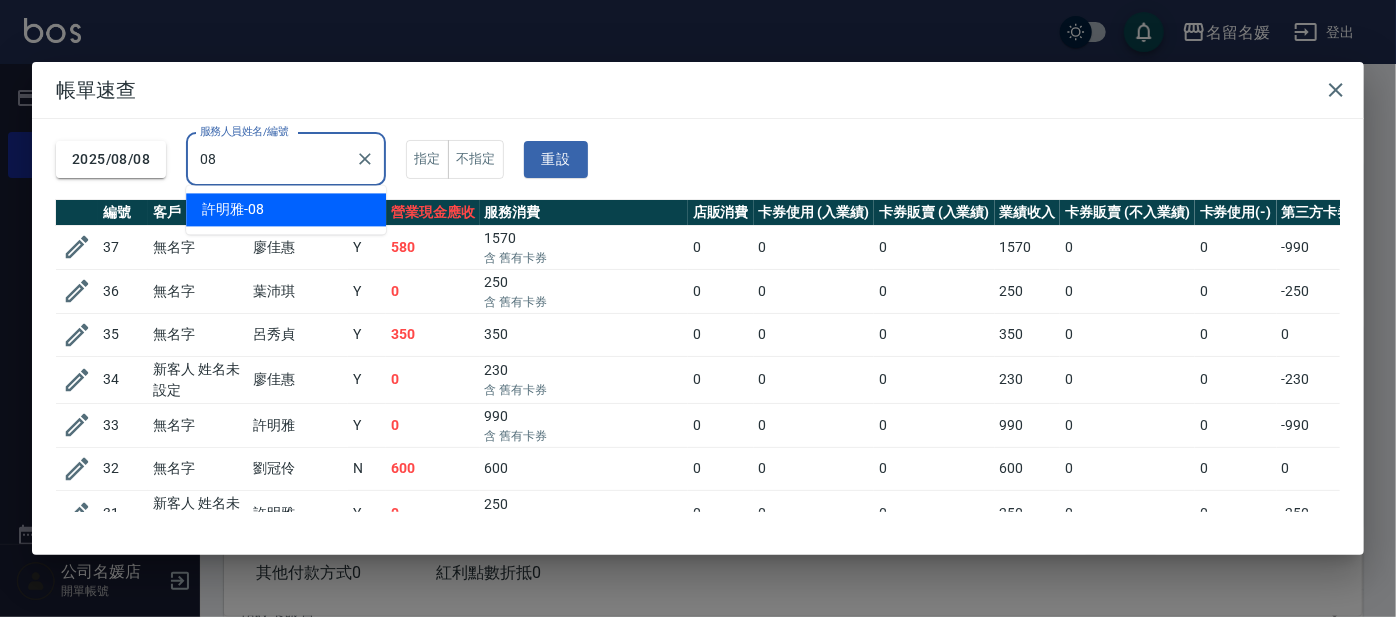 click on "許明雅 -08" at bounding box center [286, 209] 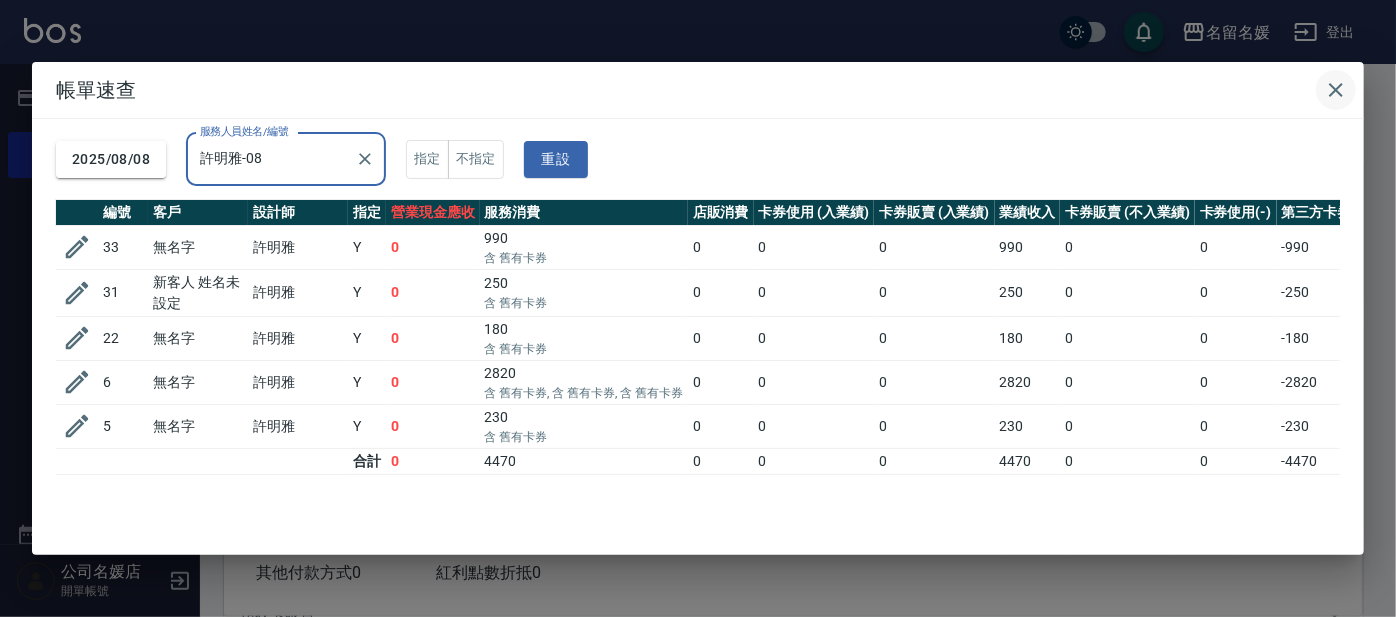 type on "許明雅-08" 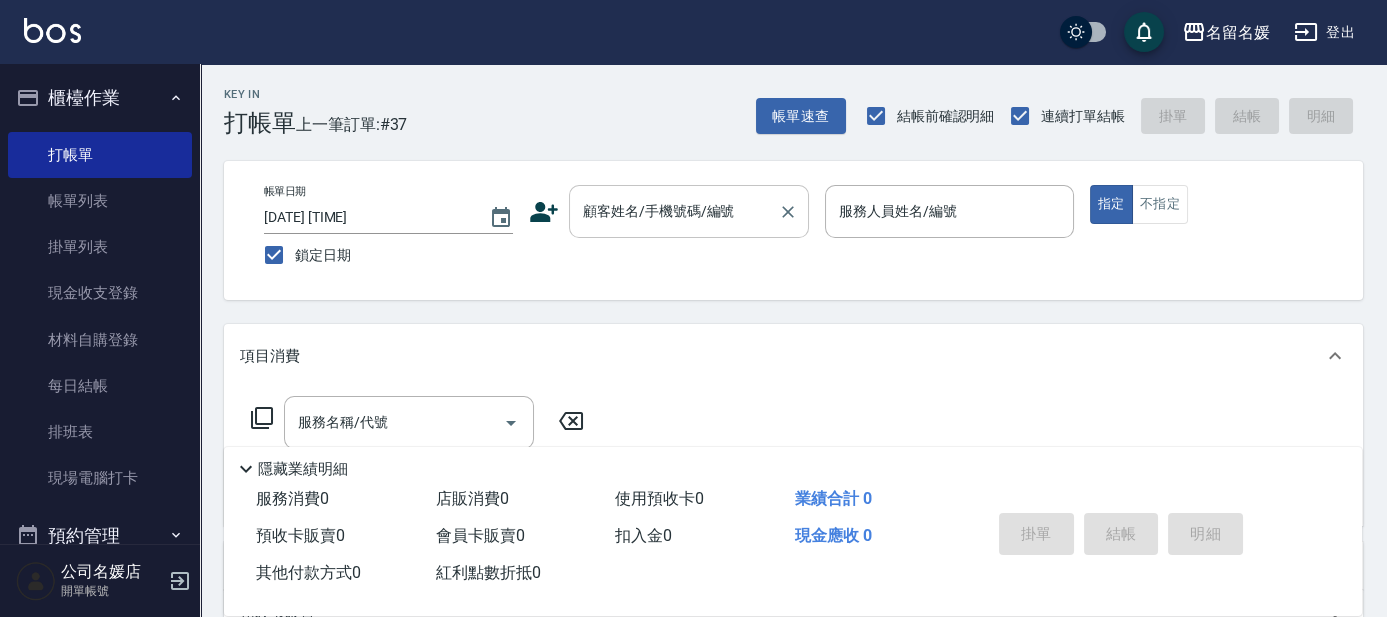 click on "顧客姓名/手機號碼/編號" at bounding box center [674, 211] 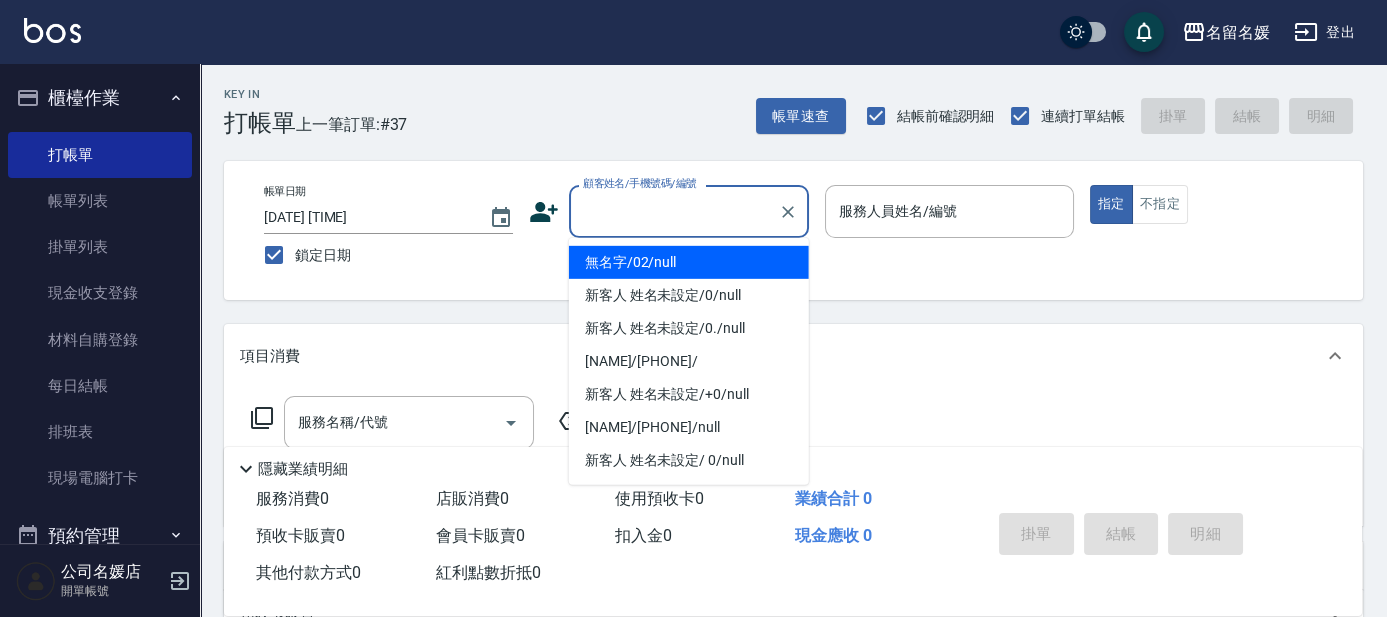 drag, startPoint x: 651, startPoint y: 262, endPoint x: 860, endPoint y: 209, distance: 215.6154 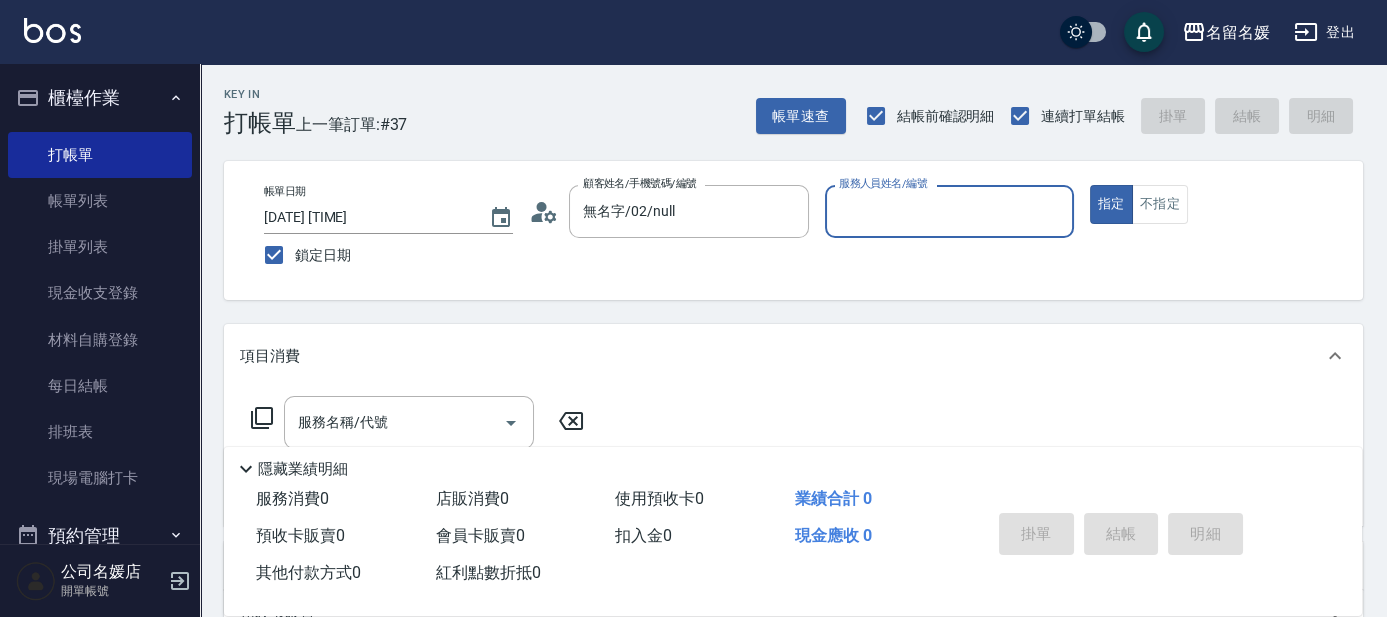 click on "服務人員姓名/編號 服務人員姓名/編號" at bounding box center (949, 211) 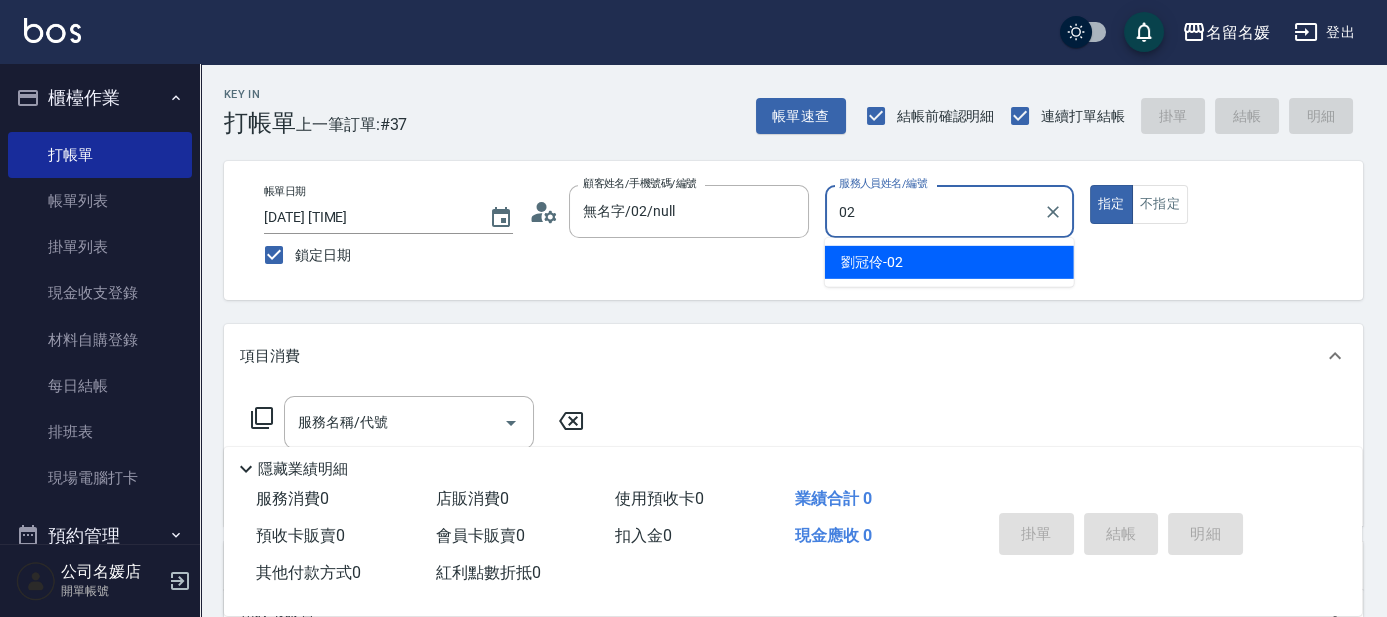 type on "劉冠伶-02" 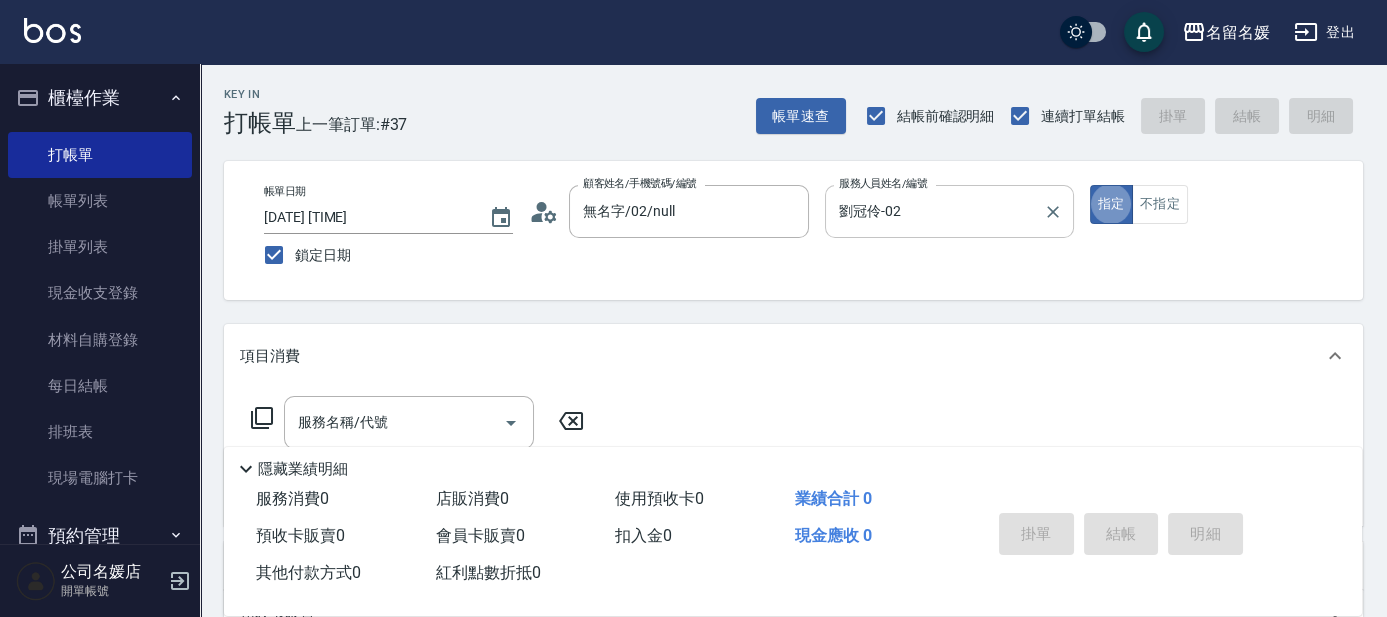 type on "true" 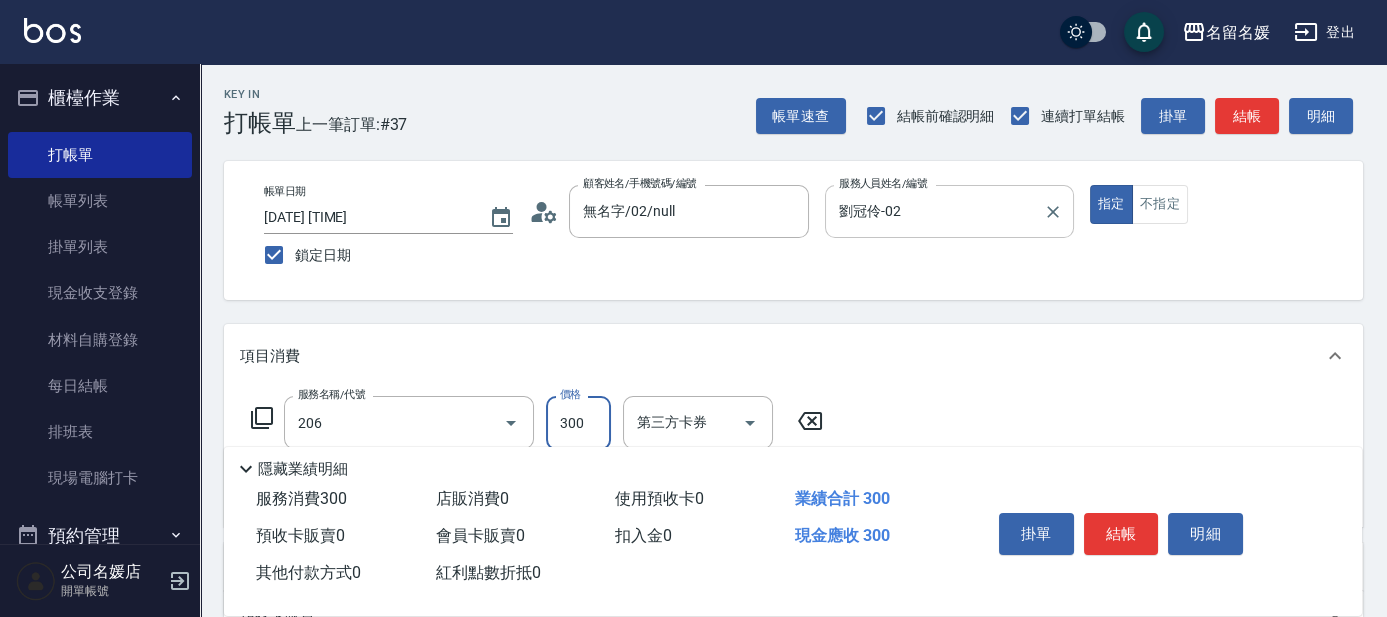 type on "洗髮[300](206)" 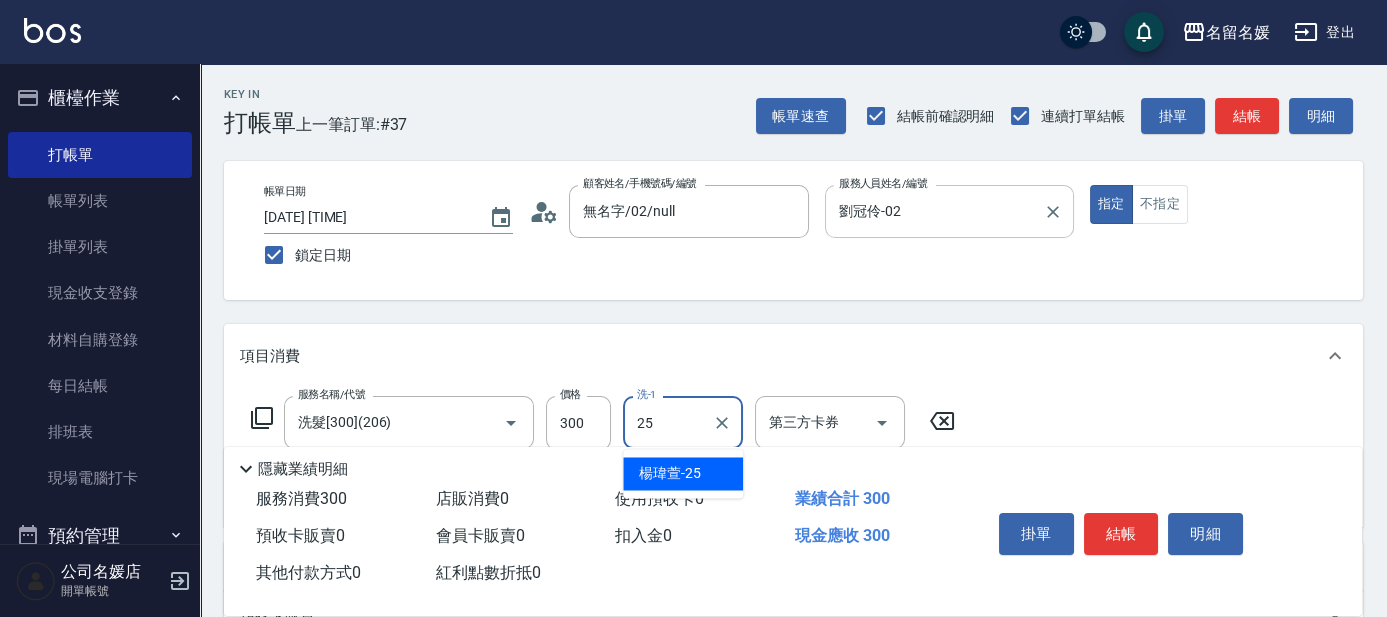 type on "楊瑋萱-25" 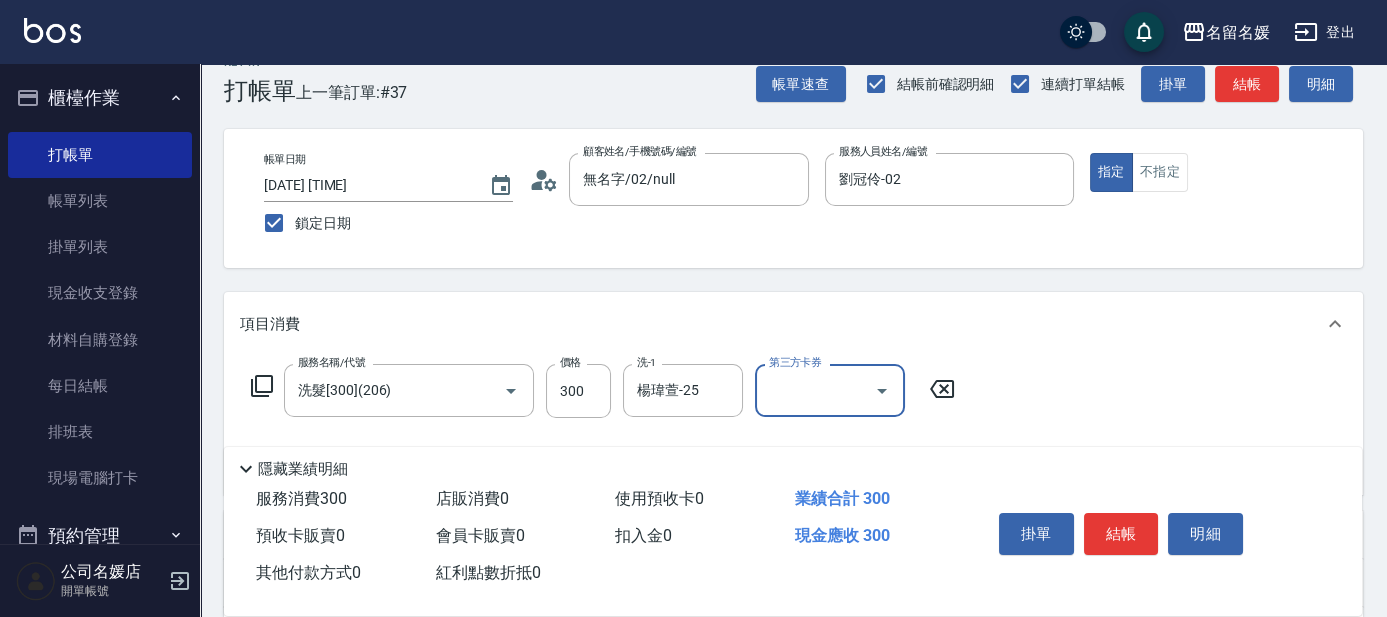 scroll, scrollTop: 90, scrollLeft: 0, axis: vertical 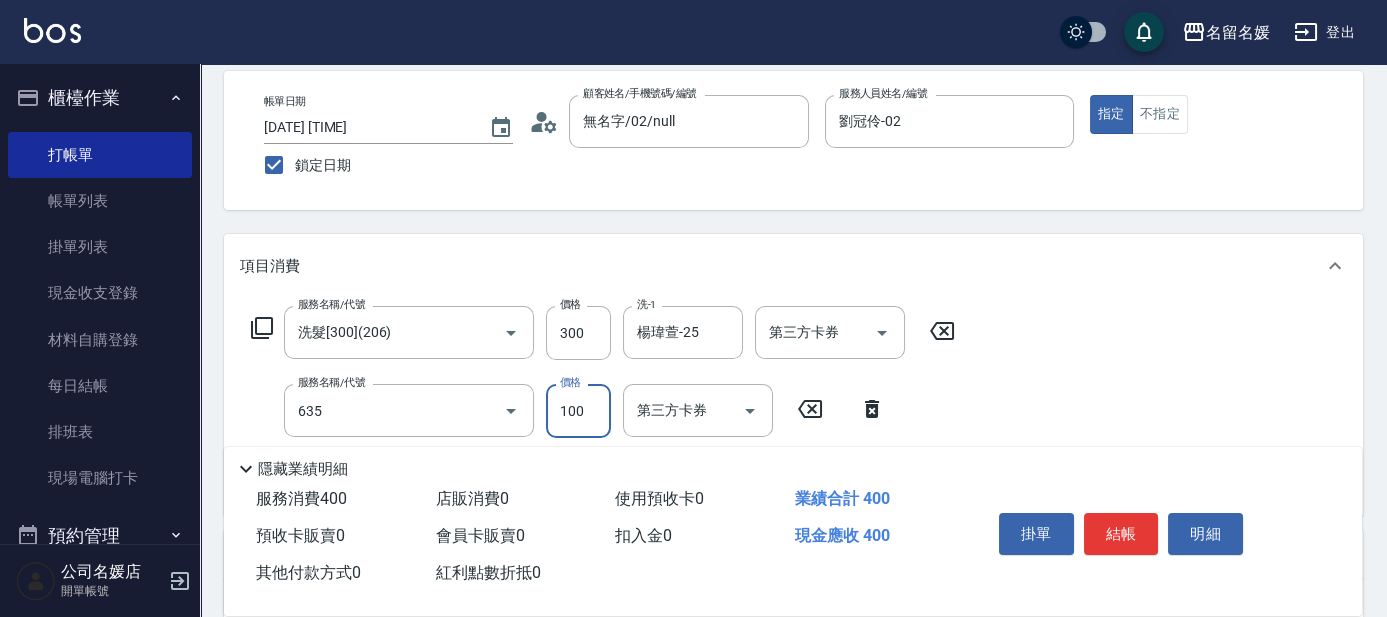 type on "煥彩.玻酸.晶膜.水療(635)" 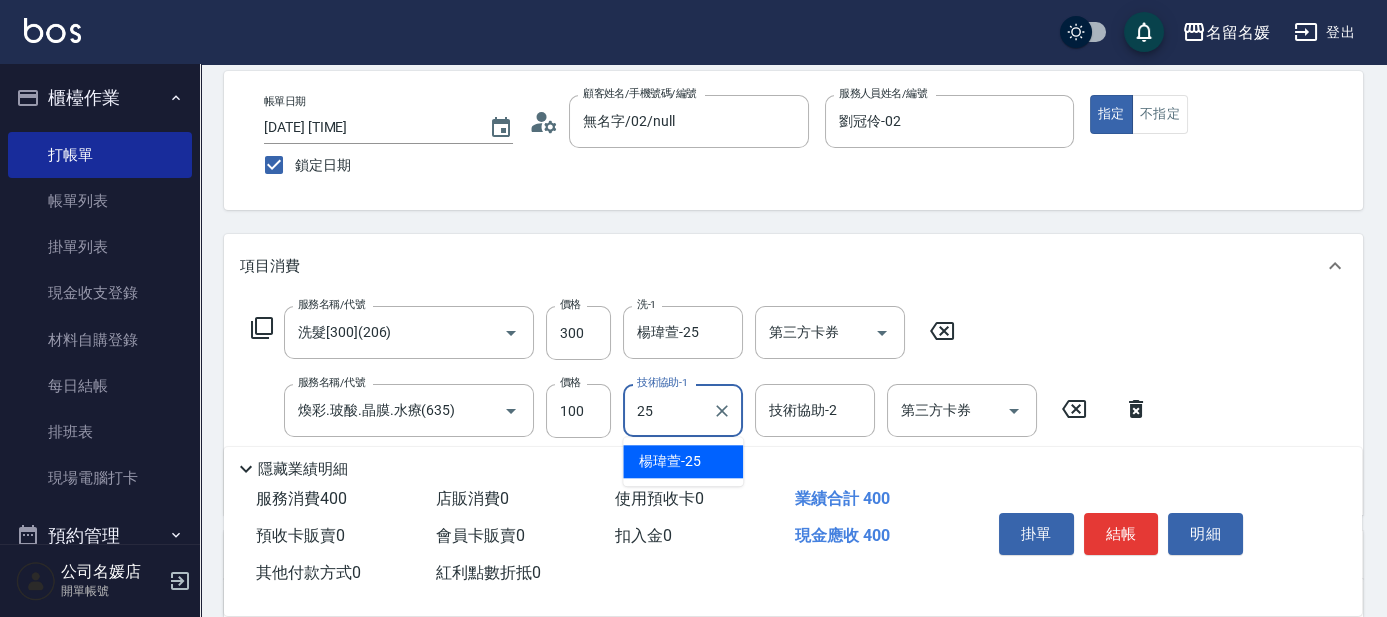 type on "楊瑋萱-25" 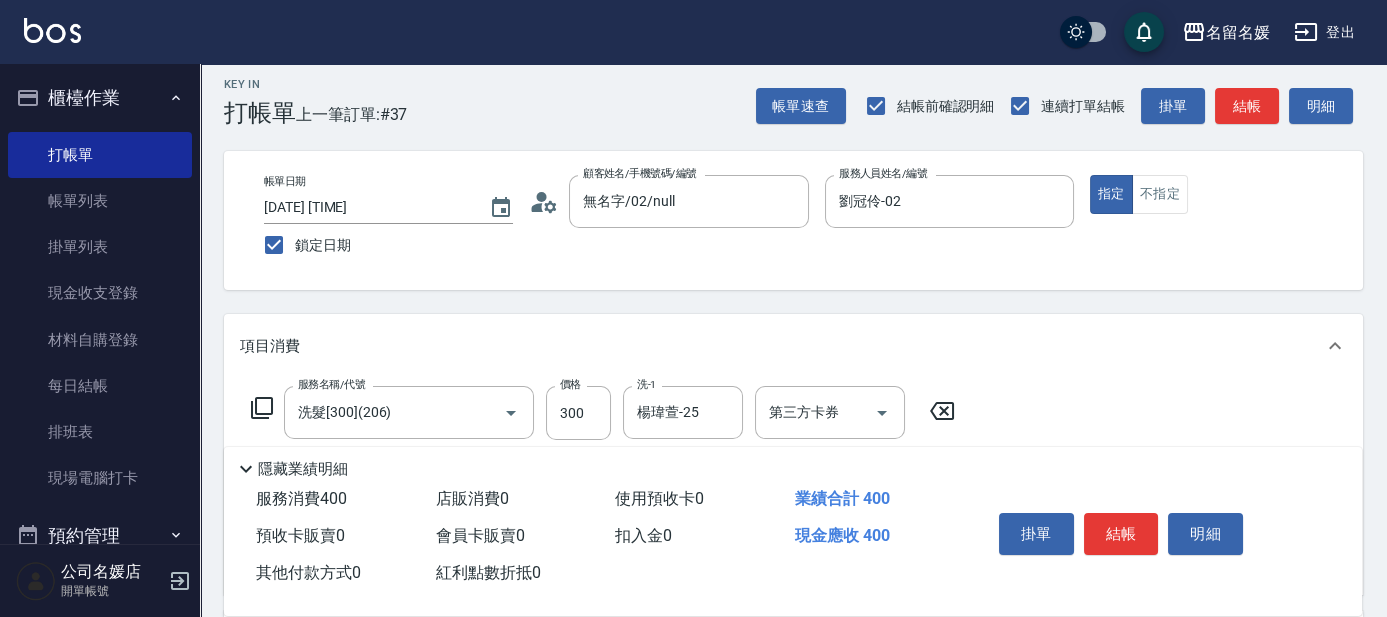 scroll, scrollTop: 0, scrollLeft: 0, axis: both 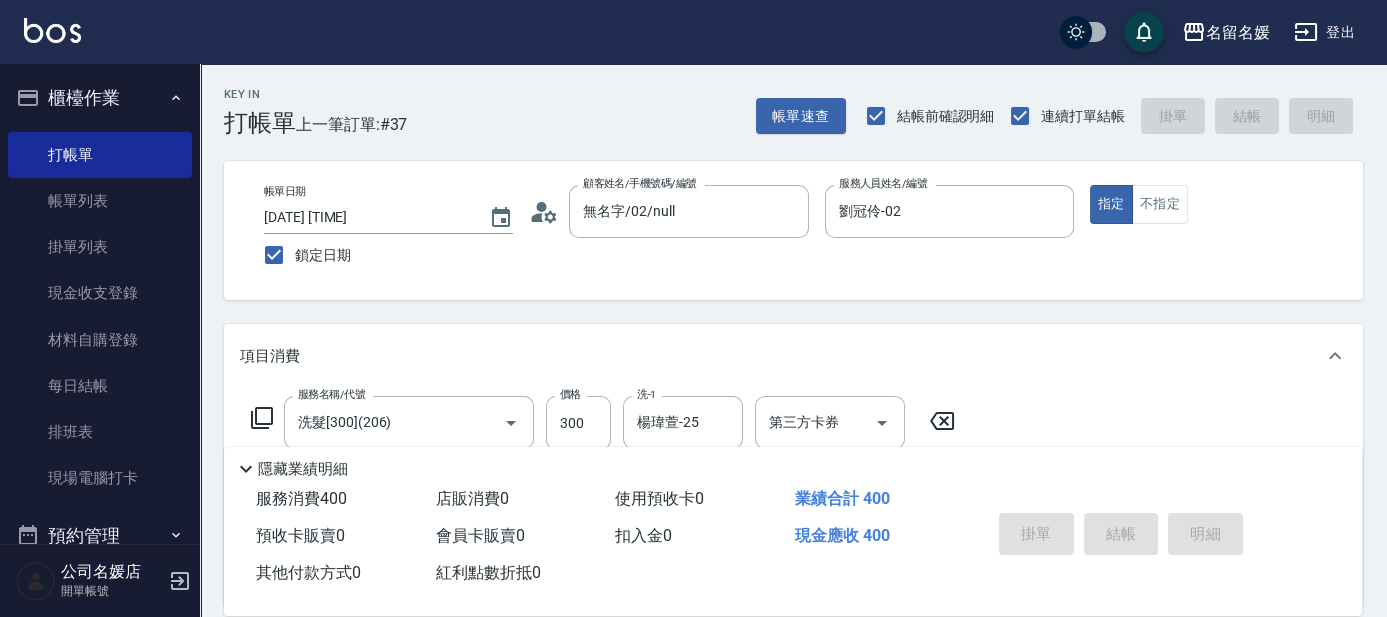 type 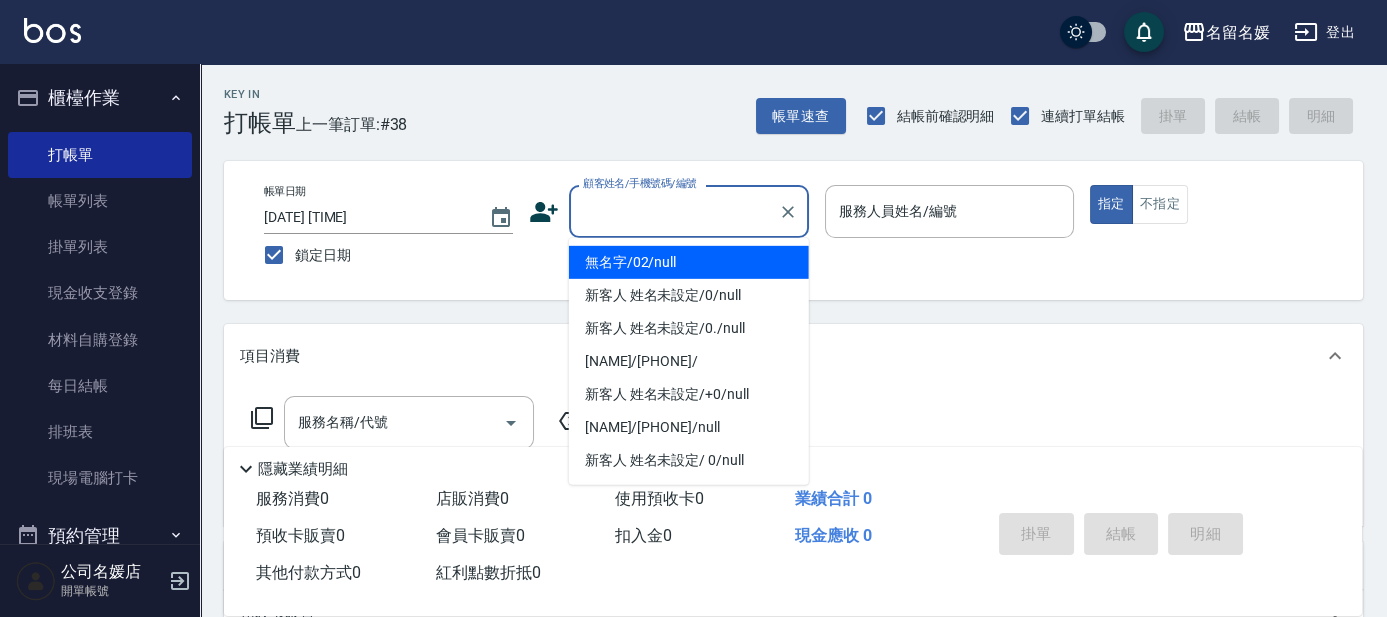 drag, startPoint x: 658, startPoint y: 207, endPoint x: 656, endPoint y: 242, distance: 35.057095 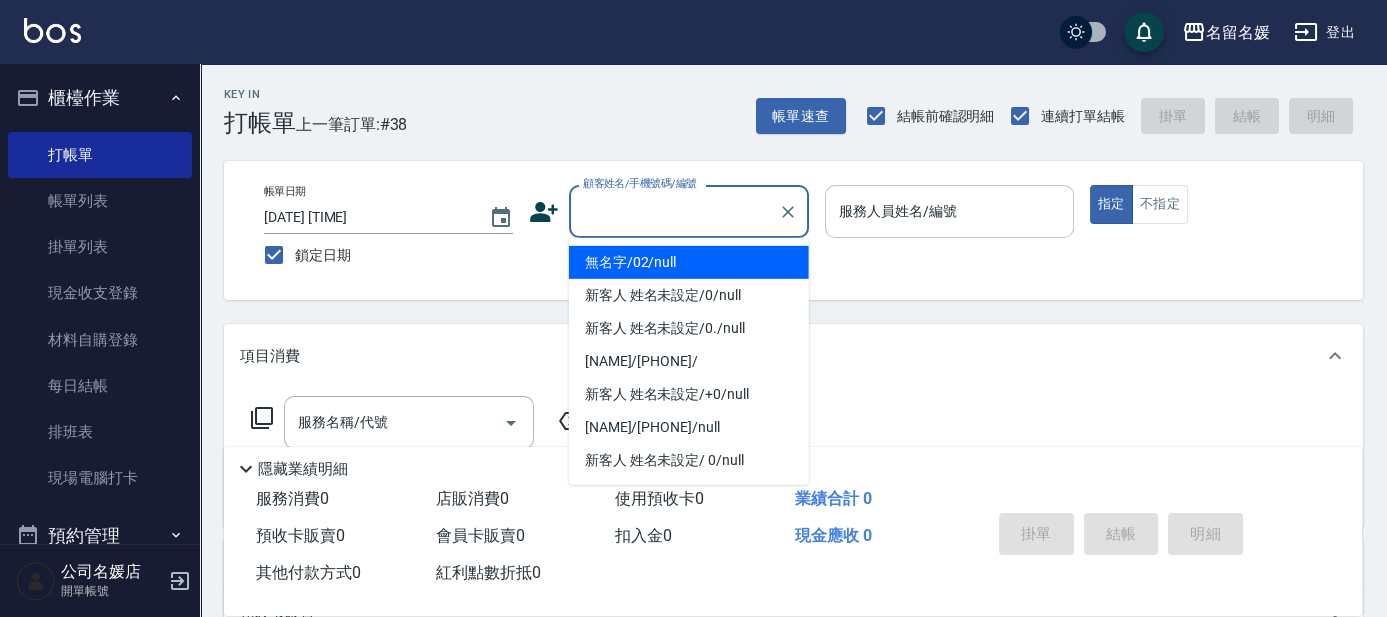 drag, startPoint x: 655, startPoint y: 263, endPoint x: 919, endPoint y: 227, distance: 266.44324 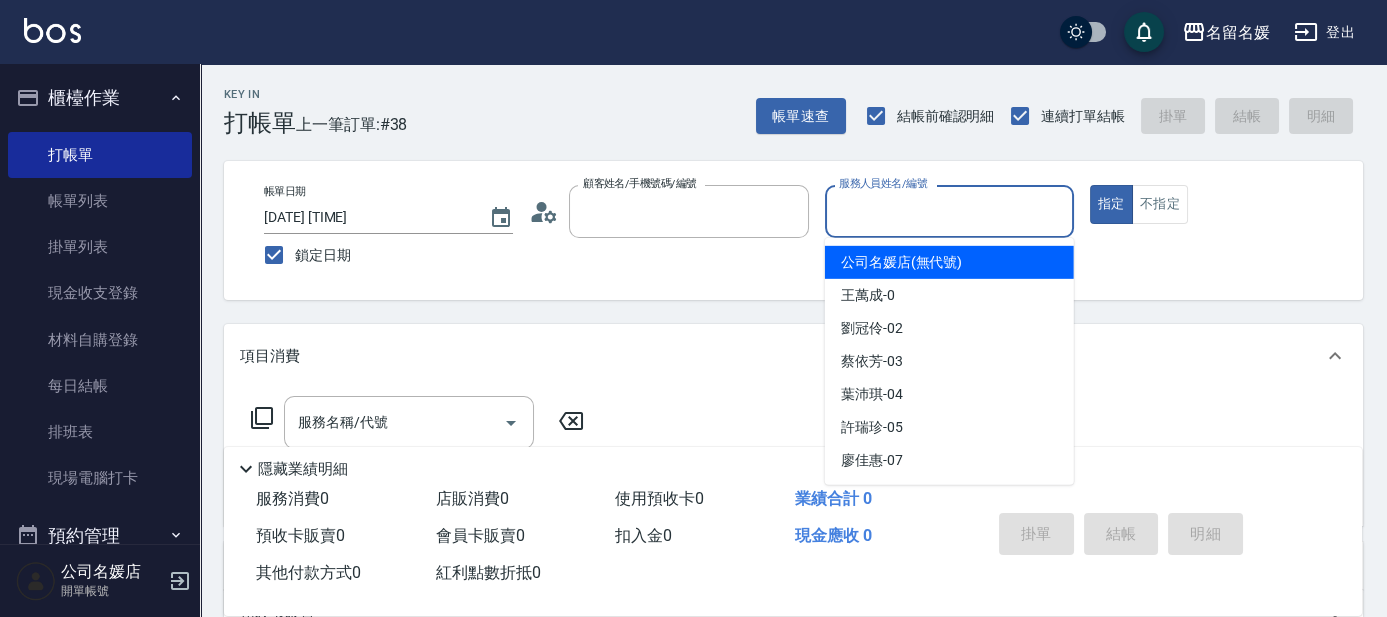 type on "無名字/02/null" 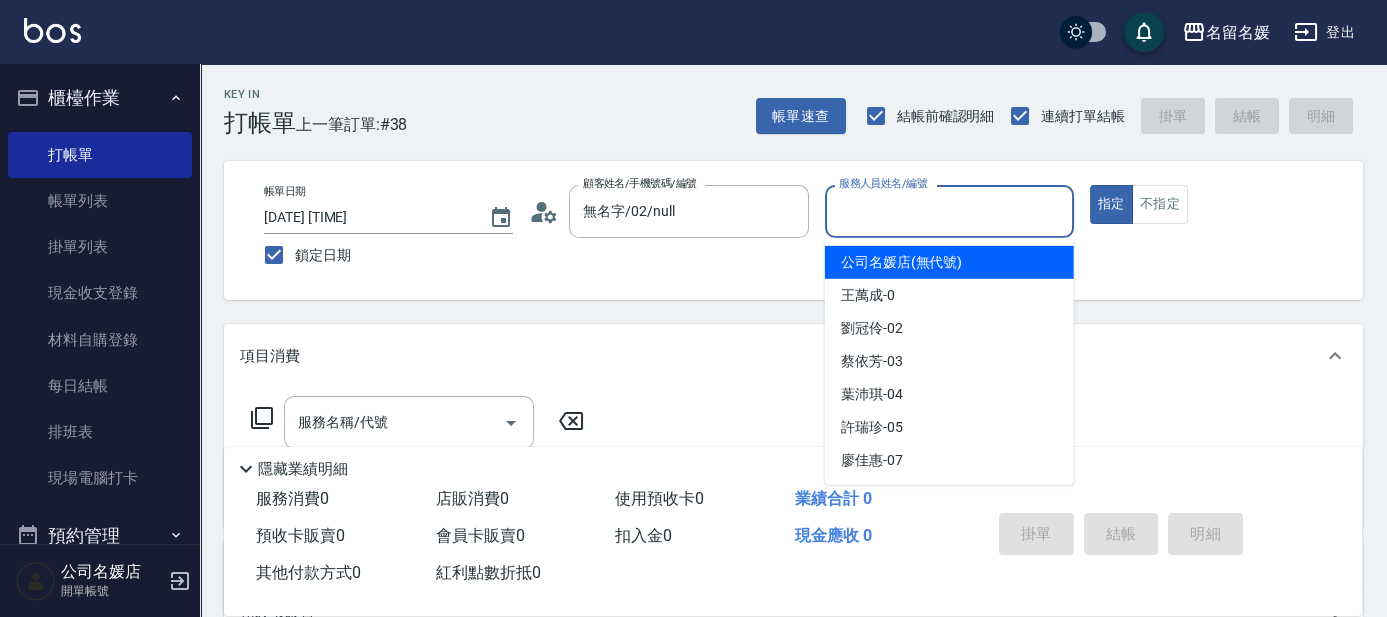 click on "服務人員姓名/編號" at bounding box center (949, 211) 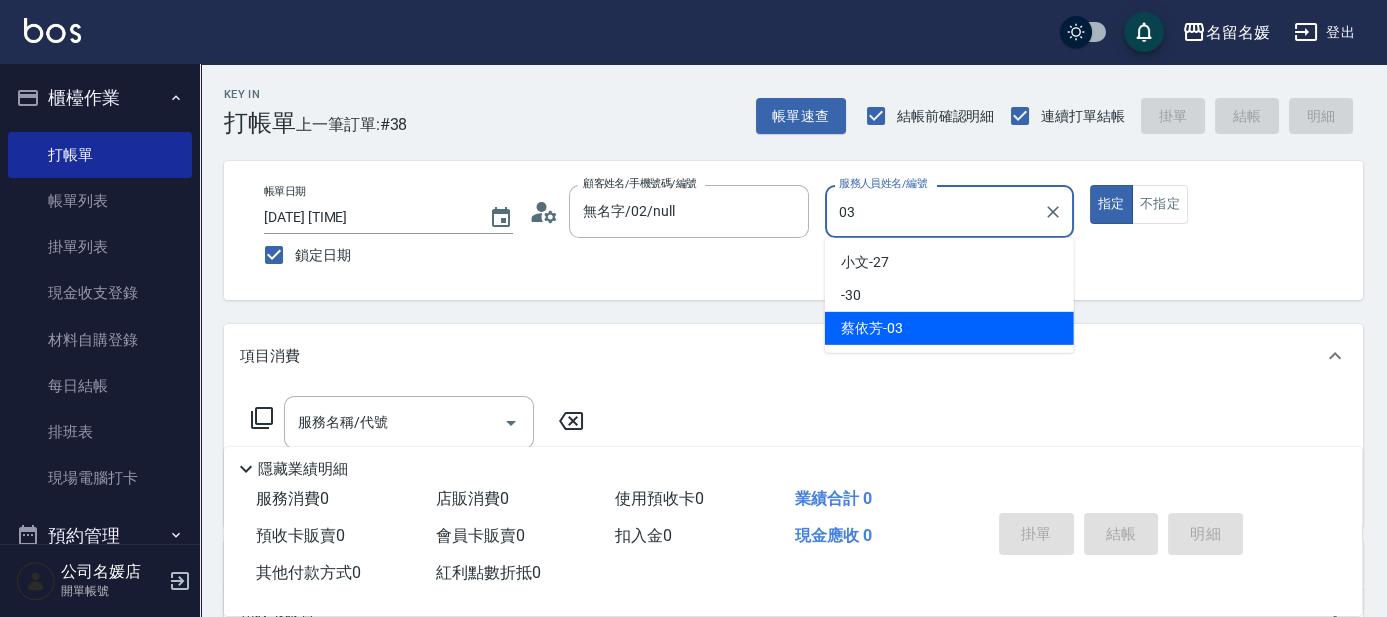 type on "蔡依芳-03" 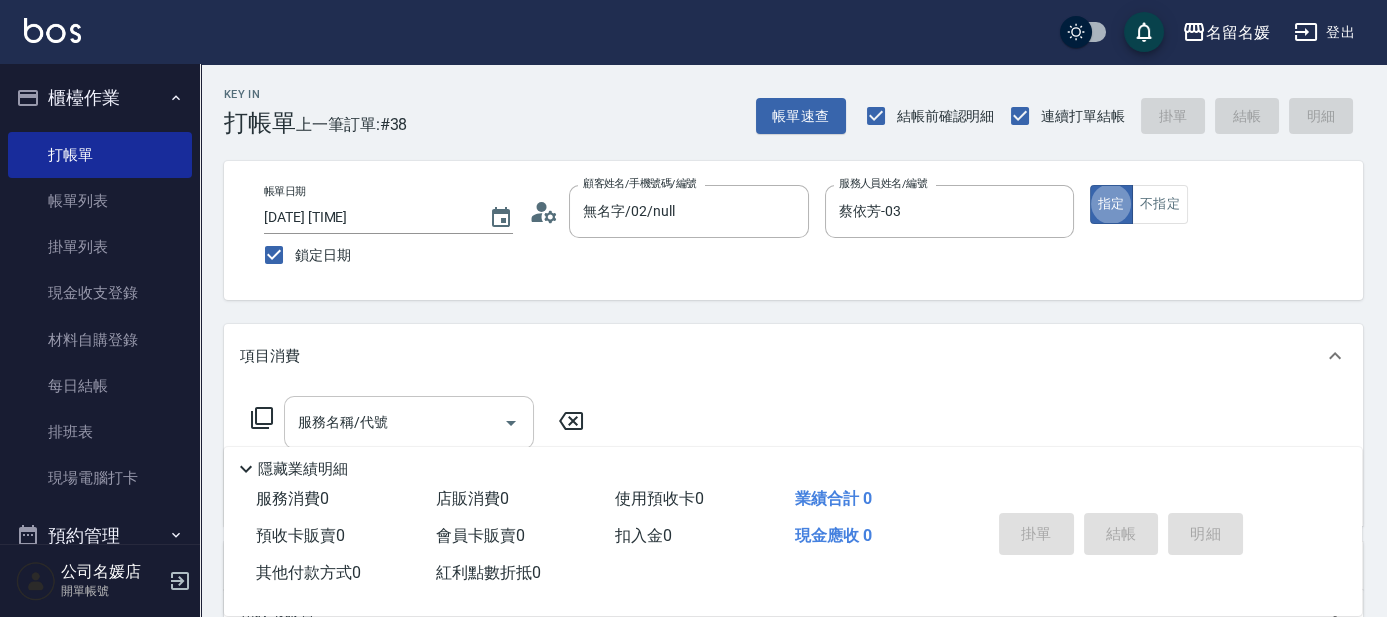 click on "服務名稱/代號" at bounding box center [394, 422] 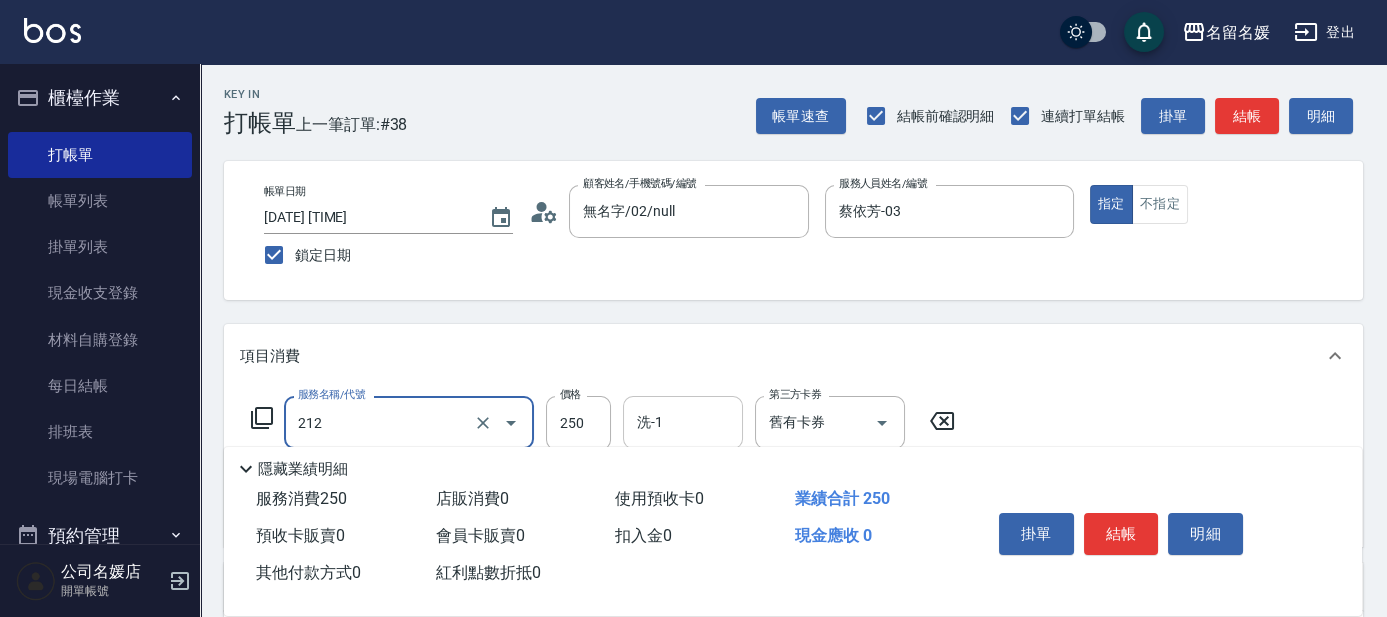 click on "洗-1" at bounding box center [683, 422] 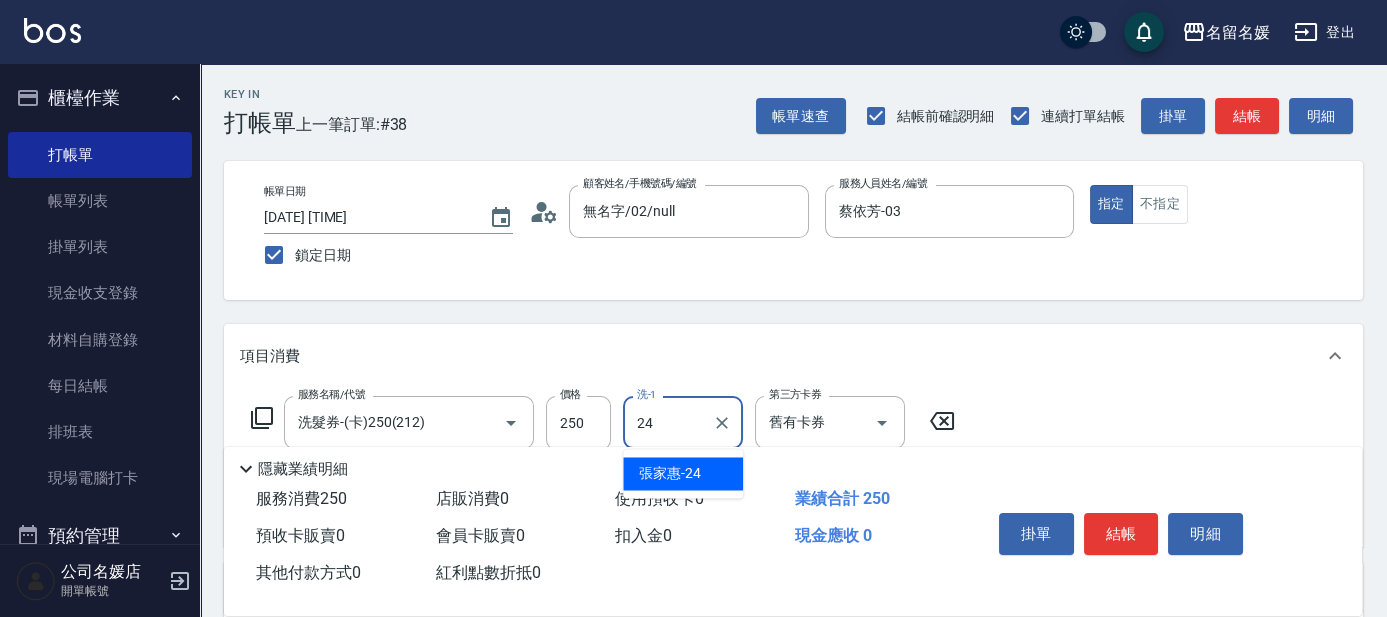 type on "張家惠-24" 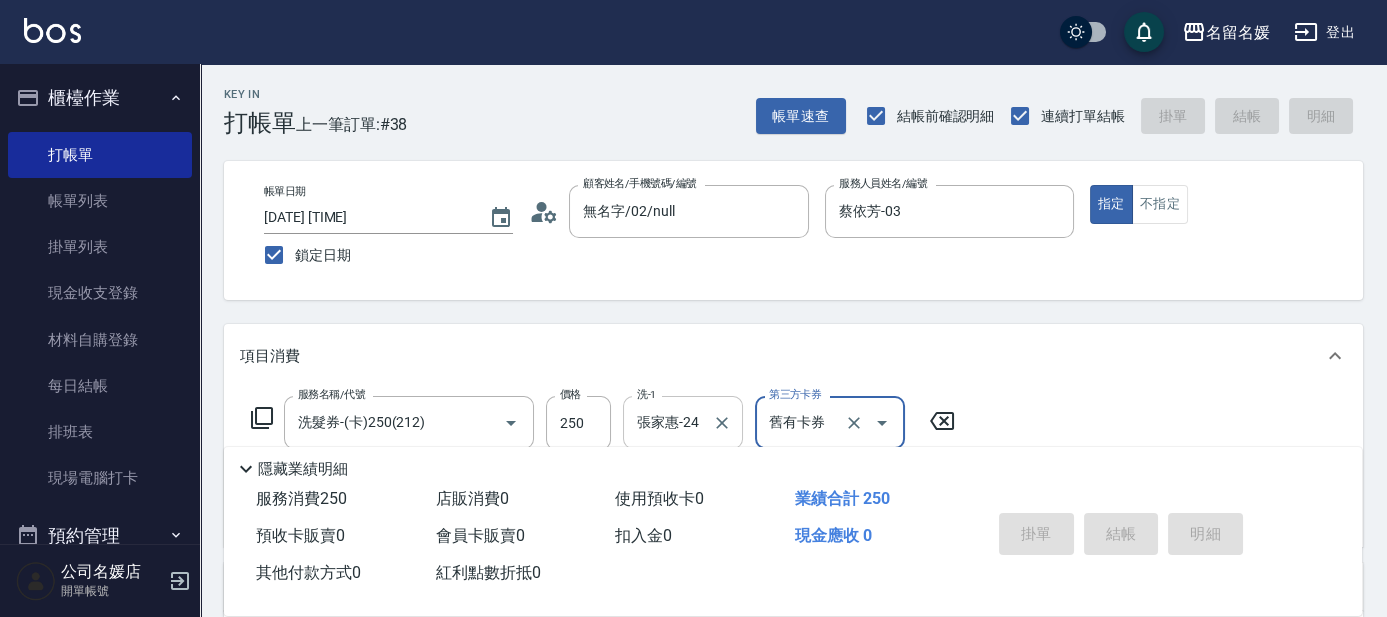 type 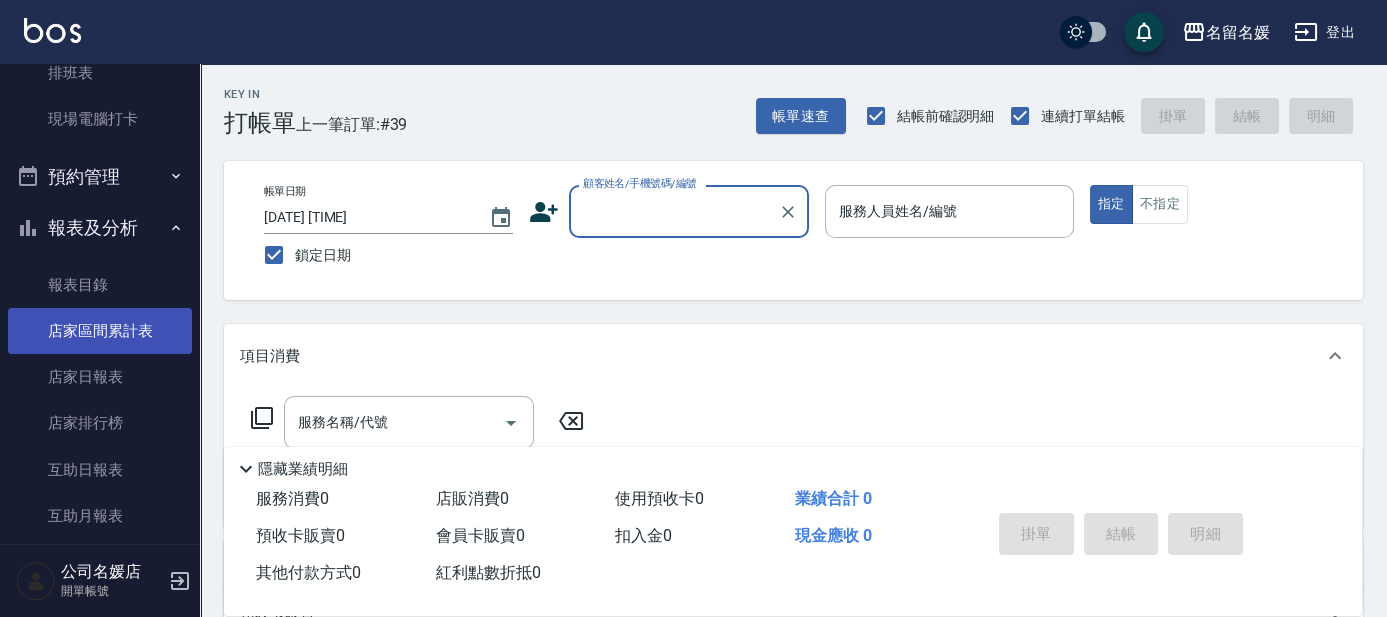 scroll, scrollTop: 363, scrollLeft: 0, axis: vertical 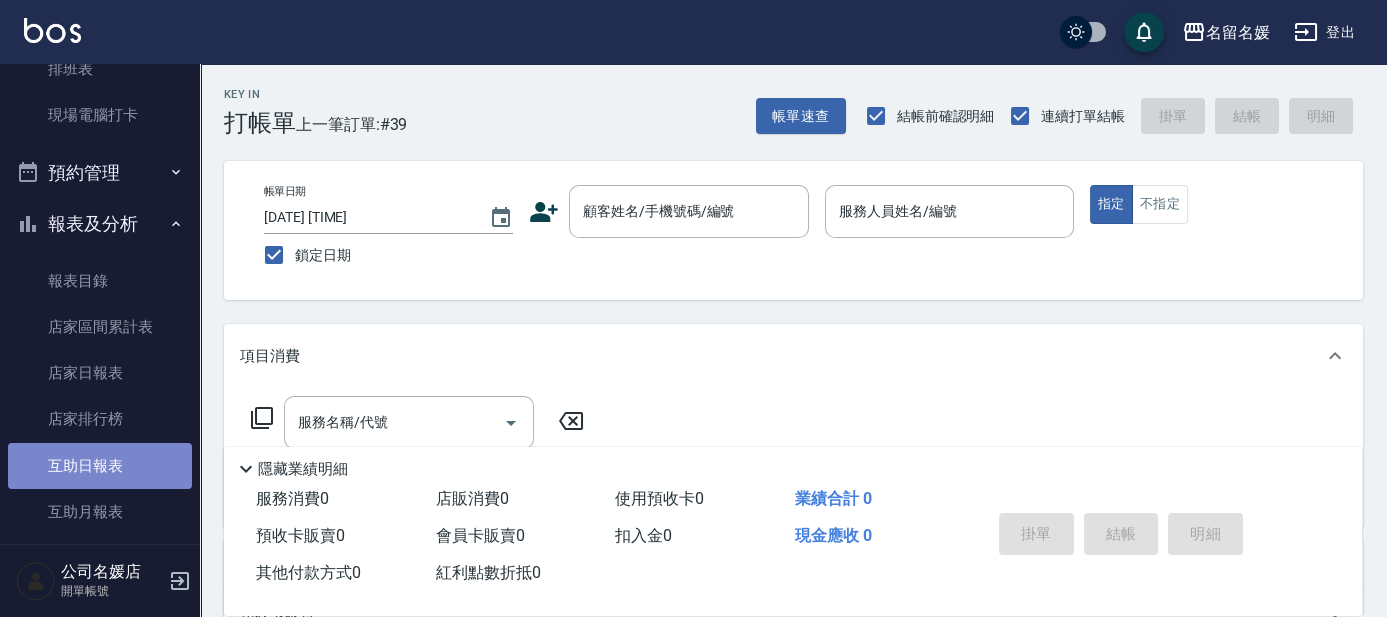 click on "互助日報表" at bounding box center [100, 466] 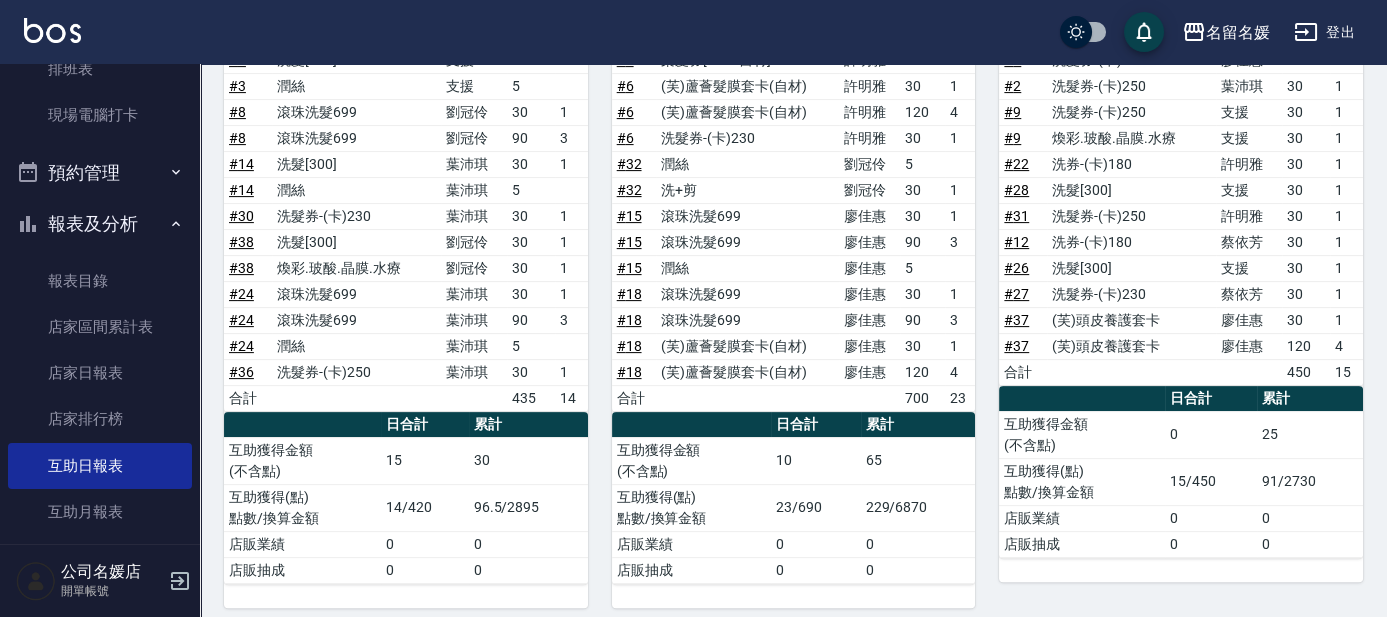 scroll, scrollTop: 1392, scrollLeft: 0, axis: vertical 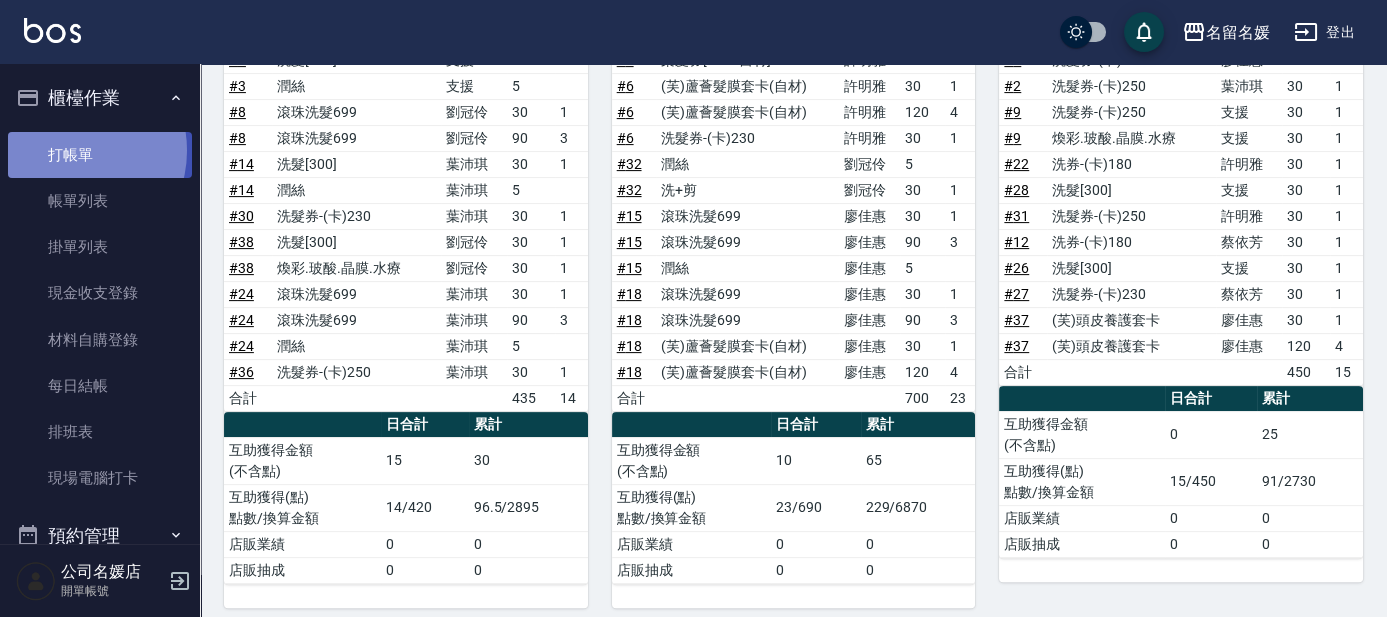 click on "打帳單" at bounding box center [100, 155] 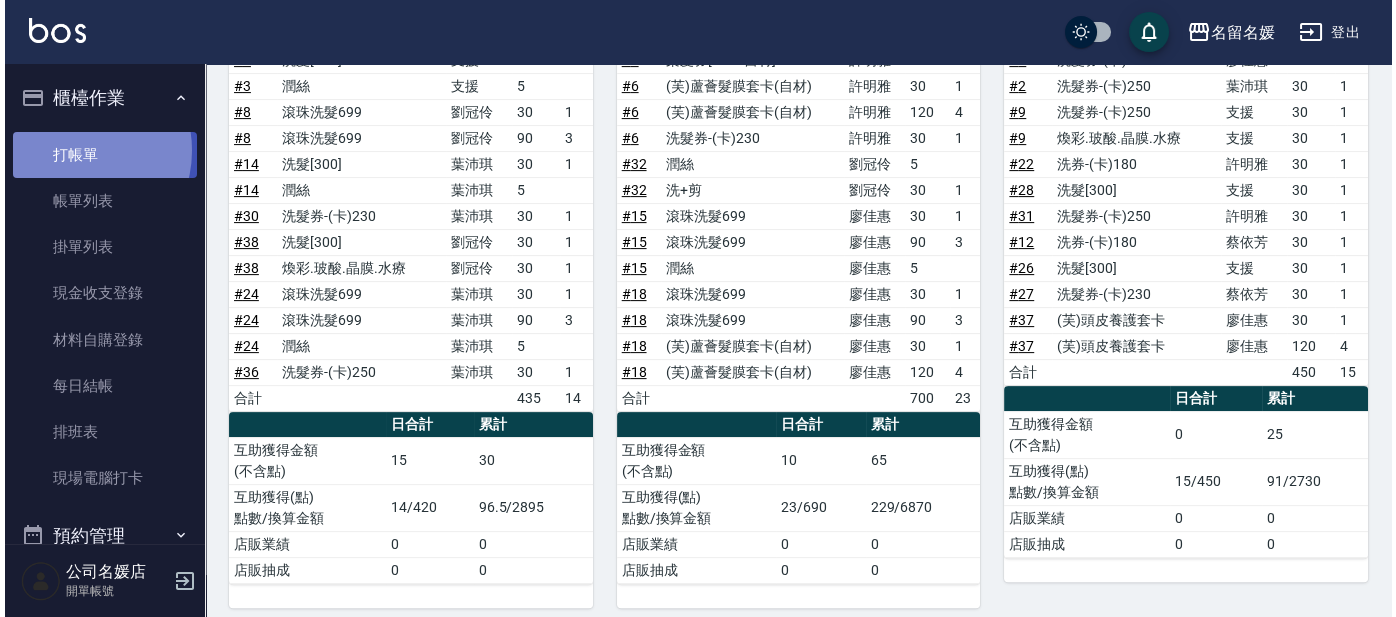 scroll, scrollTop: 0, scrollLeft: 0, axis: both 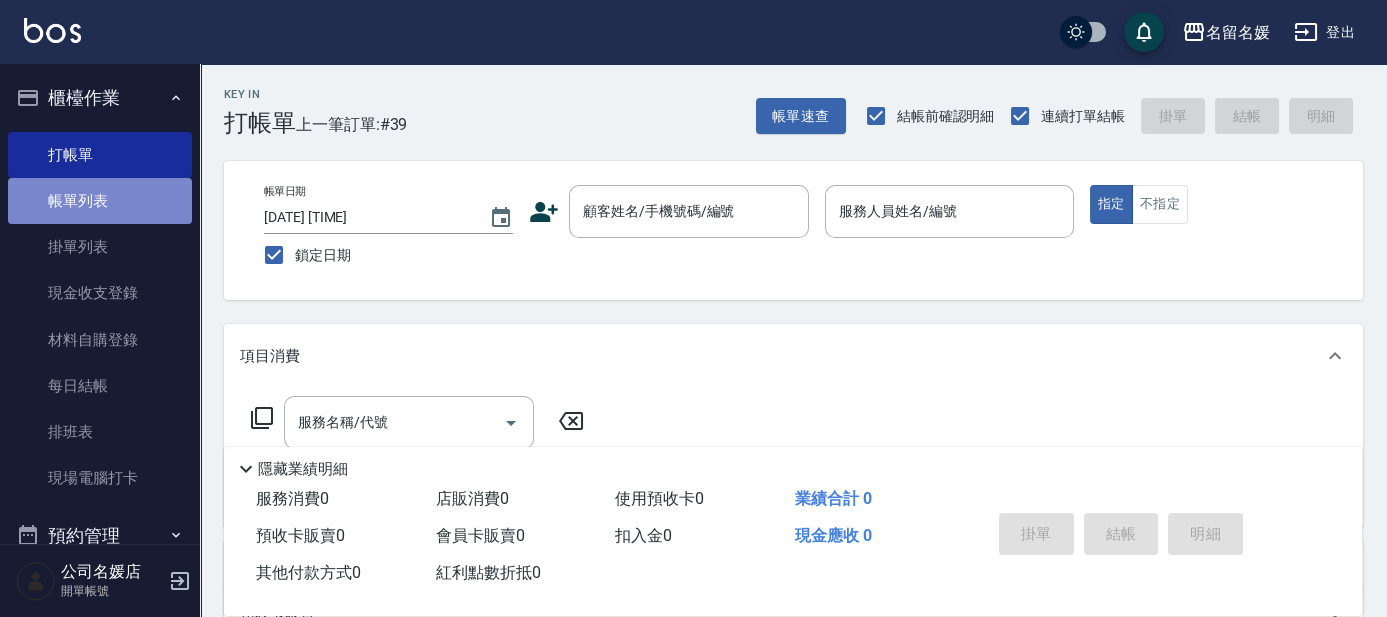 click on "帳單列表" at bounding box center (100, 201) 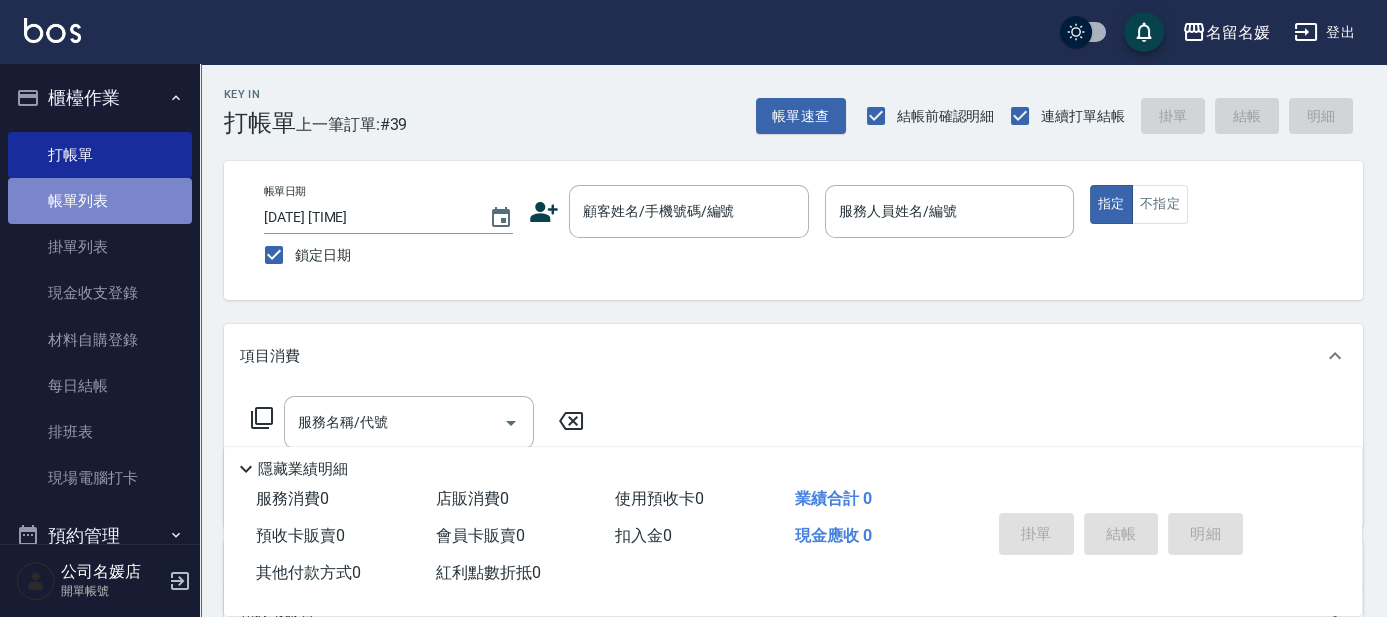 click on "帳單列表" at bounding box center [100, 201] 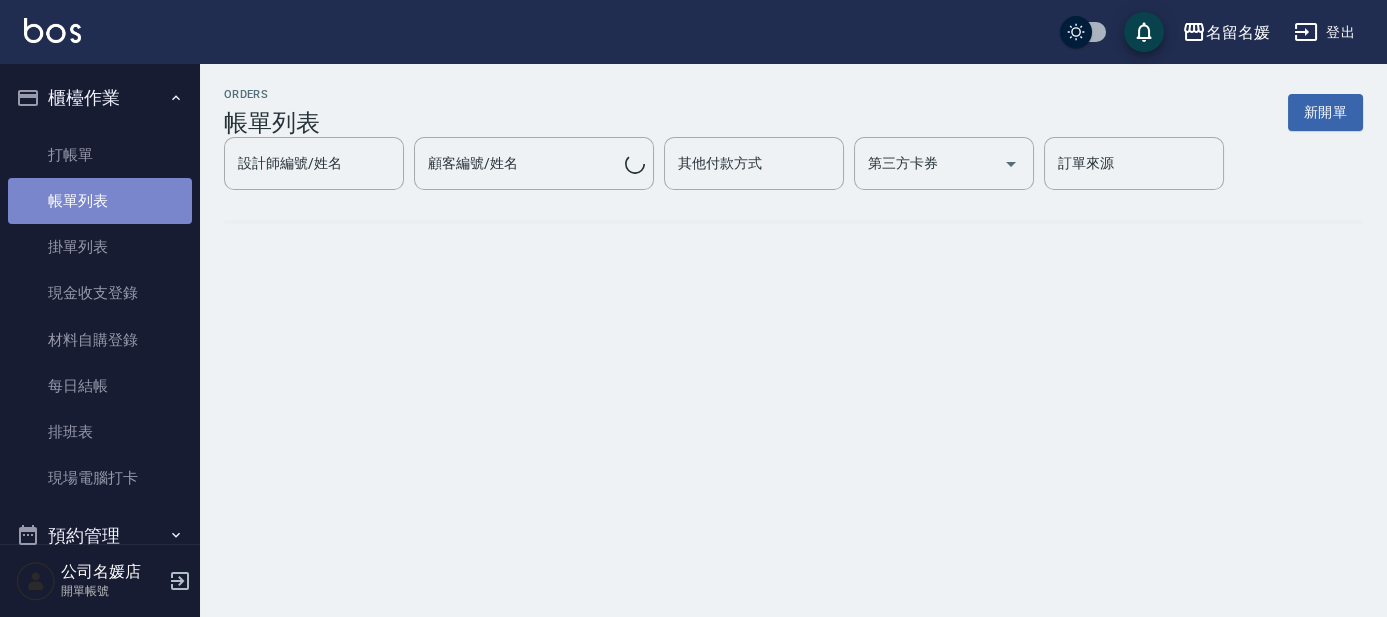 click on "帳單列表" at bounding box center [100, 201] 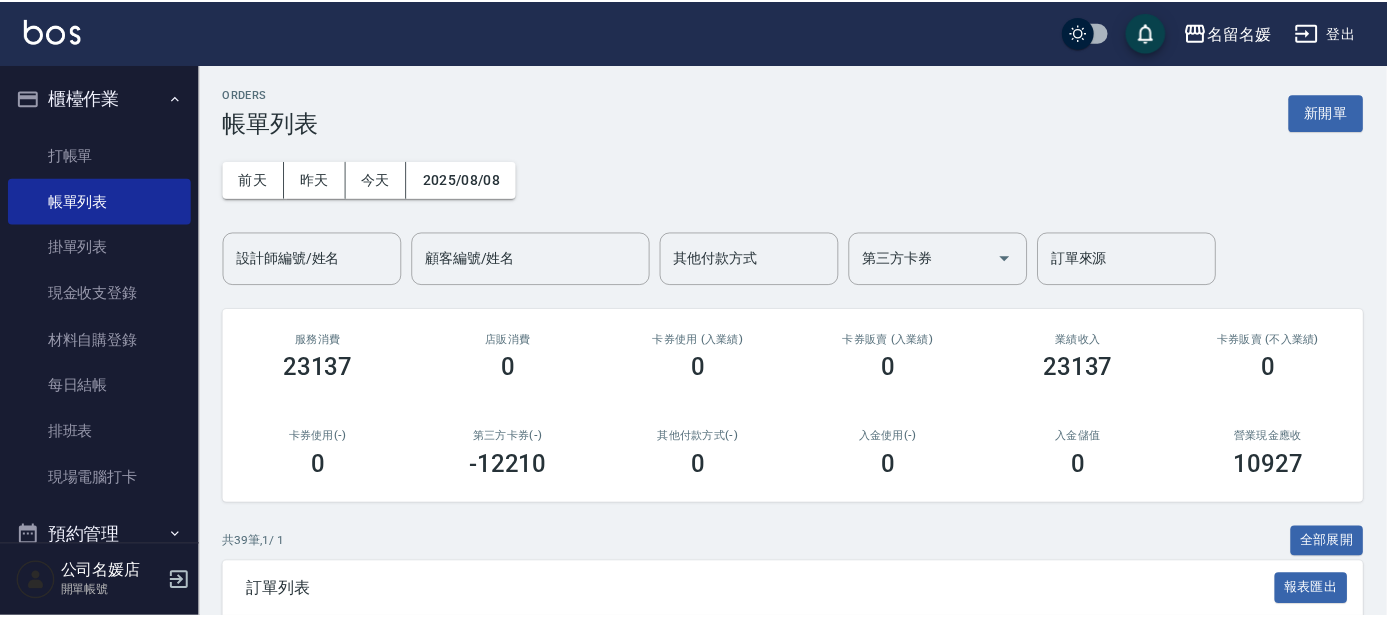 scroll, scrollTop: 272, scrollLeft: 0, axis: vertical 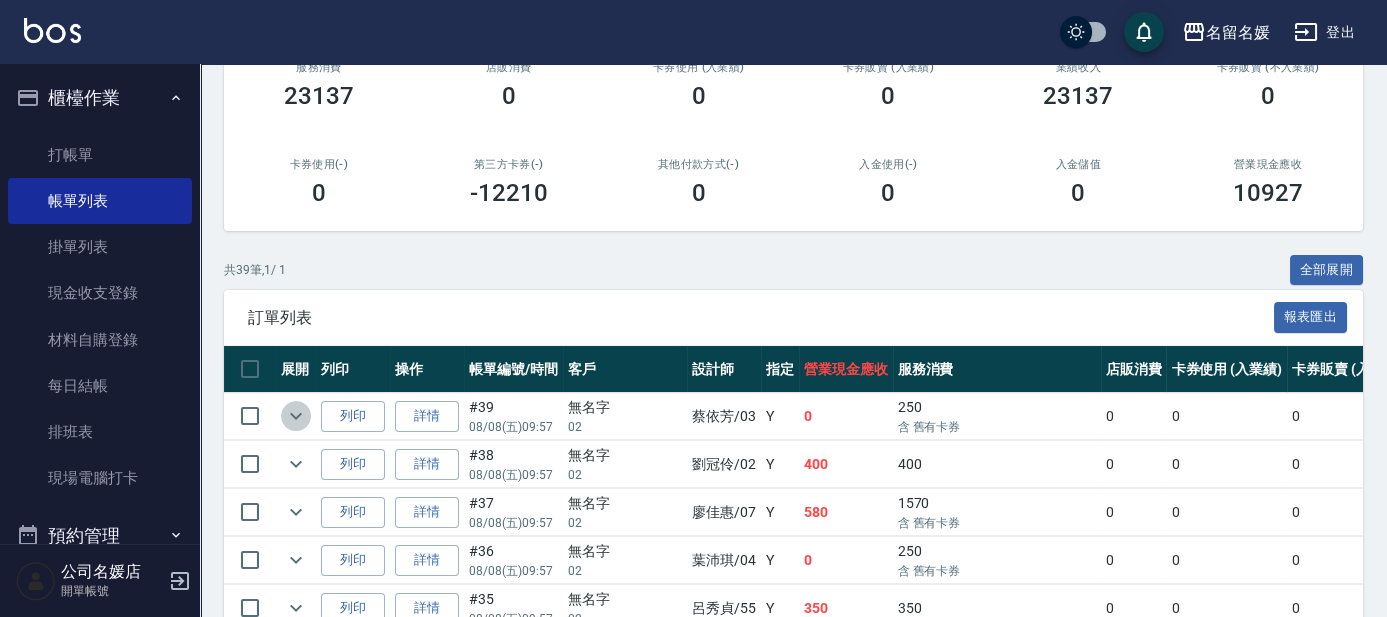 click 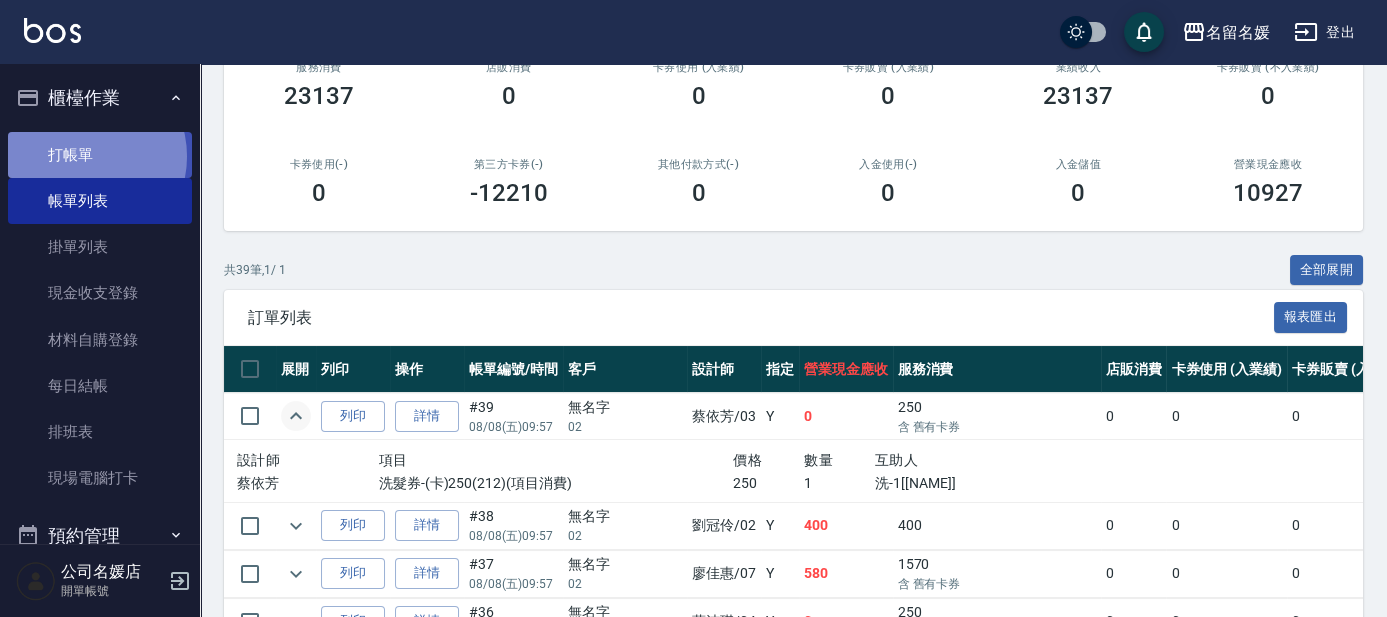 click on "打帳單" at bounding box center (100, 155) 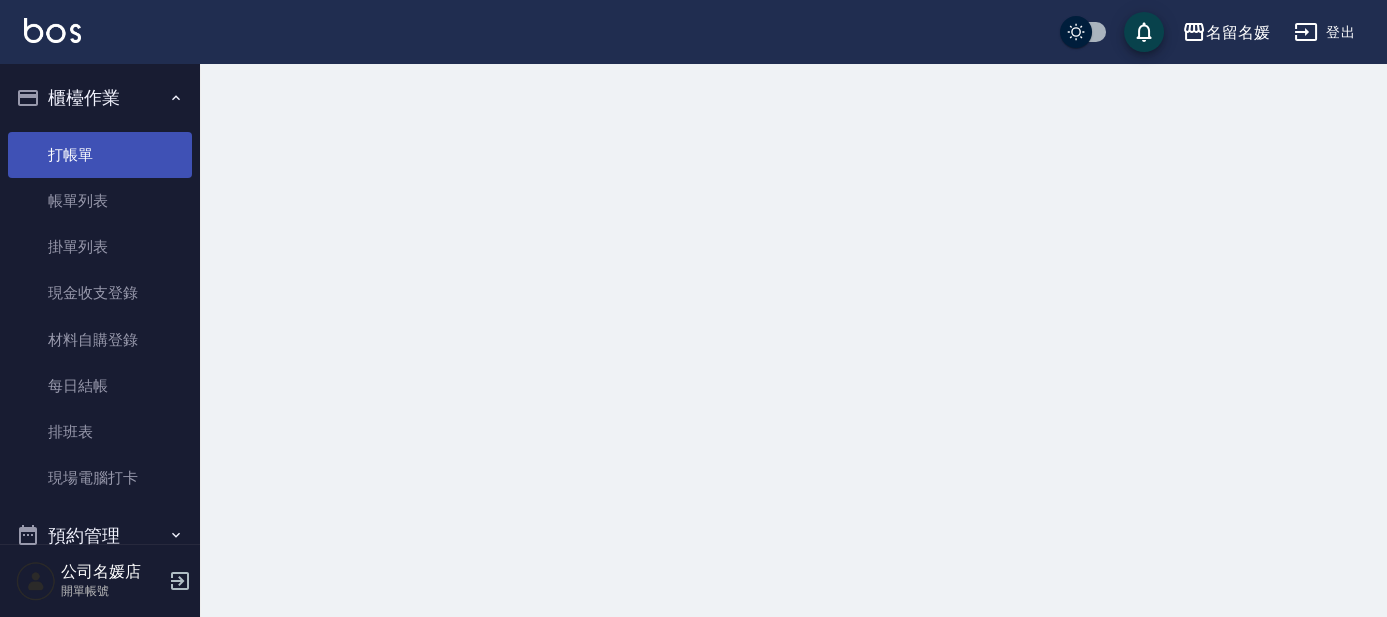 scroll, scrollTop: 0, scrollLeft: 0, axis: both 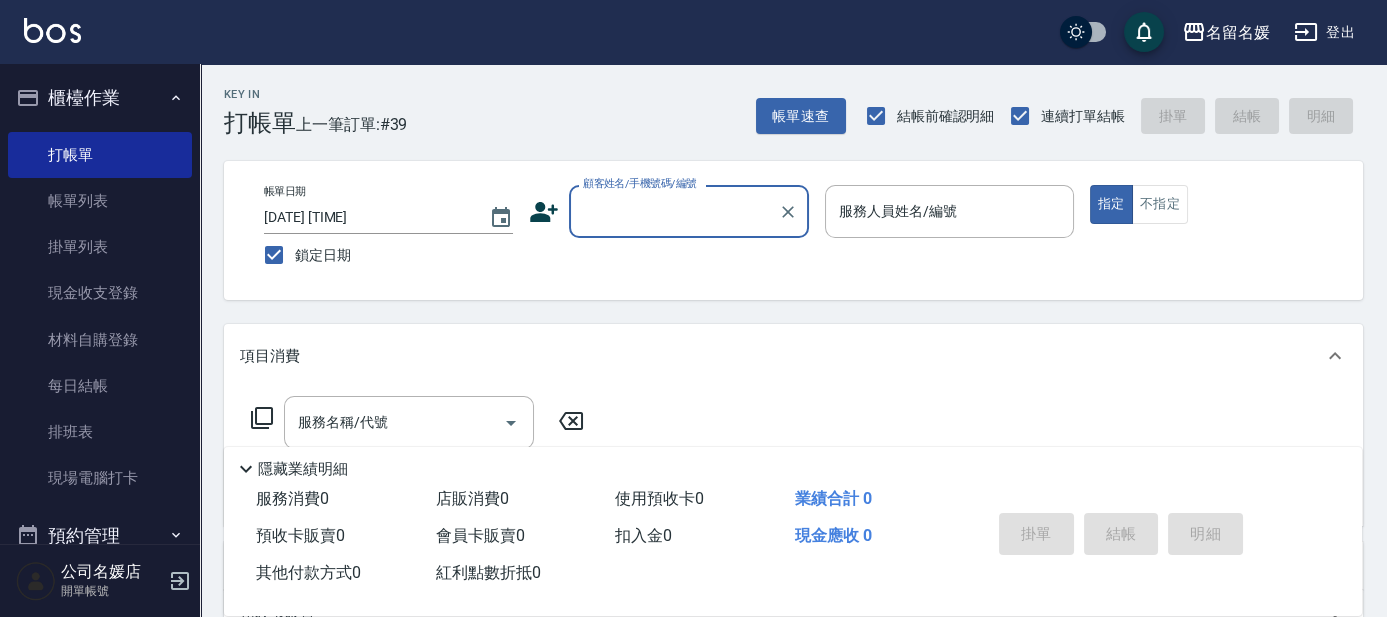 drag, startPoint x: 648, startPoint y: 190, endPoint x: 637, endPoint y: 193, distance: 11.401754 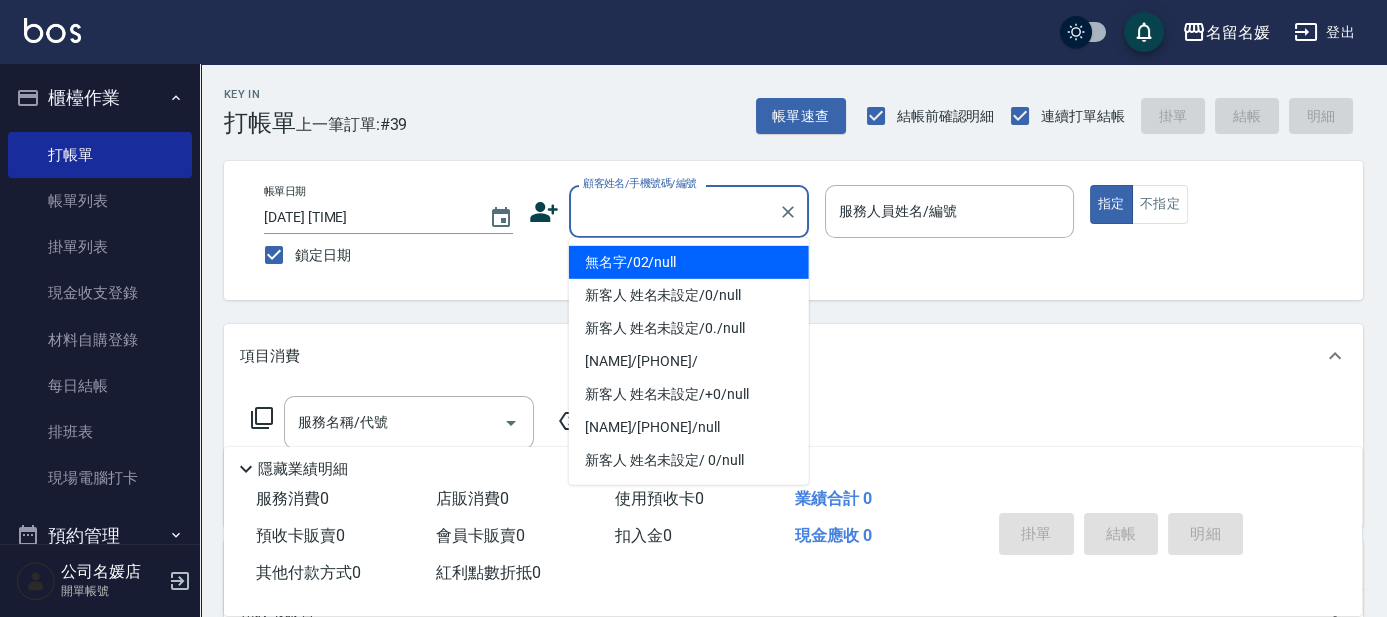 click on "無名字/02/null" at bounding box center [689, 262] 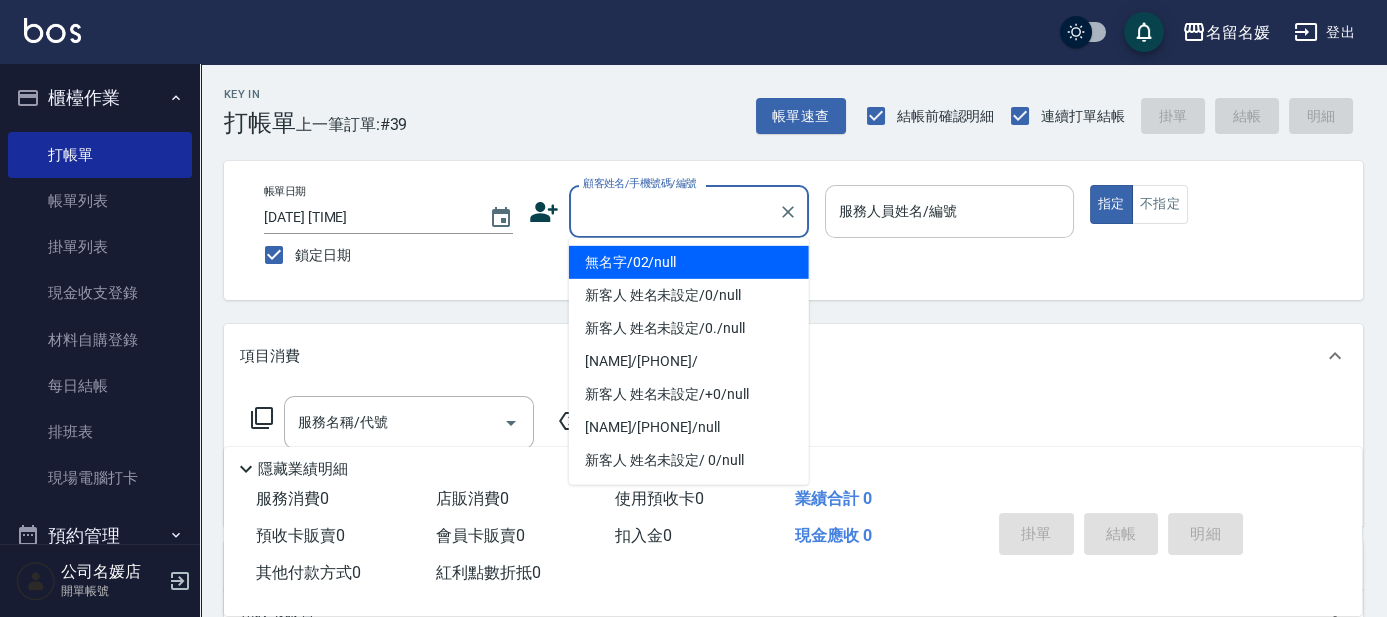 type on "無名字/02/null" 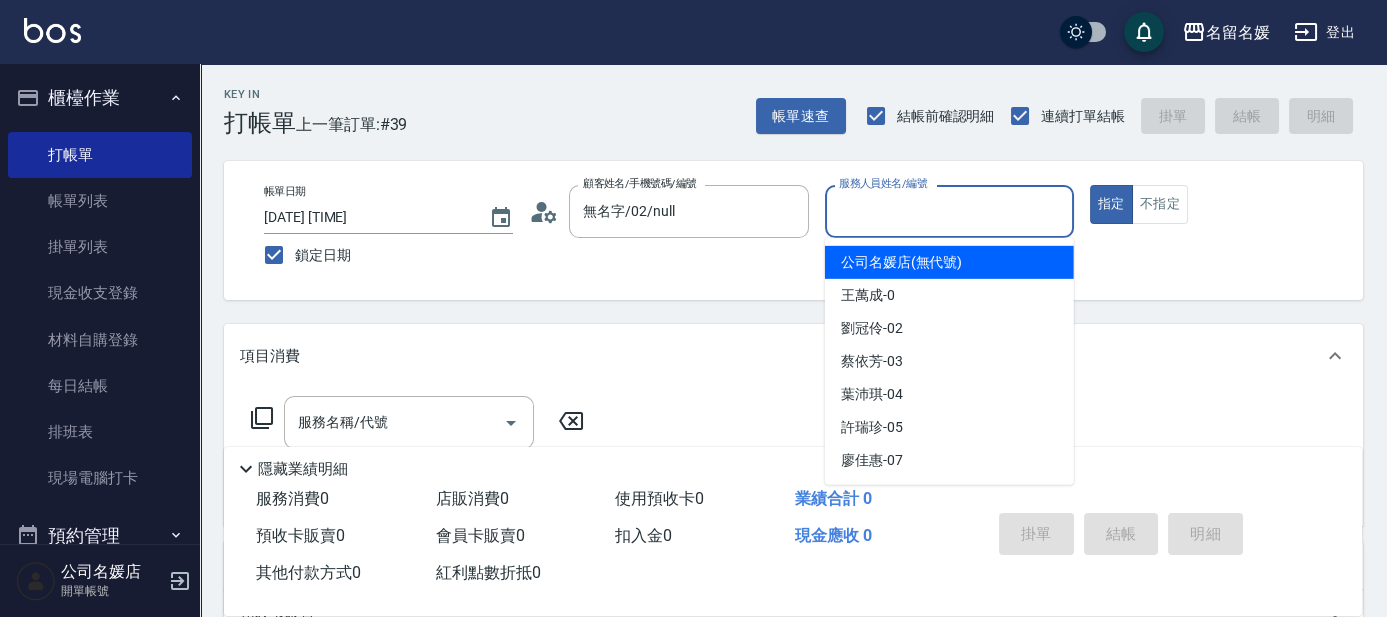 click on "服務人員姓名/編號" at bounding box center (949, 211) 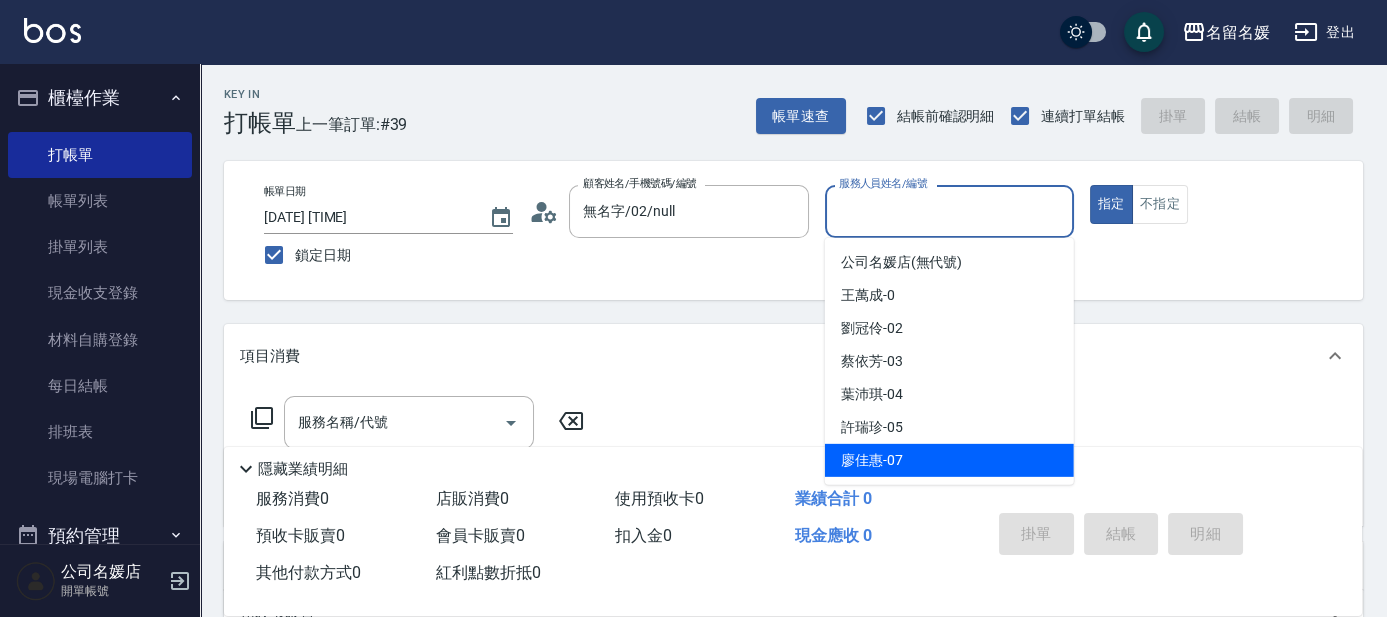 click on "廖佳惠 -07" at bounding box center (949, 460) 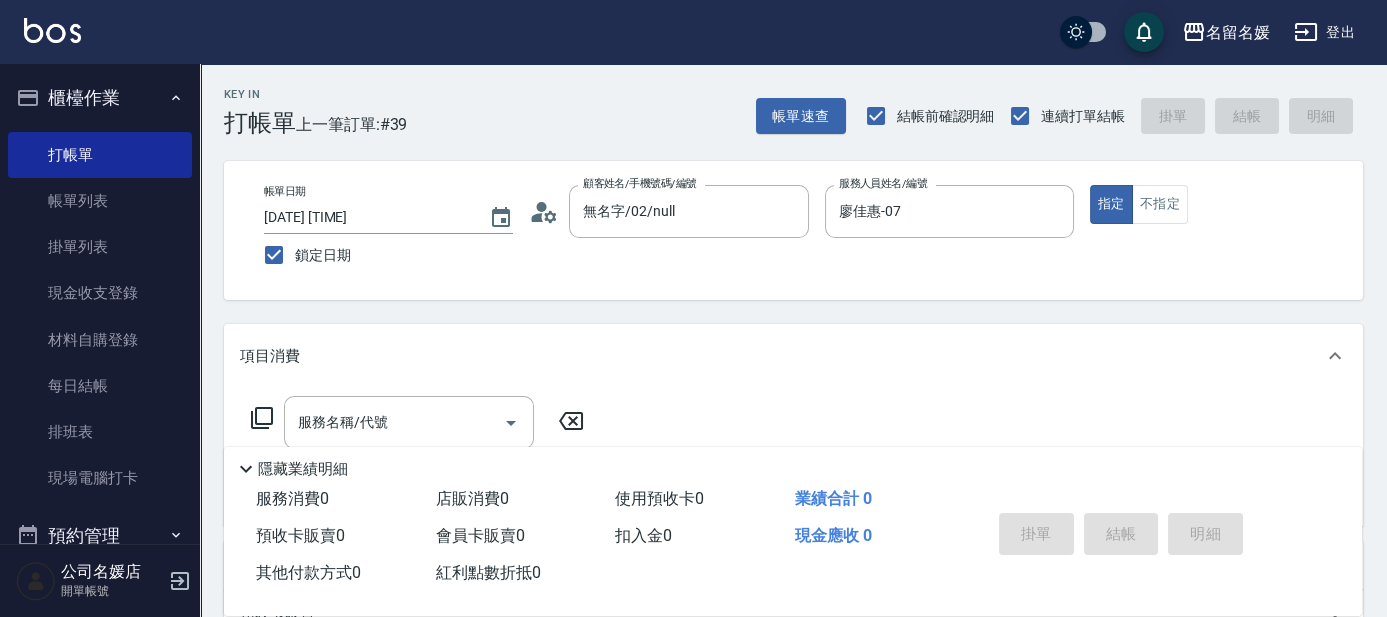 click 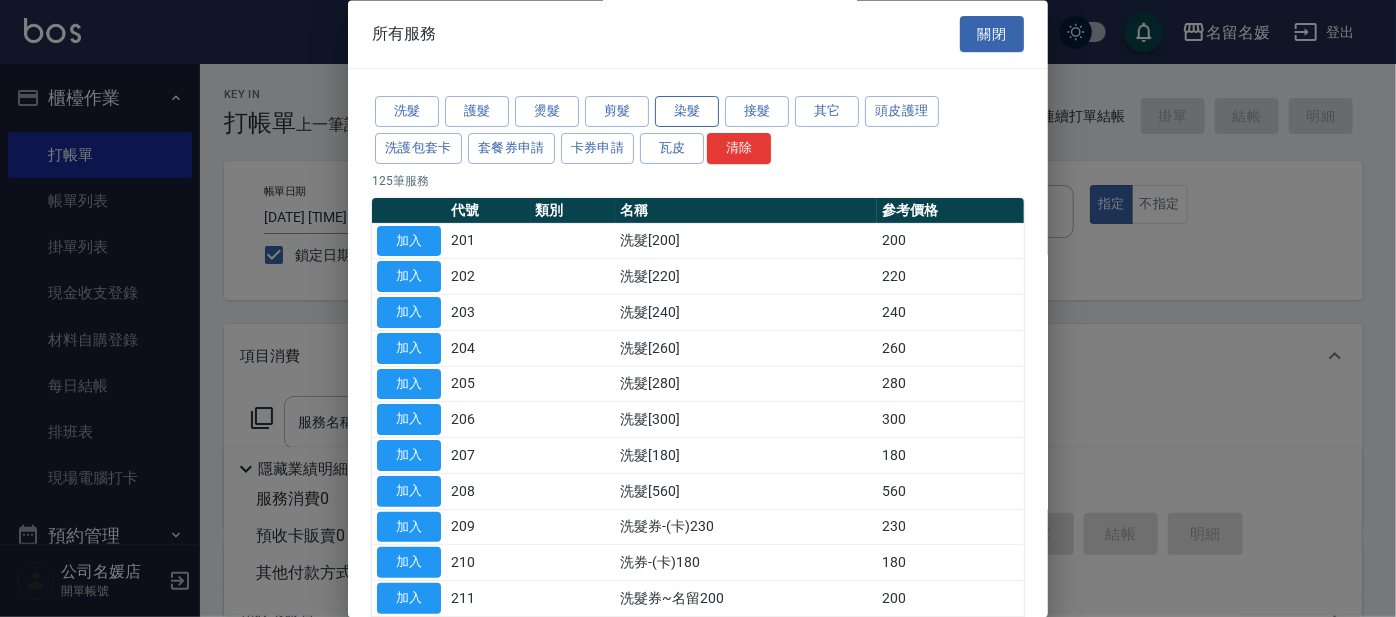 click on "染髮" at bounding box center [687, 112] 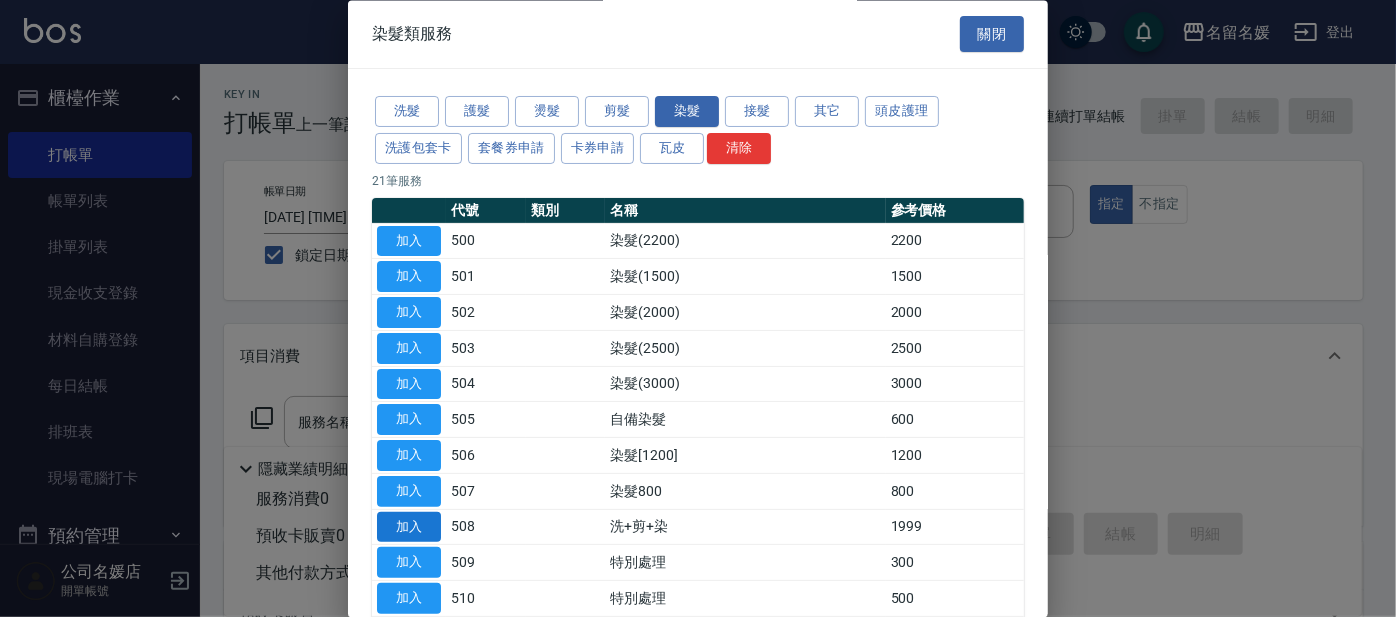 click on "加入" at bounding box center (409, 527) 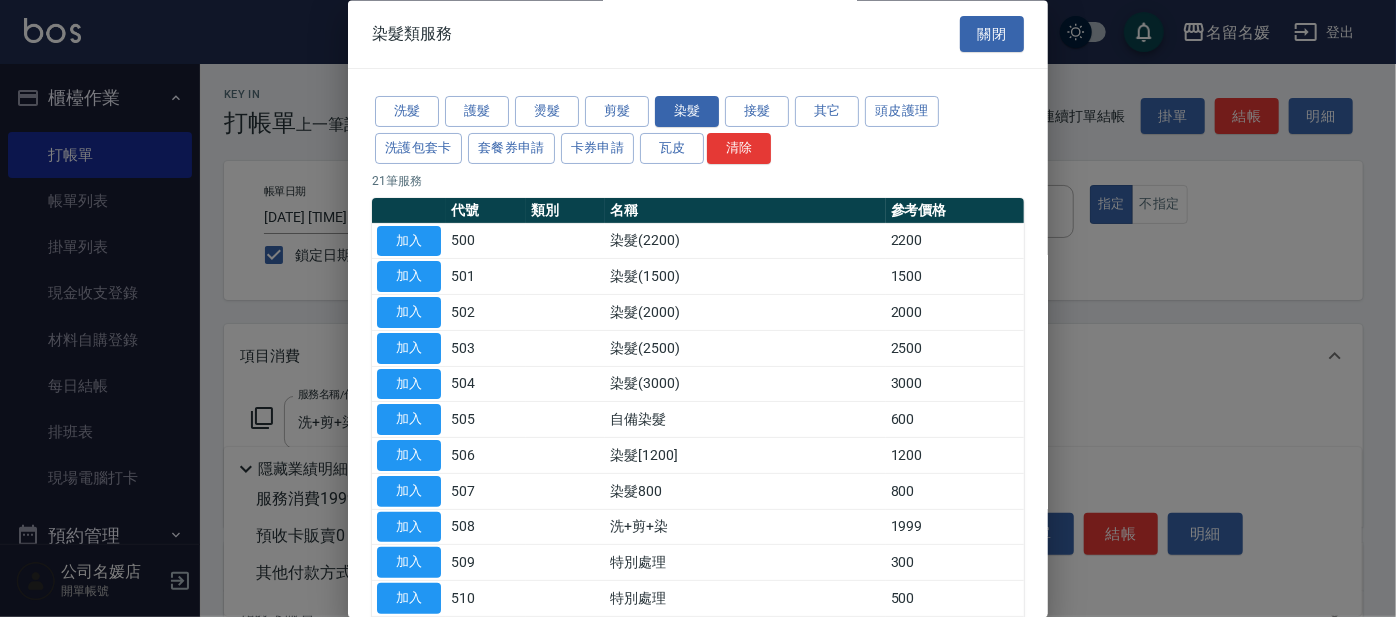 type on "洗+剪+染(508)" 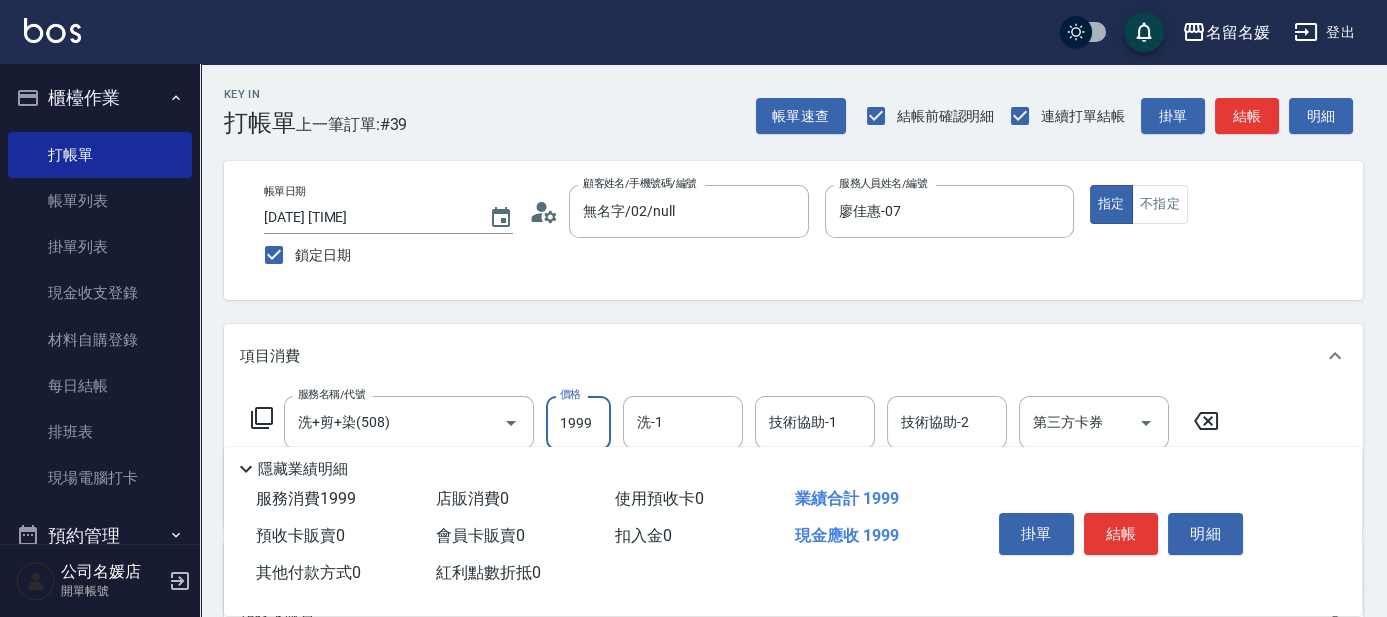 click on "1999" at bounding box center (578, 423) 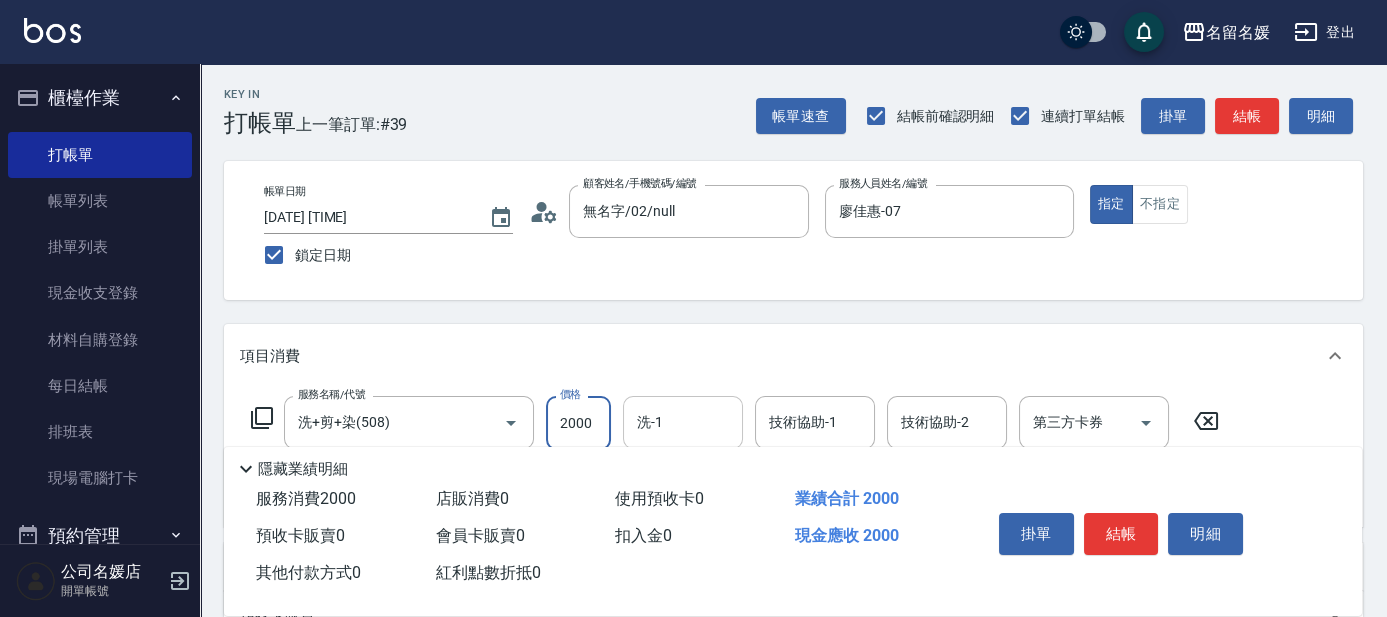 type on "2000" 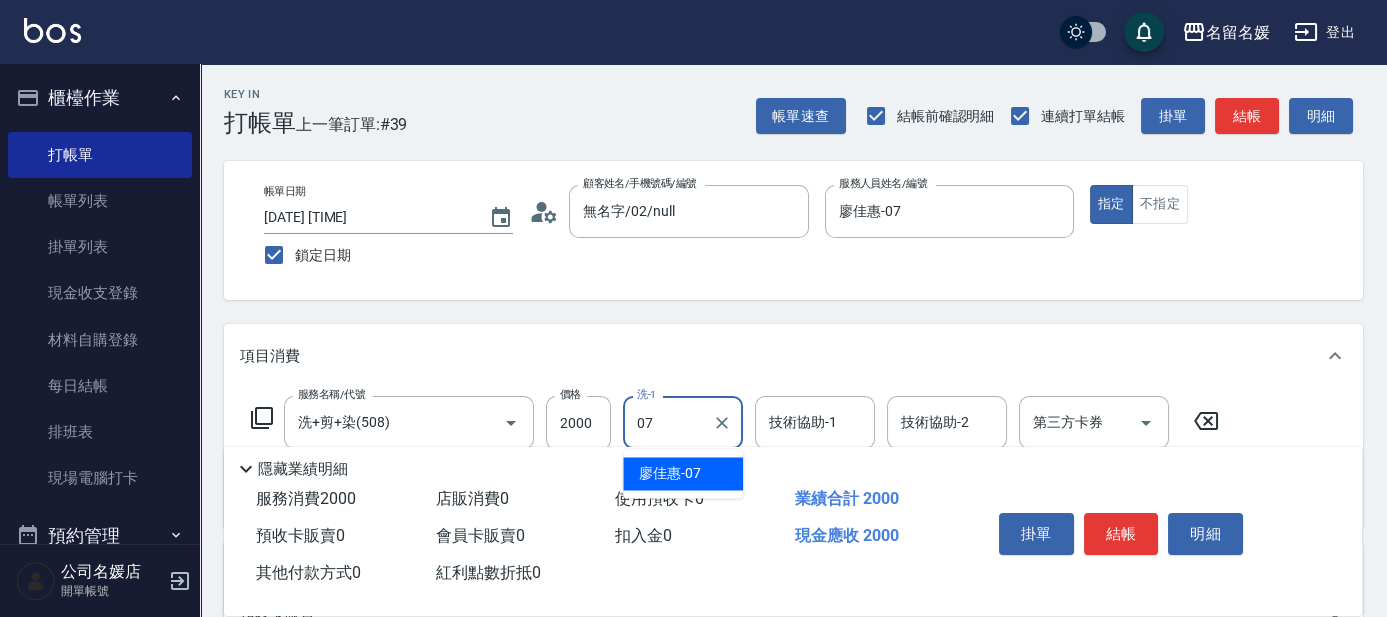 click on "廖佳惠 -07" at bounding box center (683, 473) 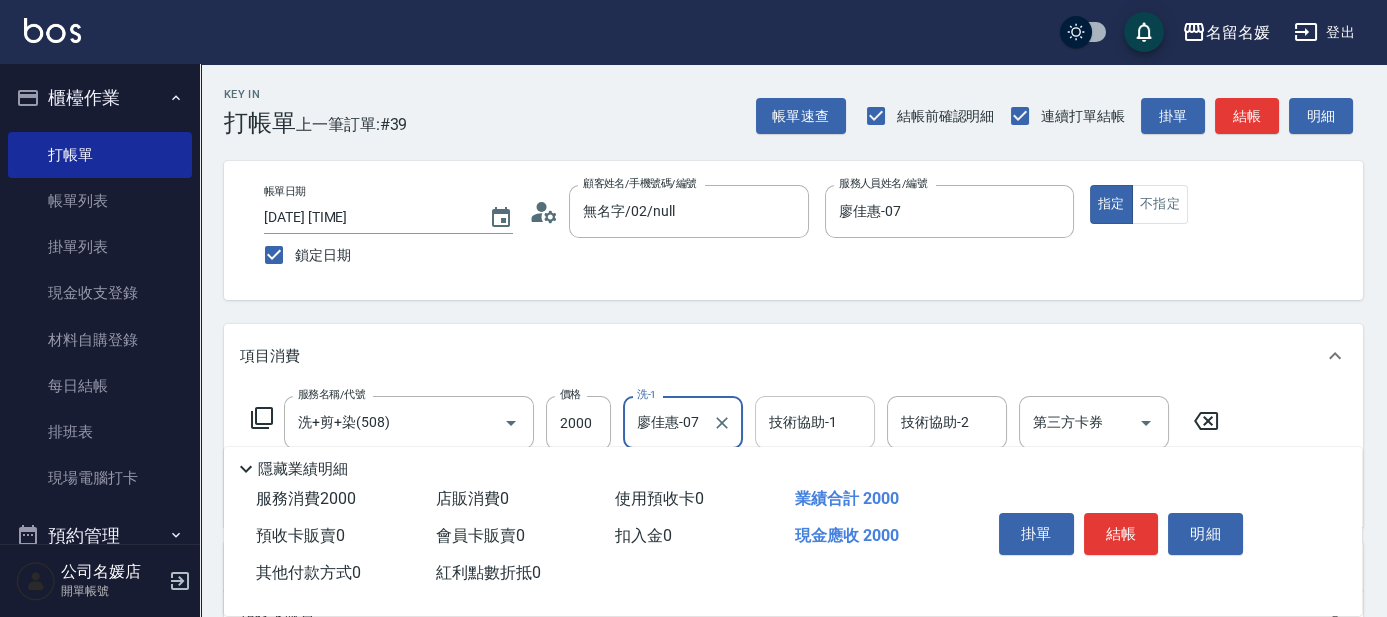 type on "廖佳惠-07" 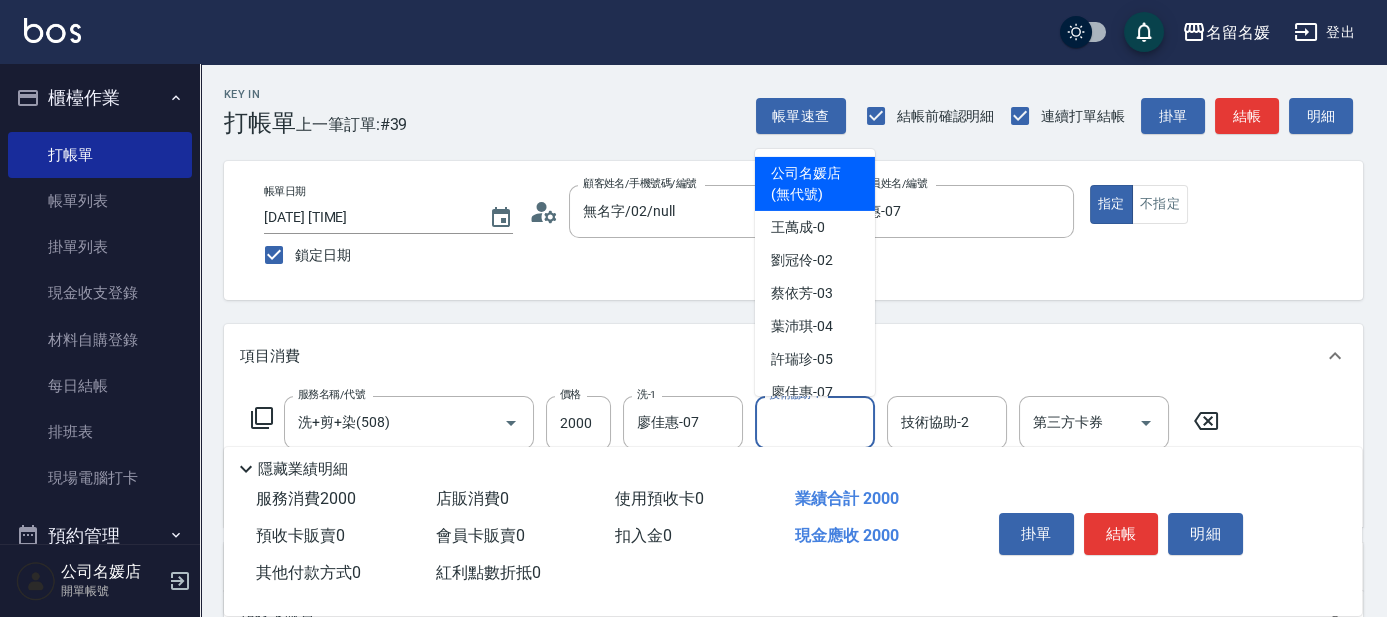 click on "技術協助-1 技術協助-1" at bounding box center [815, 422] 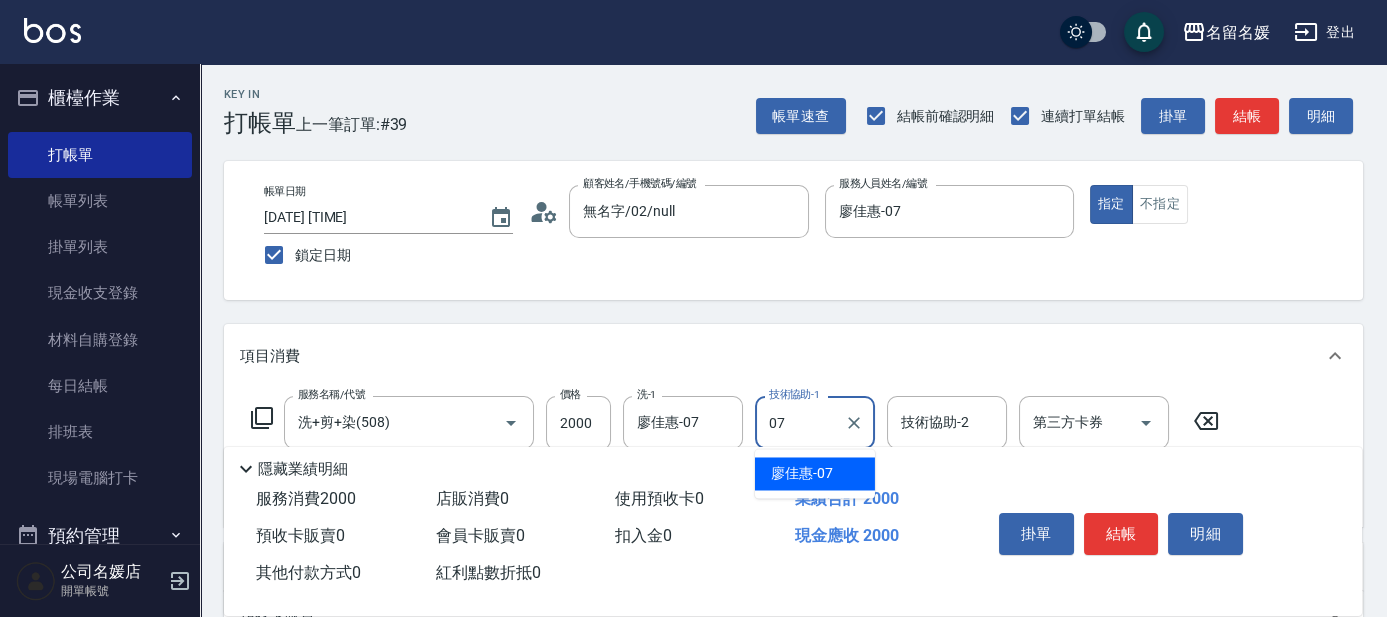 click on "廖佳惠 -07" at bounding box center (815, 473) 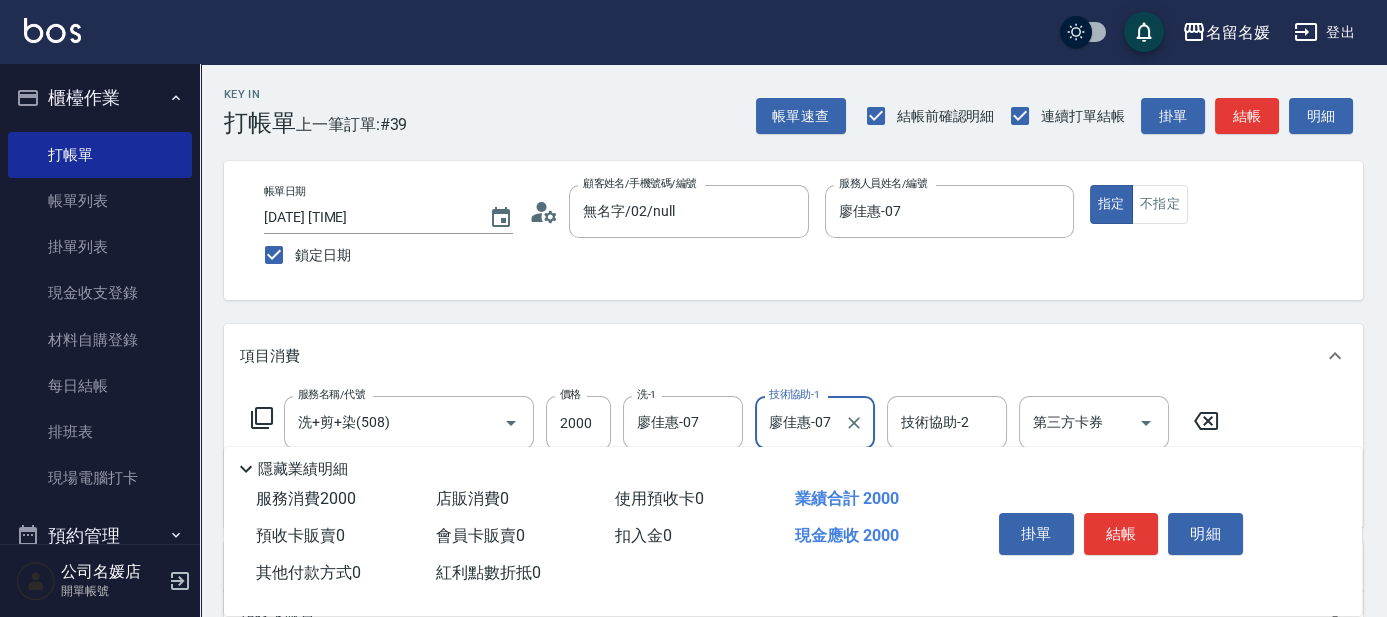 type on "廖佳惠-07" 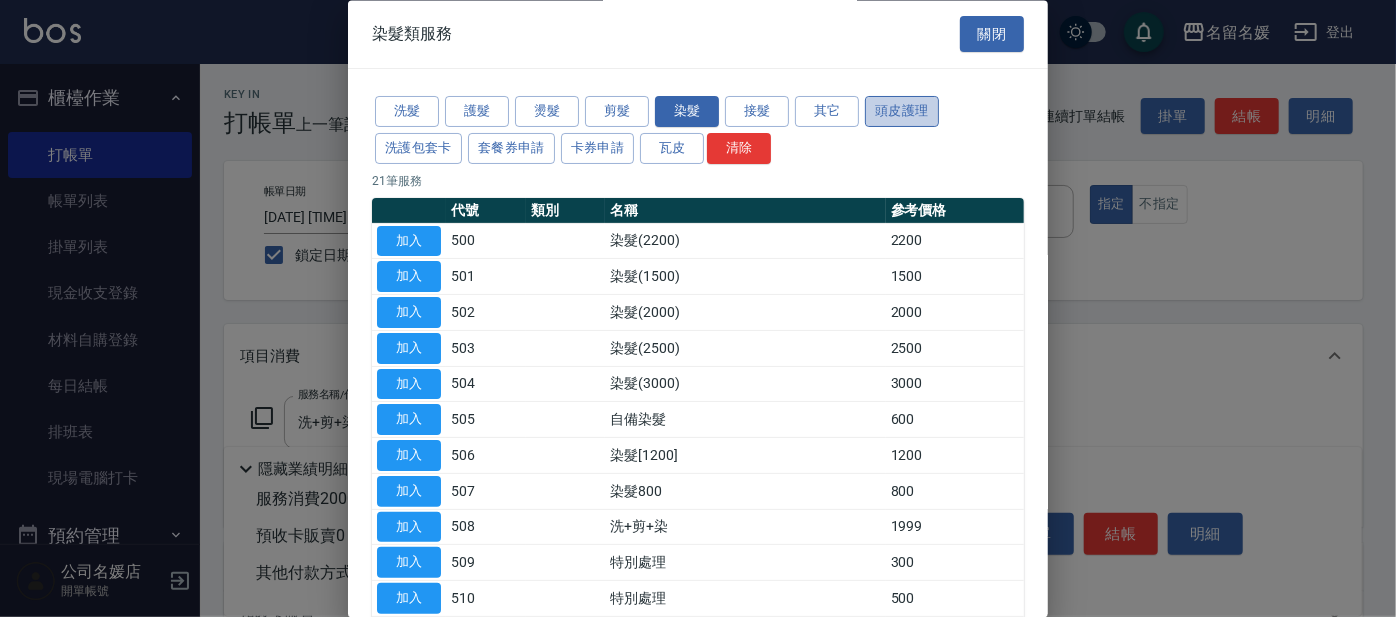 click on "頭皮護理" at bounding box center [902, 112] 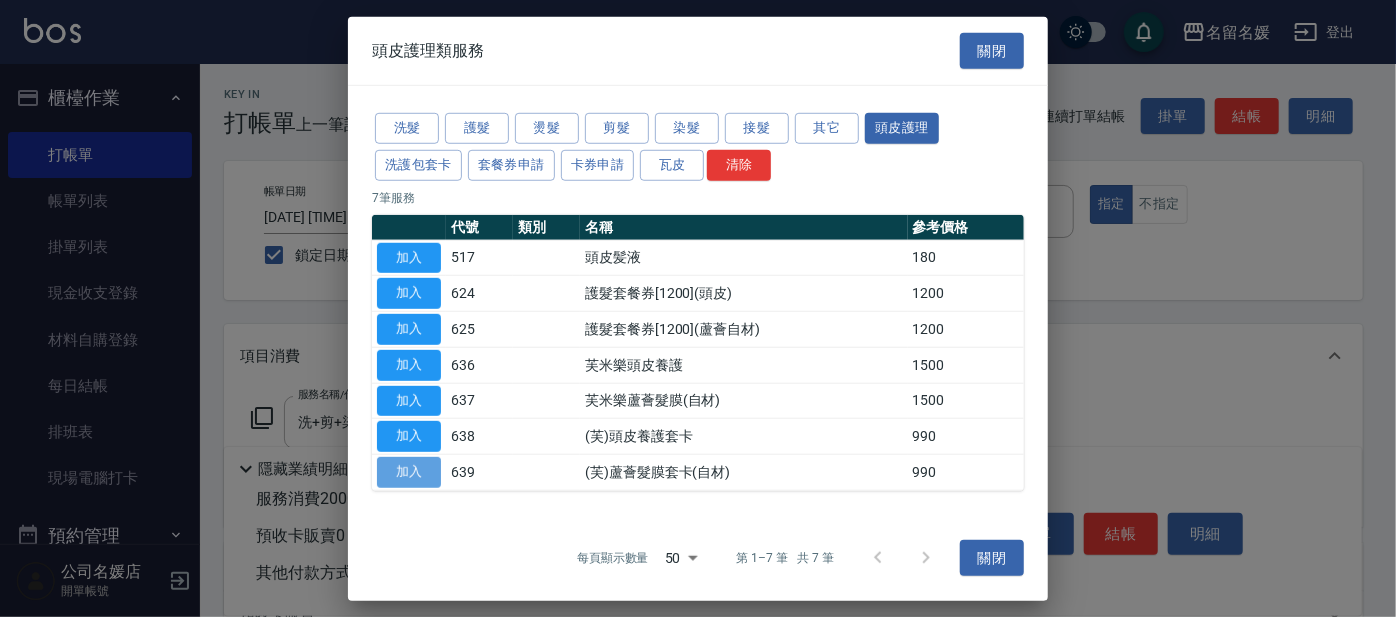 click on "加入" at bounding box center [409, 472] 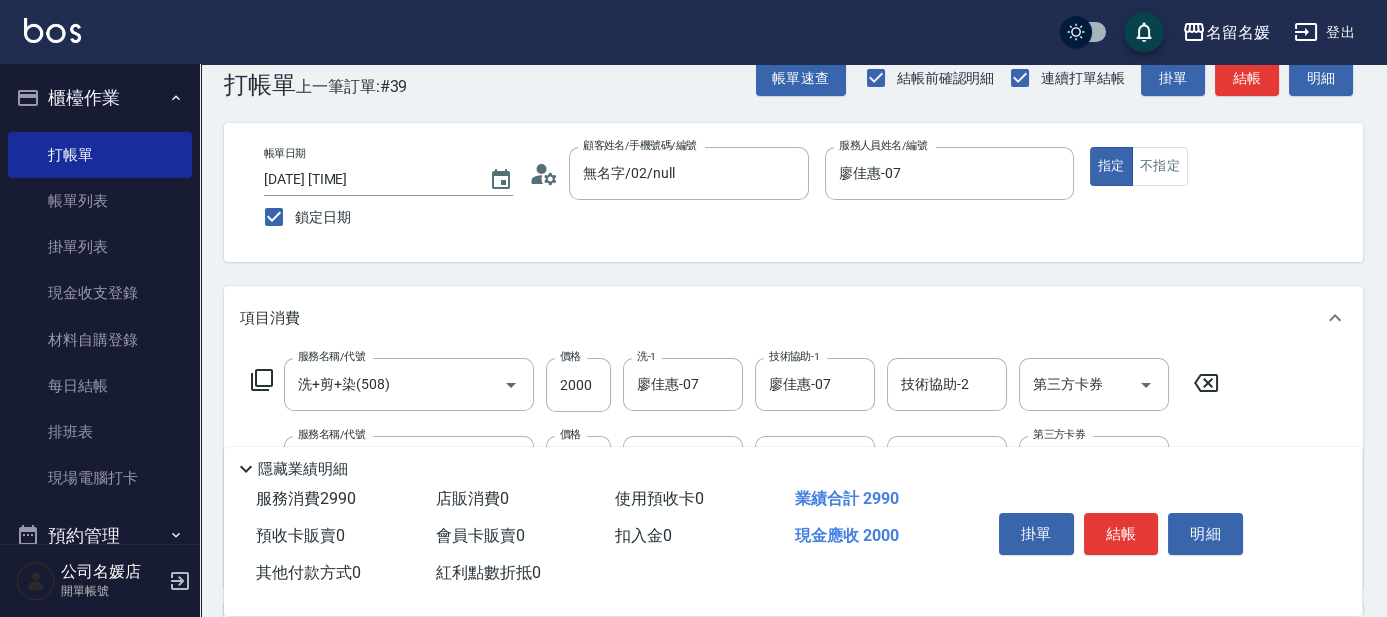scroll, scrollTop: 181, scrollLeft: 0, axis: vertical 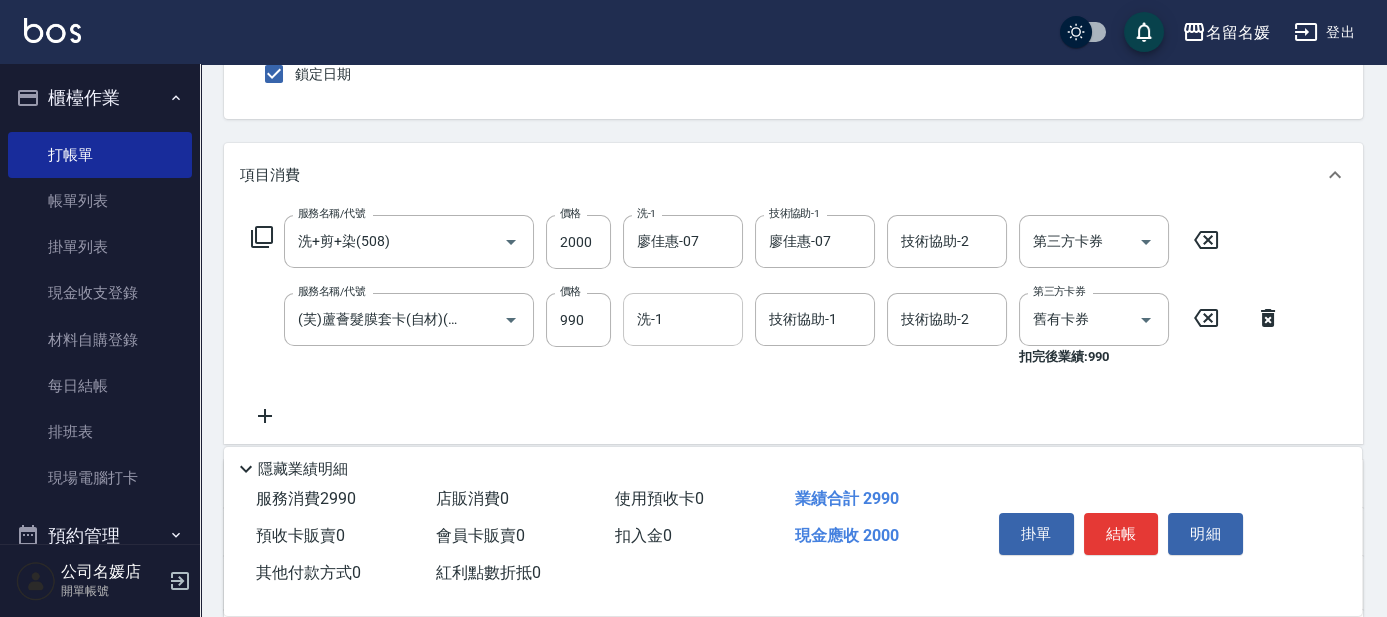 click on "洗-1" at bounding box center [683, 319] 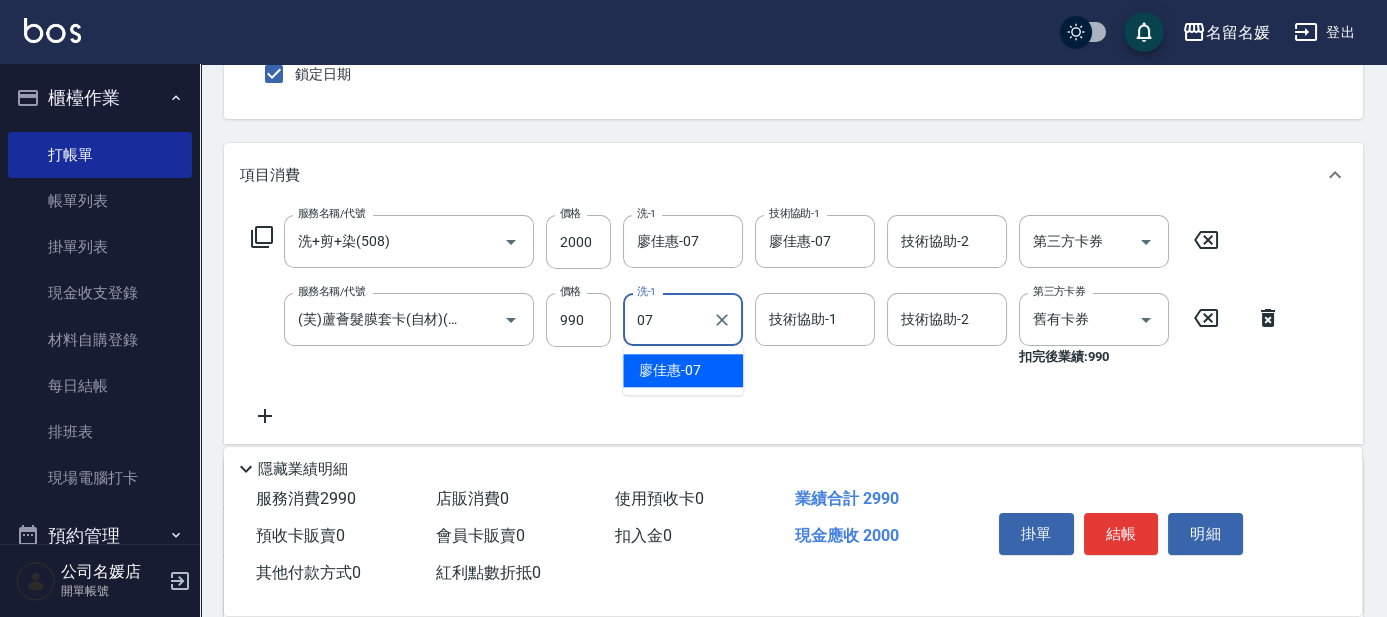 drag, startPoint x: 704, startPoint y: 360, endPoint x: 802, endPoint y: 315, distance: 107.837845 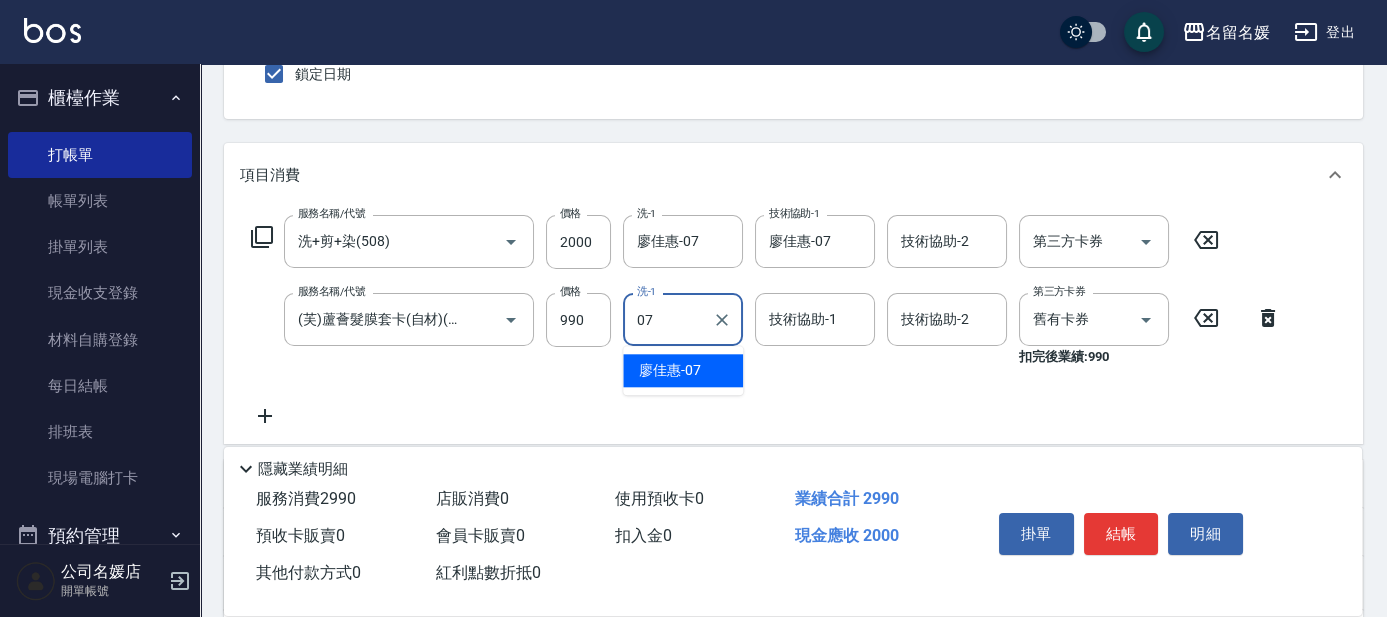 click on "廖佳惠 -07" at bounding box center (683, 370) 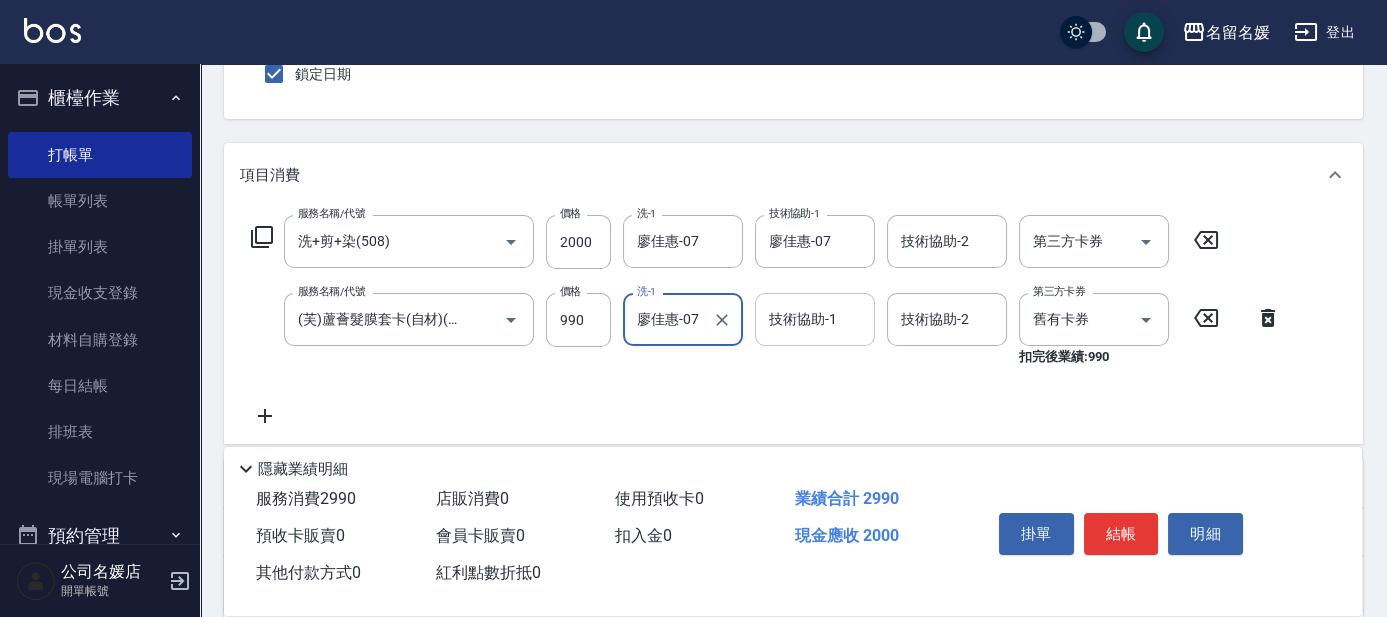 type on "廖佳惠-07" 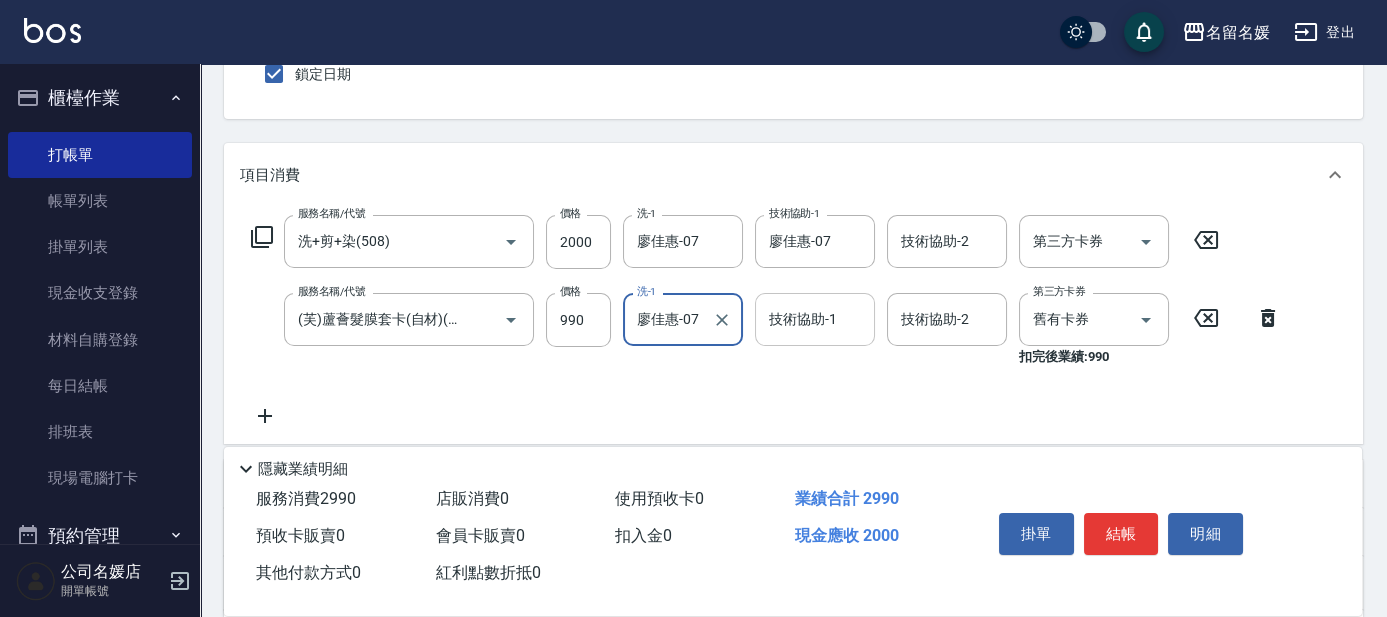 click on "技術協助-1 技術協助-1" at bounding box center (815, 319) 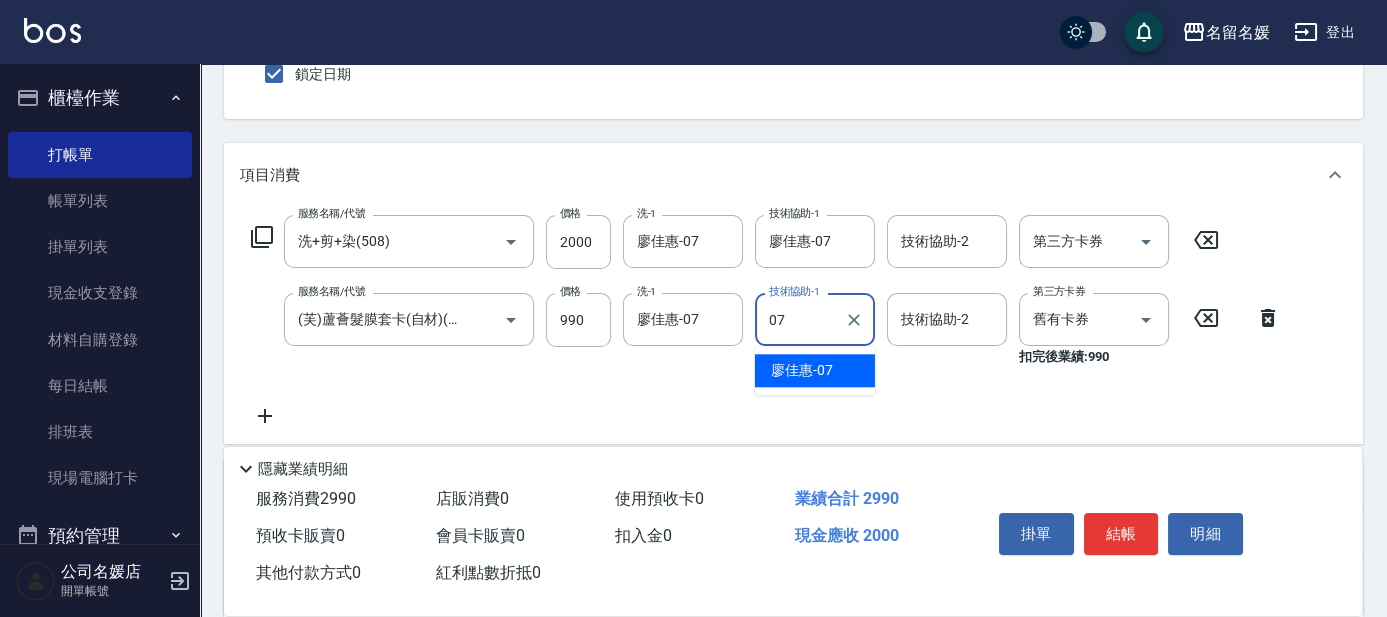 click on "廖佳惠 -07" at bounding box center [815, 370] 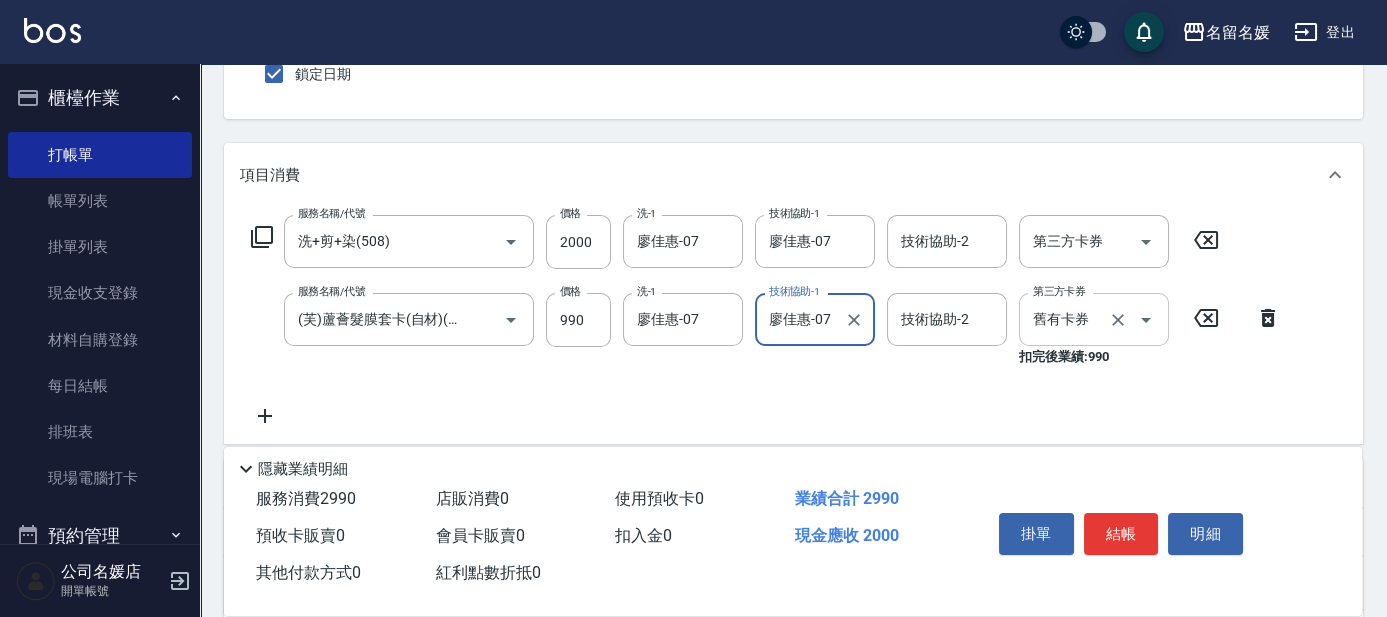 type on "廖佳惠-07" 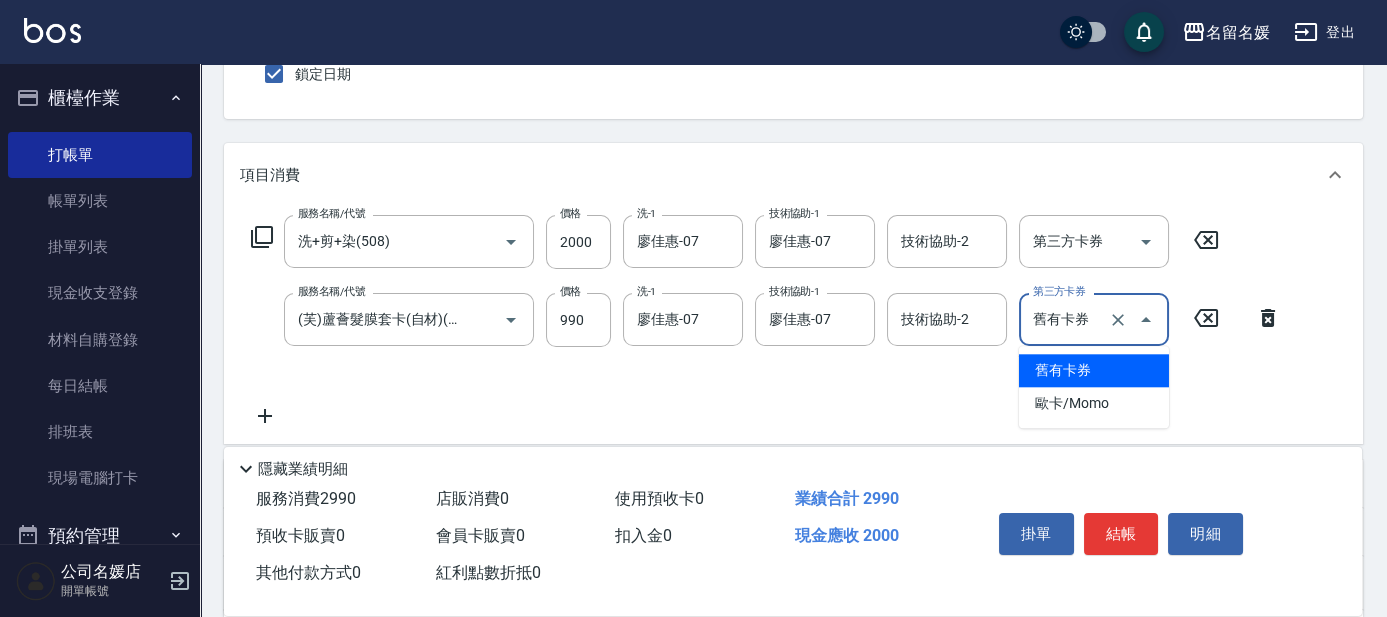 click on "舊有卡券" at bounding box center [1094, 370] 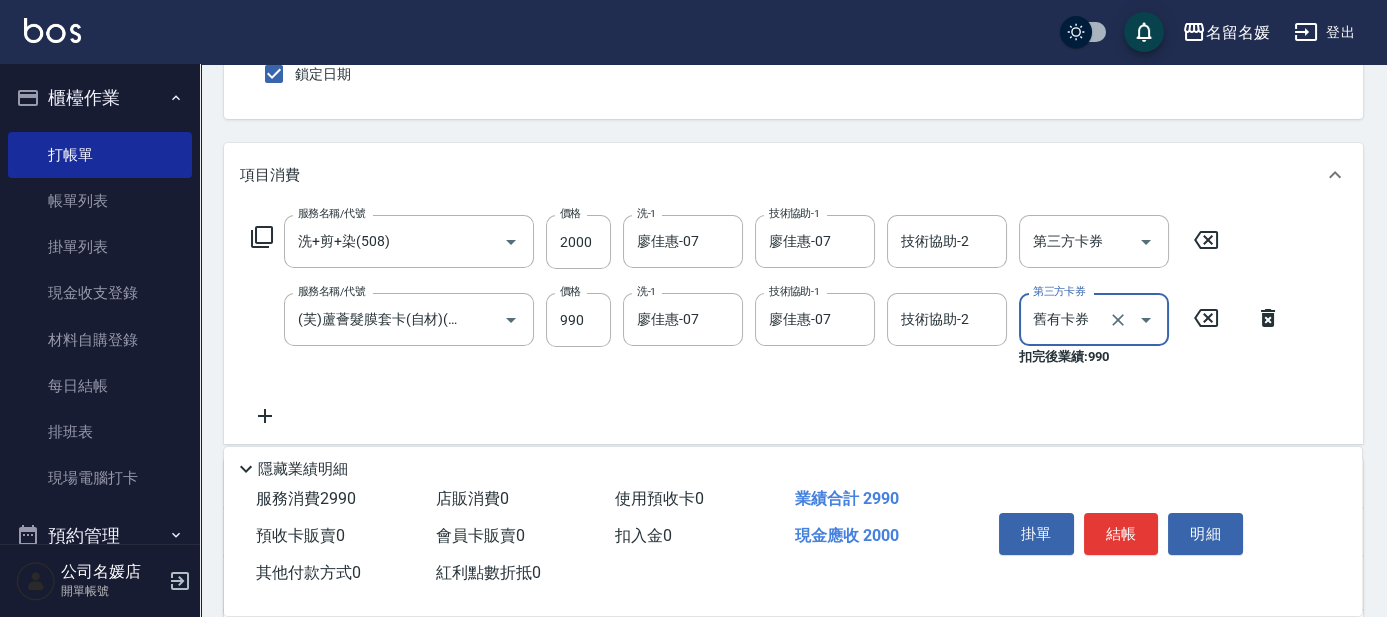 click 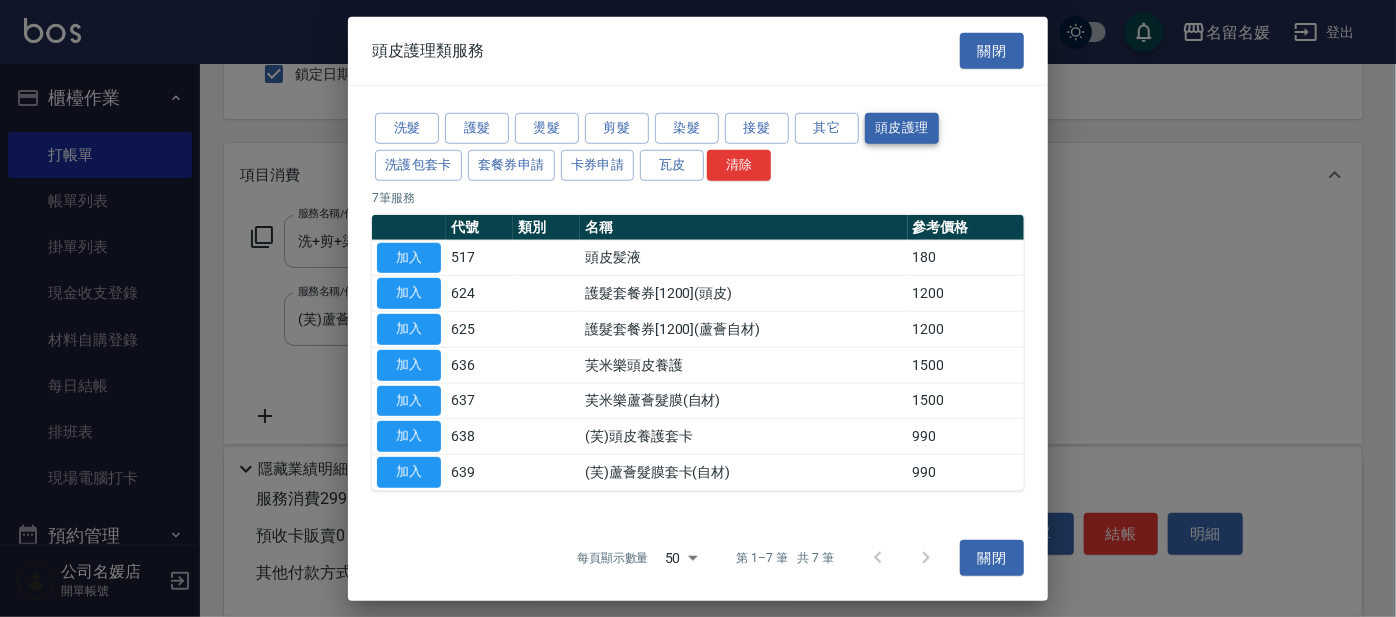 click on "頭皮護理" at bounding box center [902, 128] 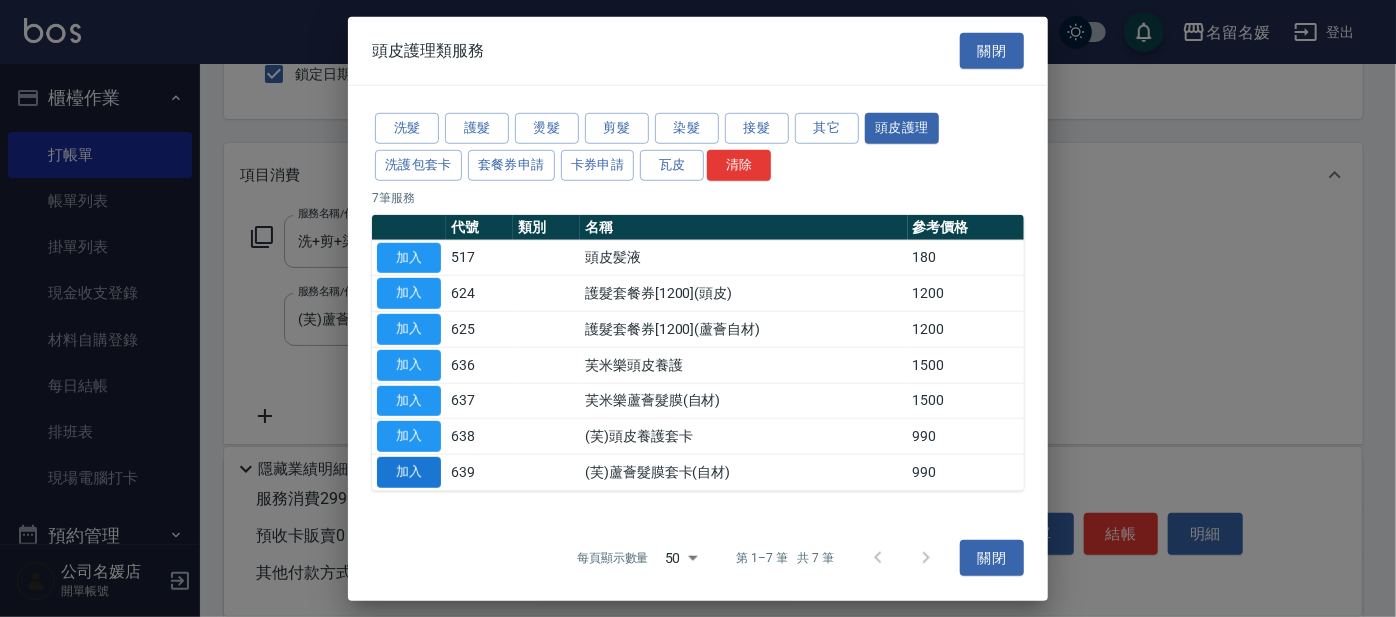 click on "加入" at bounding box center [409, 472] 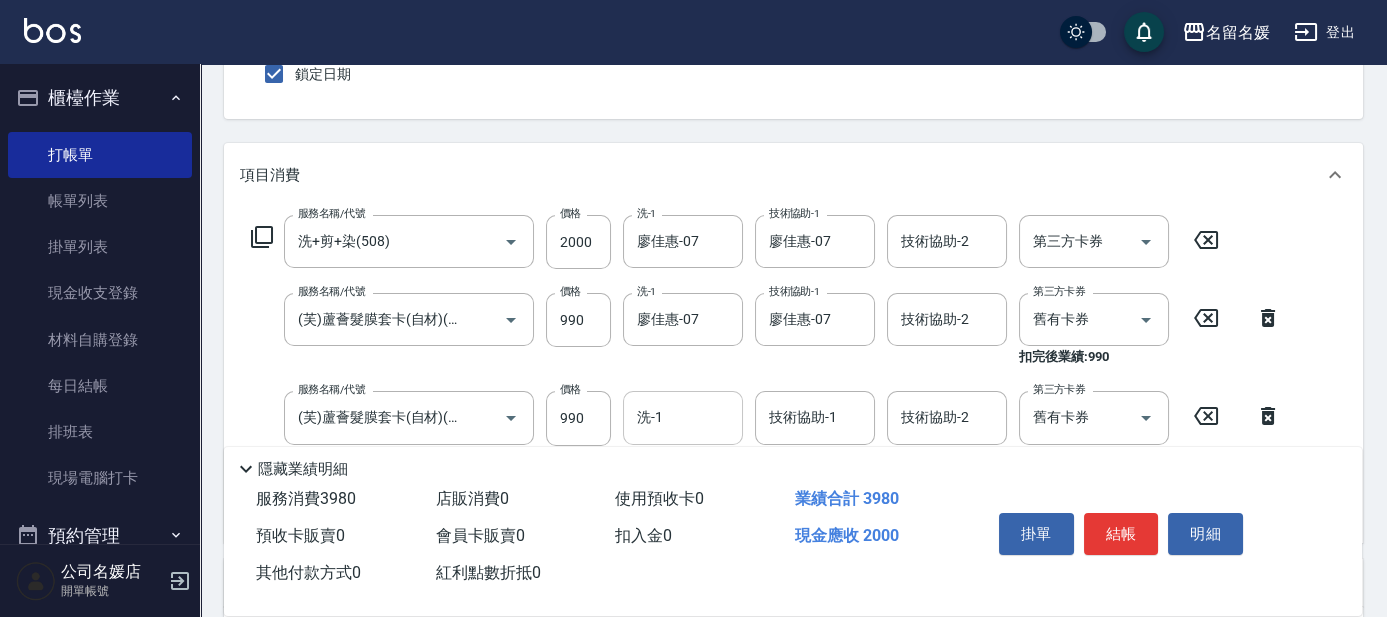 click on "洗-1" at bounding box center (683, 417) 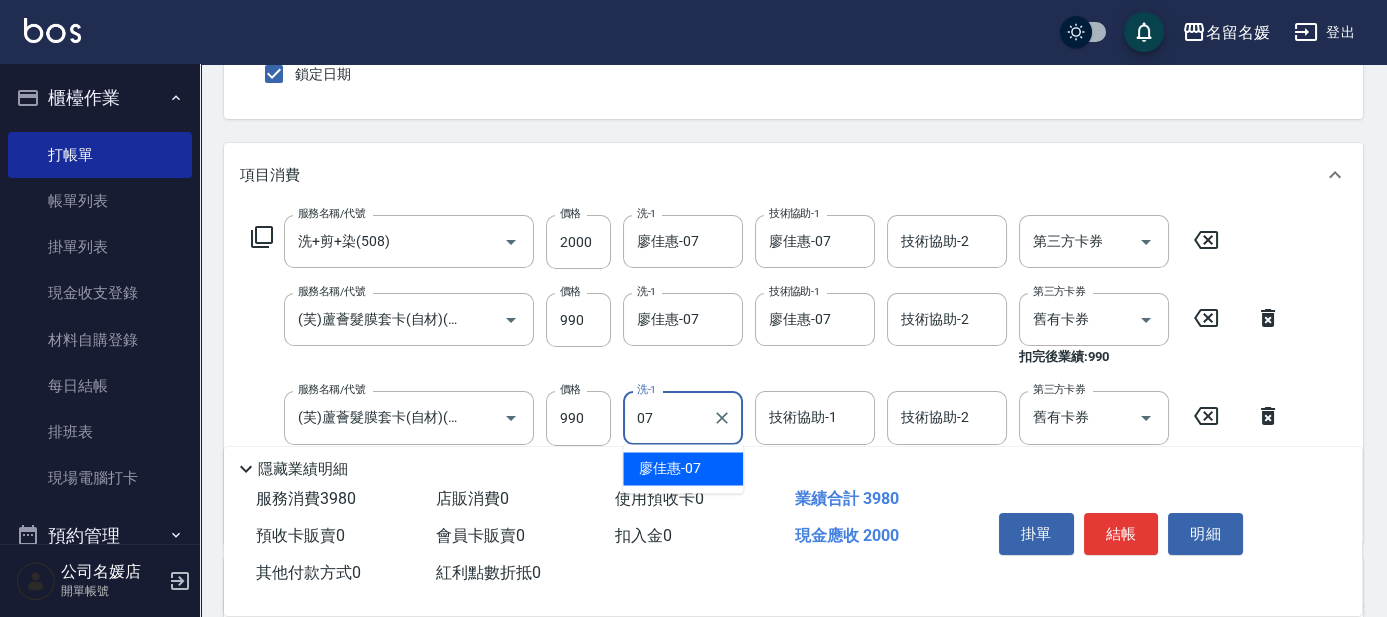 click on "廖佳惠 -07" at bounding box center [670, 468] 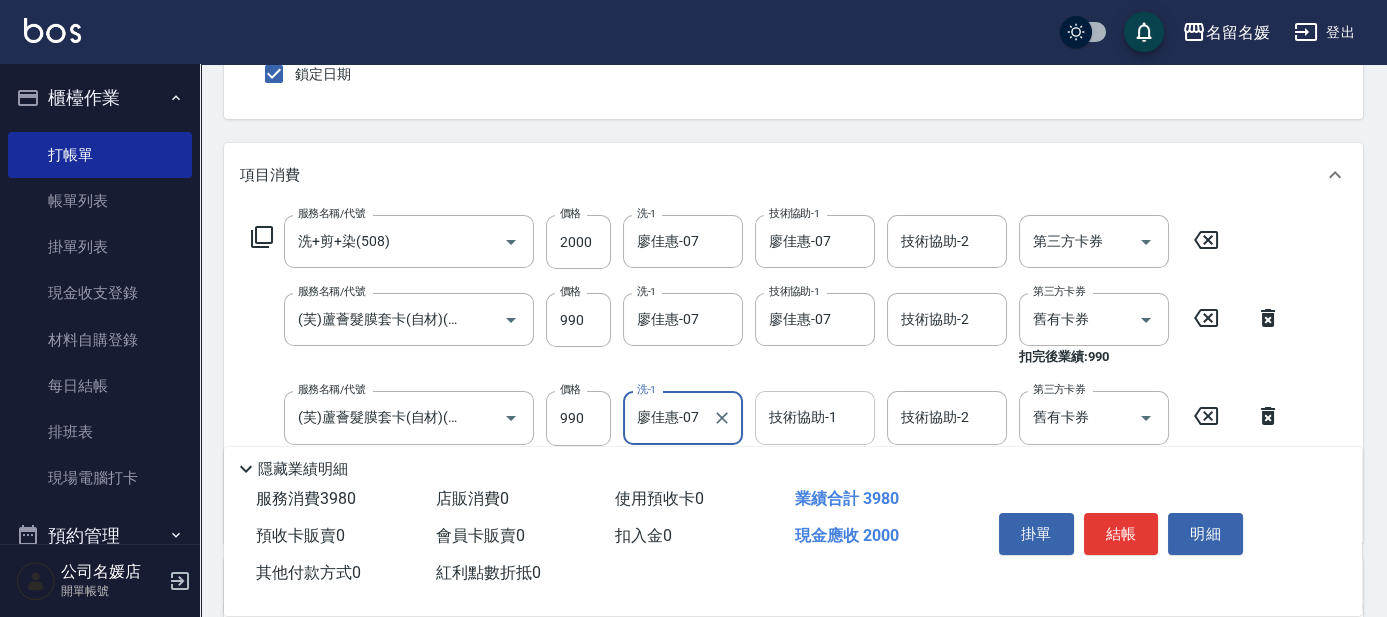type on "廖佳惠-07" 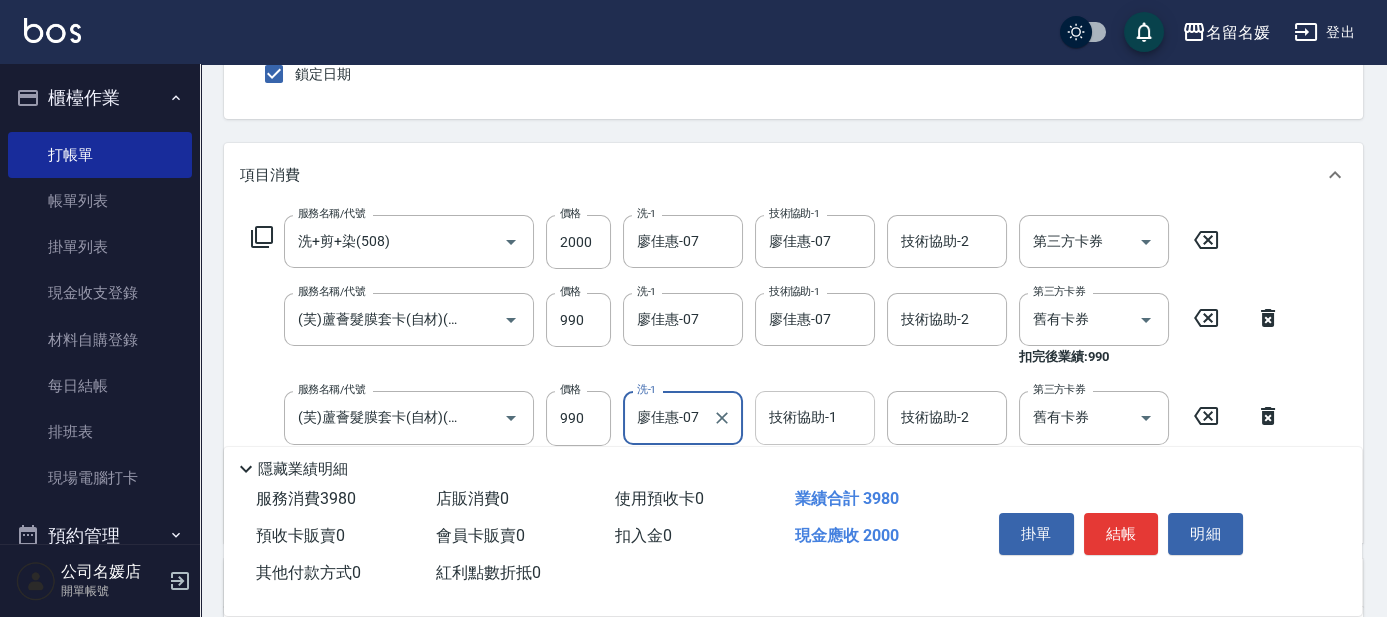 click on "技術協助-1" at bounding box center (815, 417) 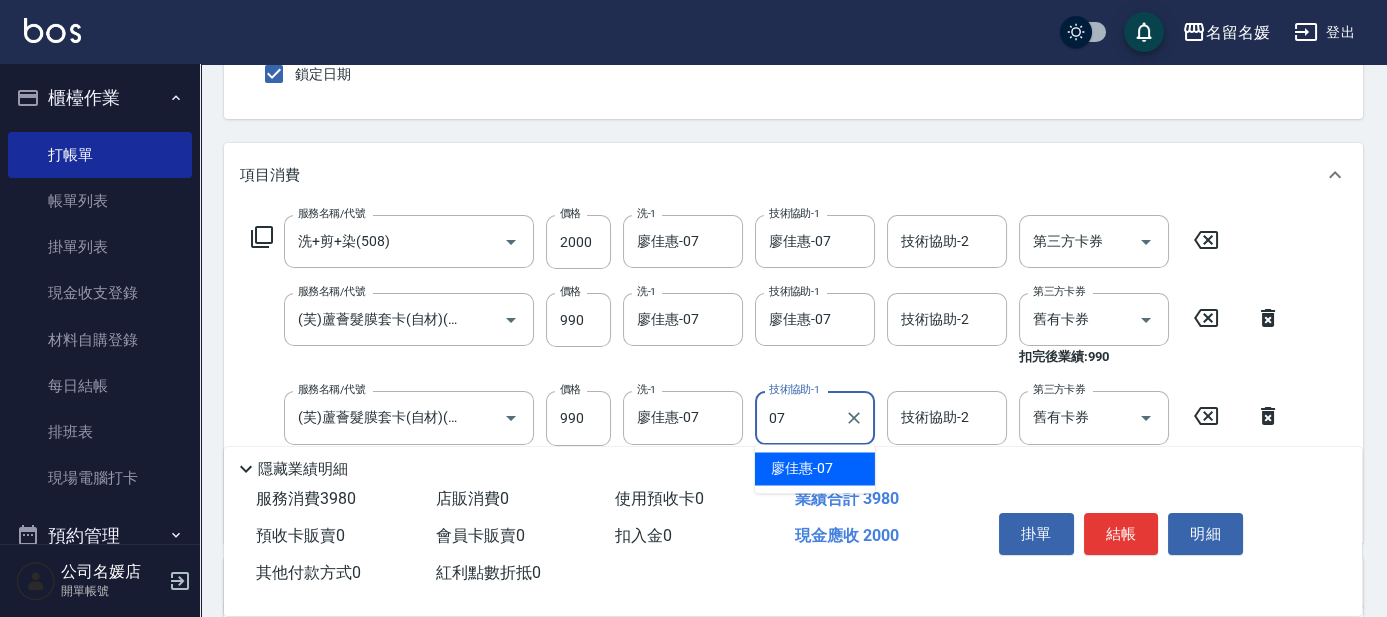 click on "廖佳惠 -07" at bounding box center [802, 468] 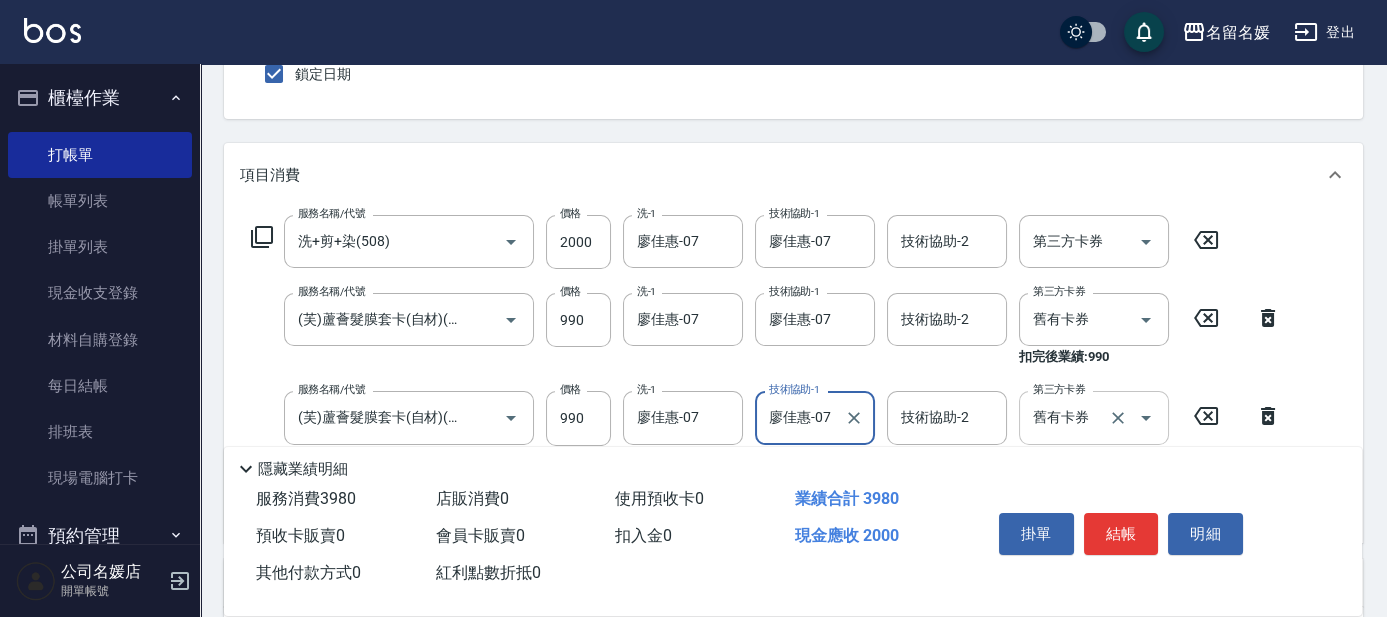 type on "廖佳惠-07" 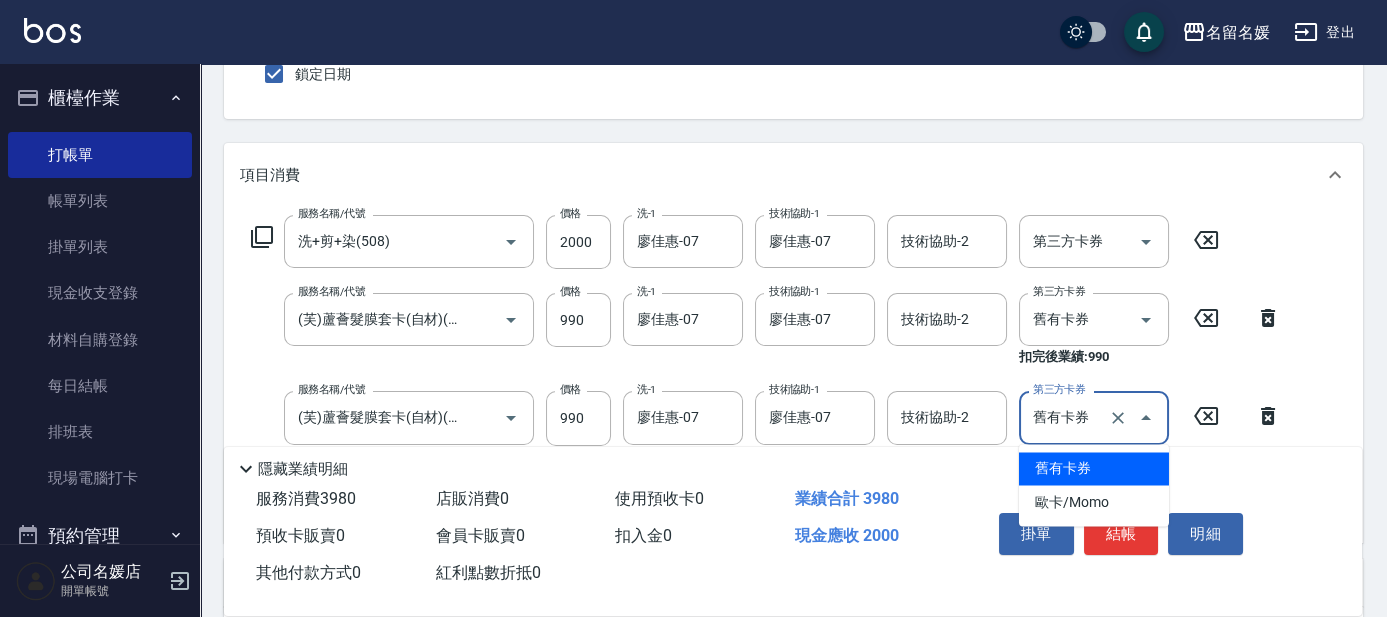 click on "舊有卡券" at bounding box center [1094, 468] 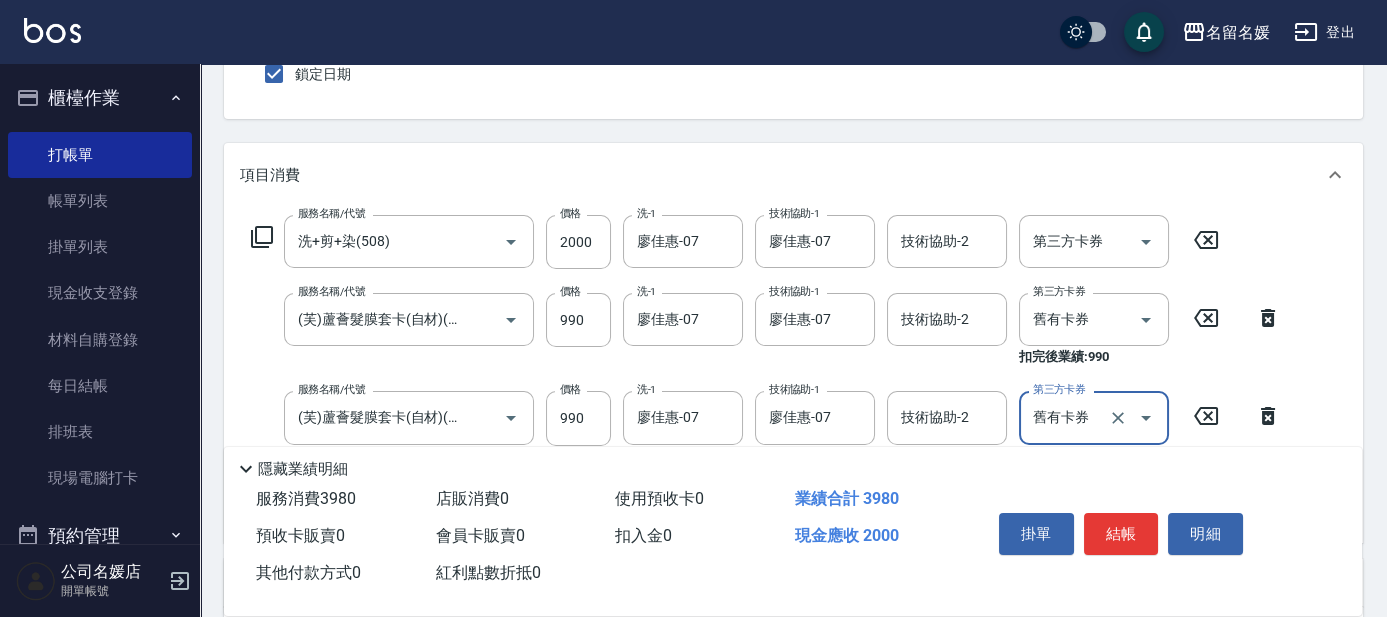 click on "項目消費" at bounding box center (270, 175) 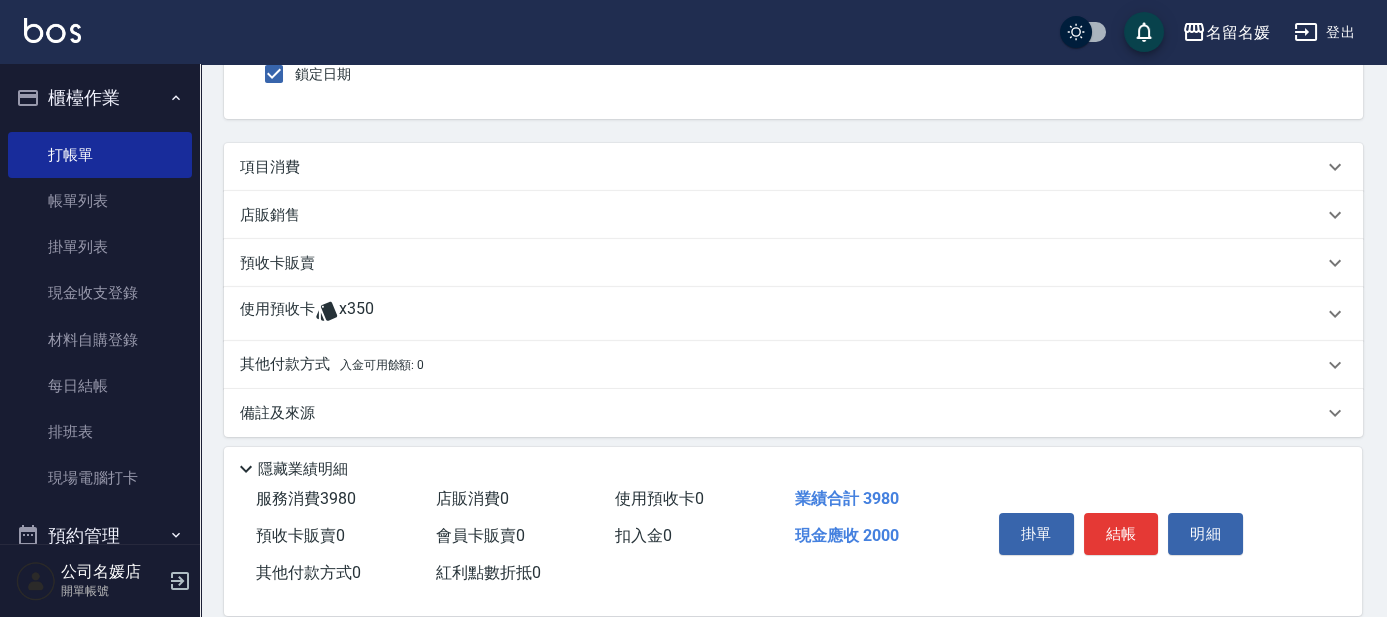 click on "店販銷售" at bounding box center [270, 215] 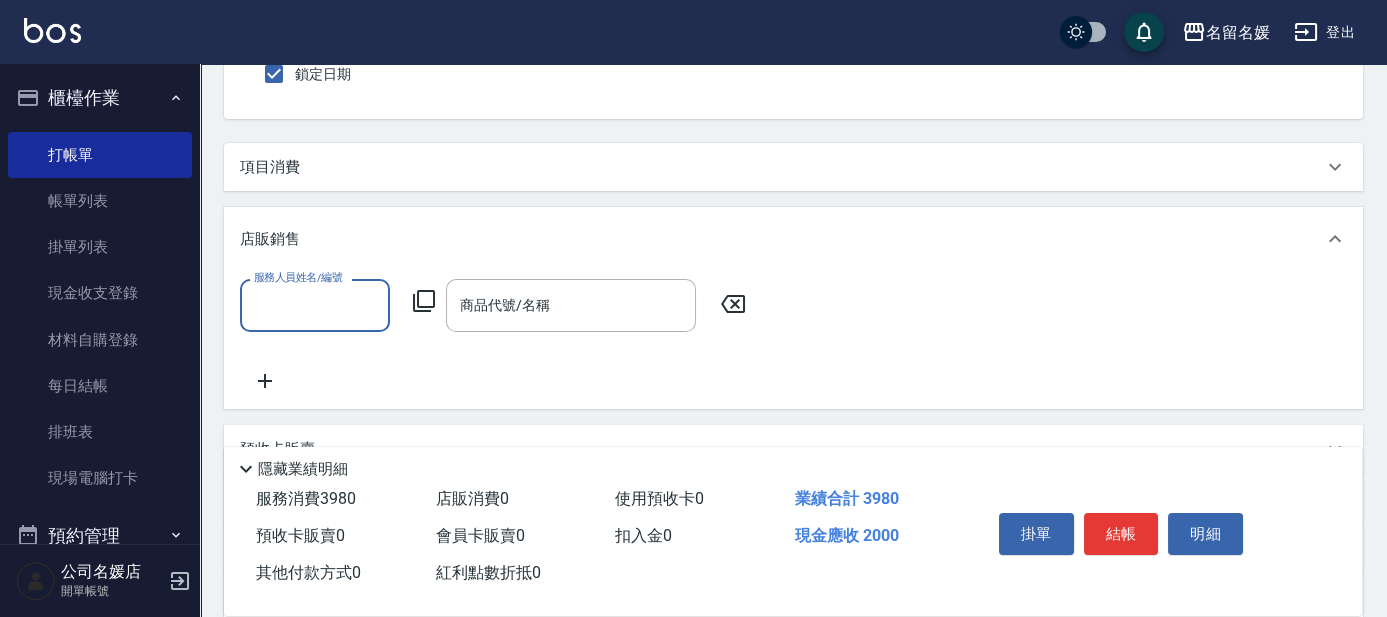 scroll, scrollTop: 0, scrollLeft: 0, axis: both 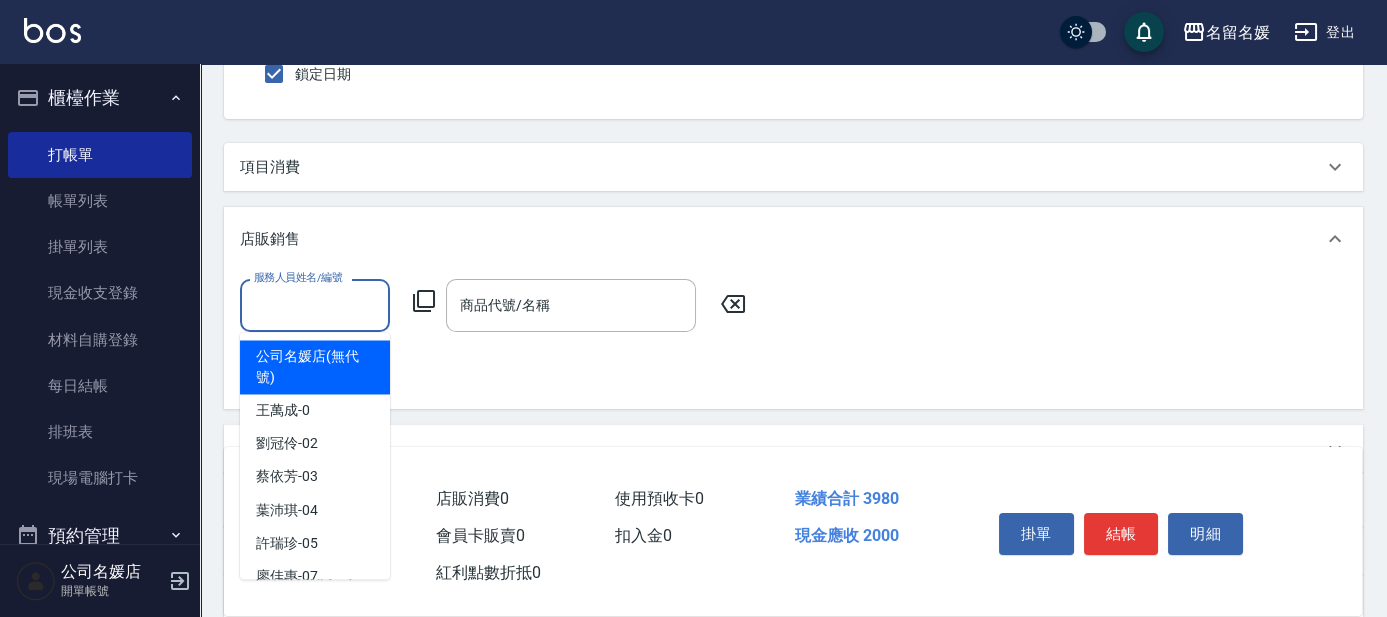 click on "服務人員姓名/編號" at bounding box center [315, 305] 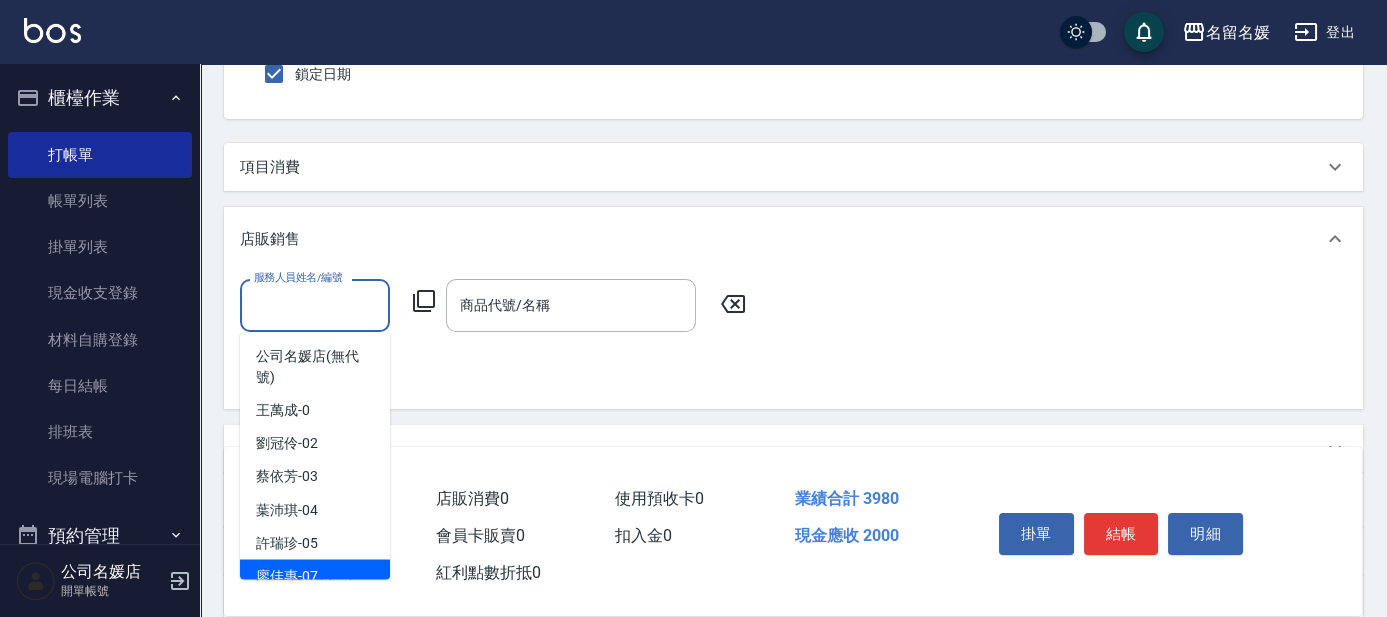 click on "廖佳惠 -07" at bounding box center [315, 575] 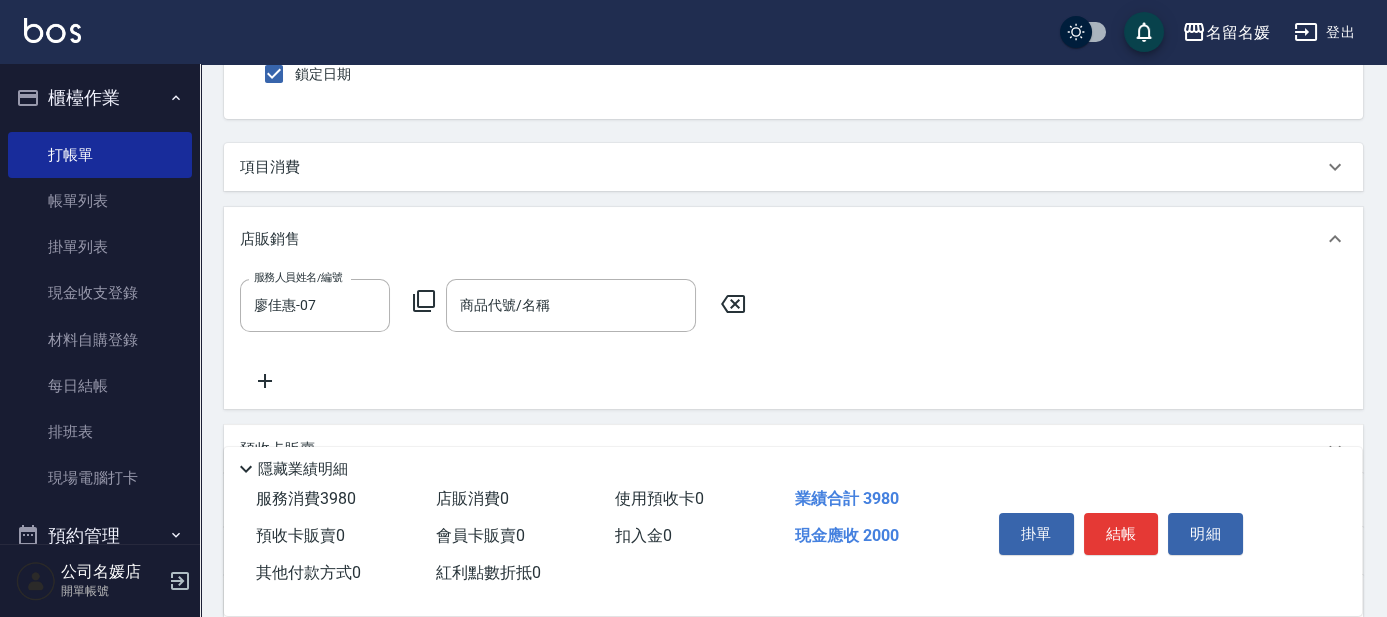 click 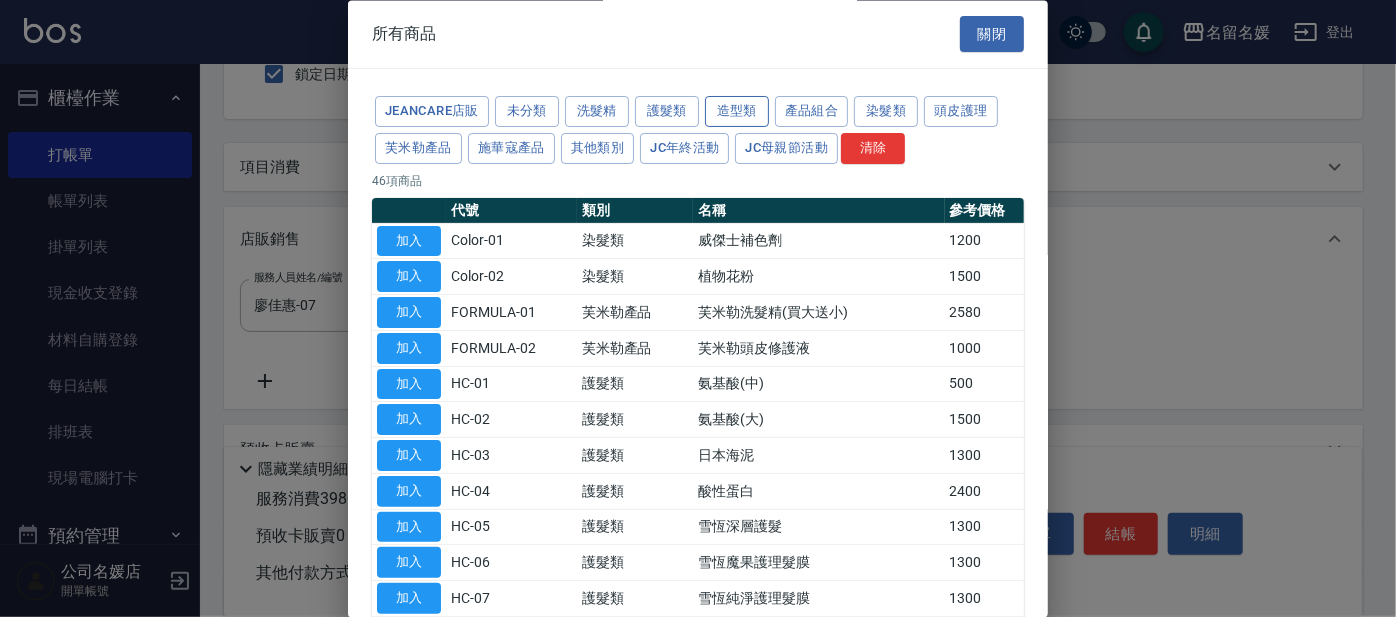 click on "造型類" at bounding box center [737, 112] 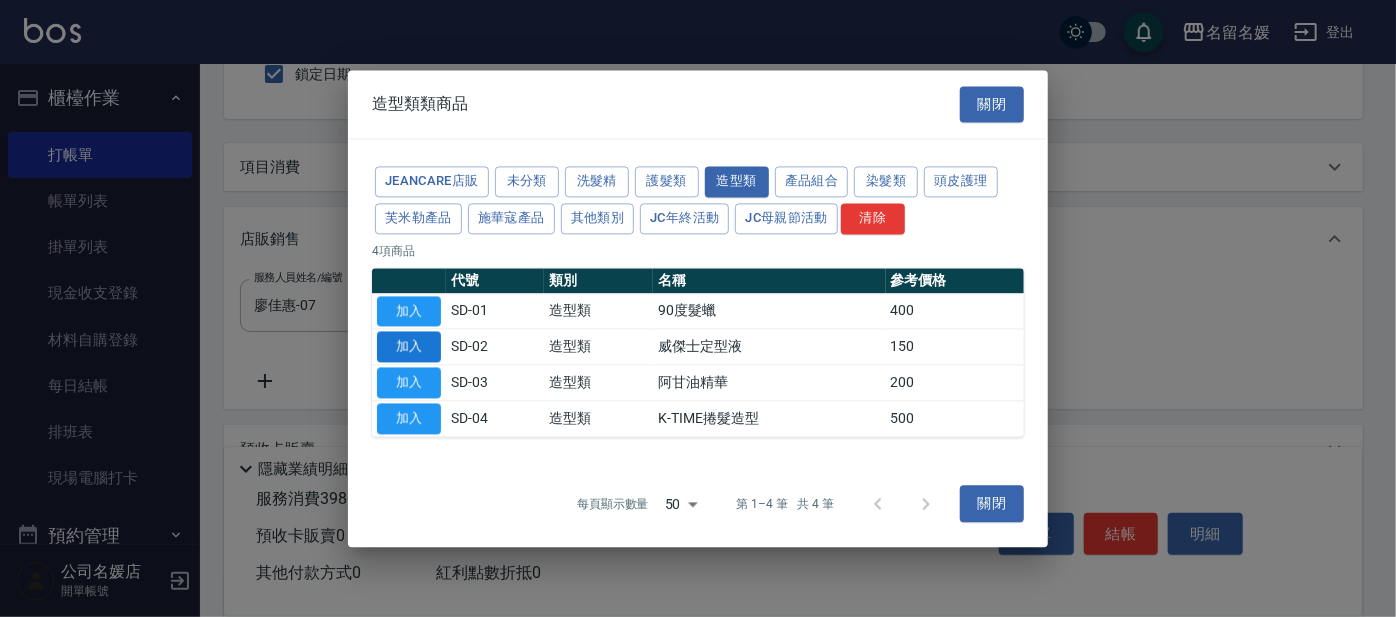 click on "加入" at bounding box center [409, 347] 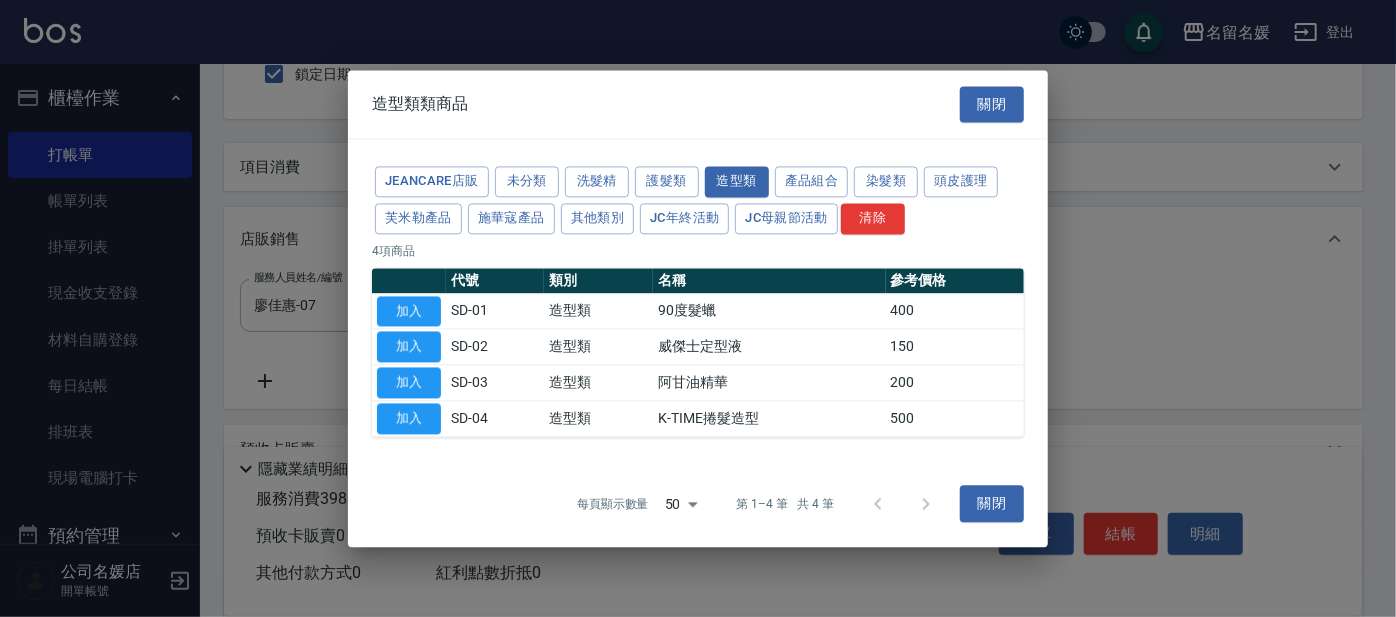 type on "威傑士定型液" 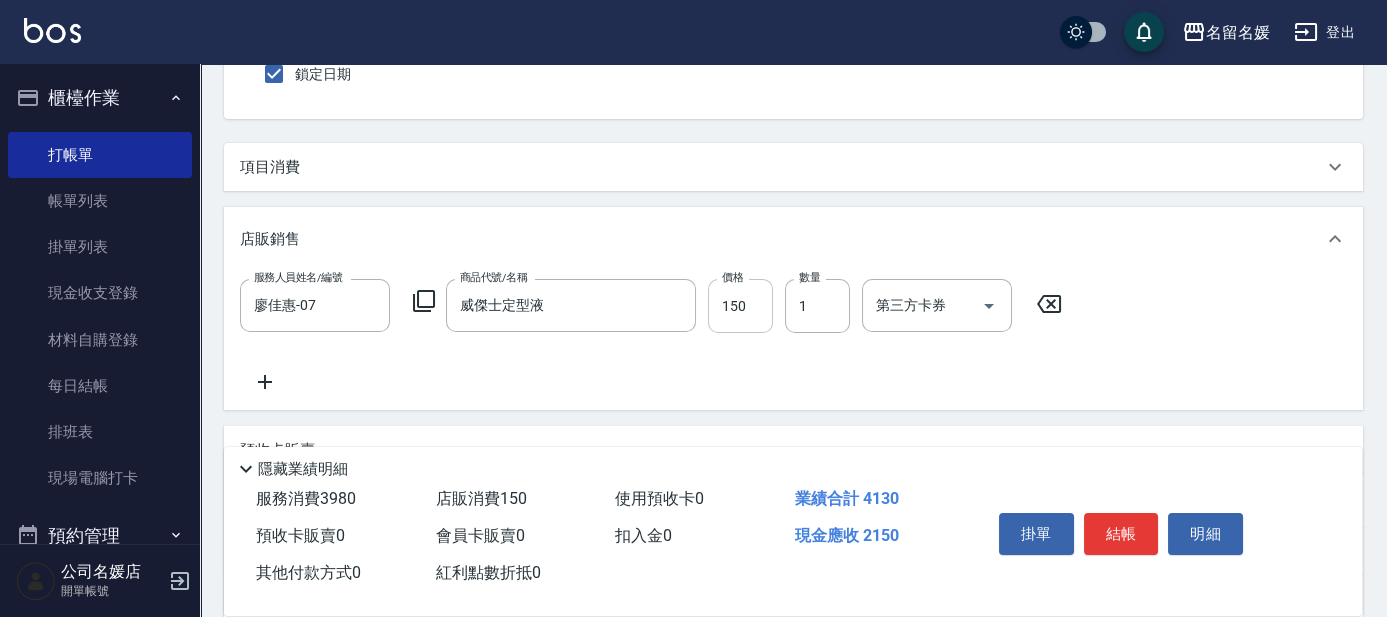 click on "150" at bounding box center (740, 306) 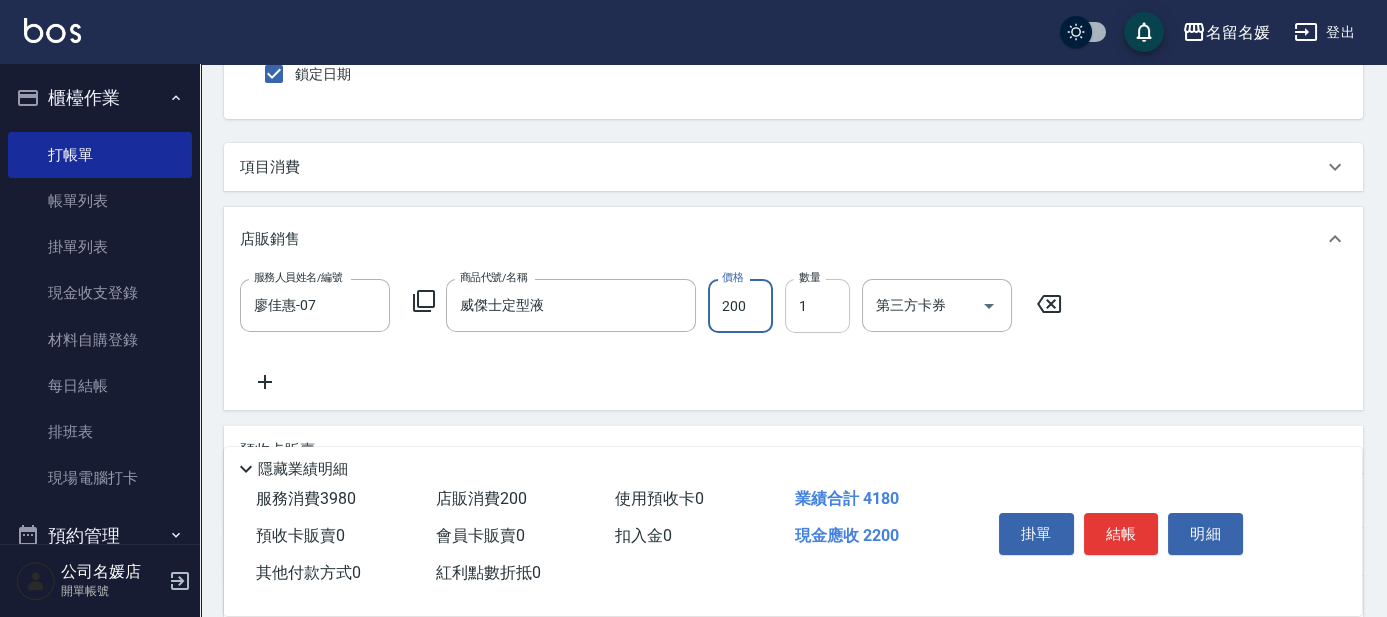 type on "200" 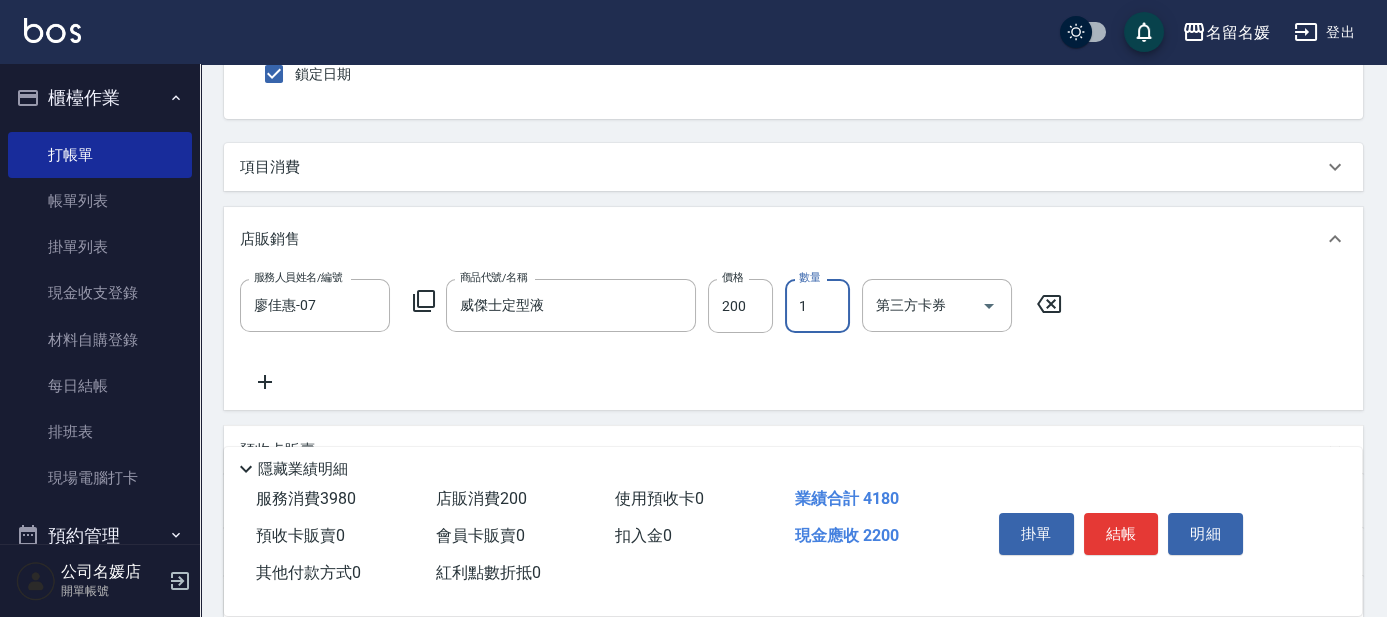 click on "1" at bounding box center [817, 306] 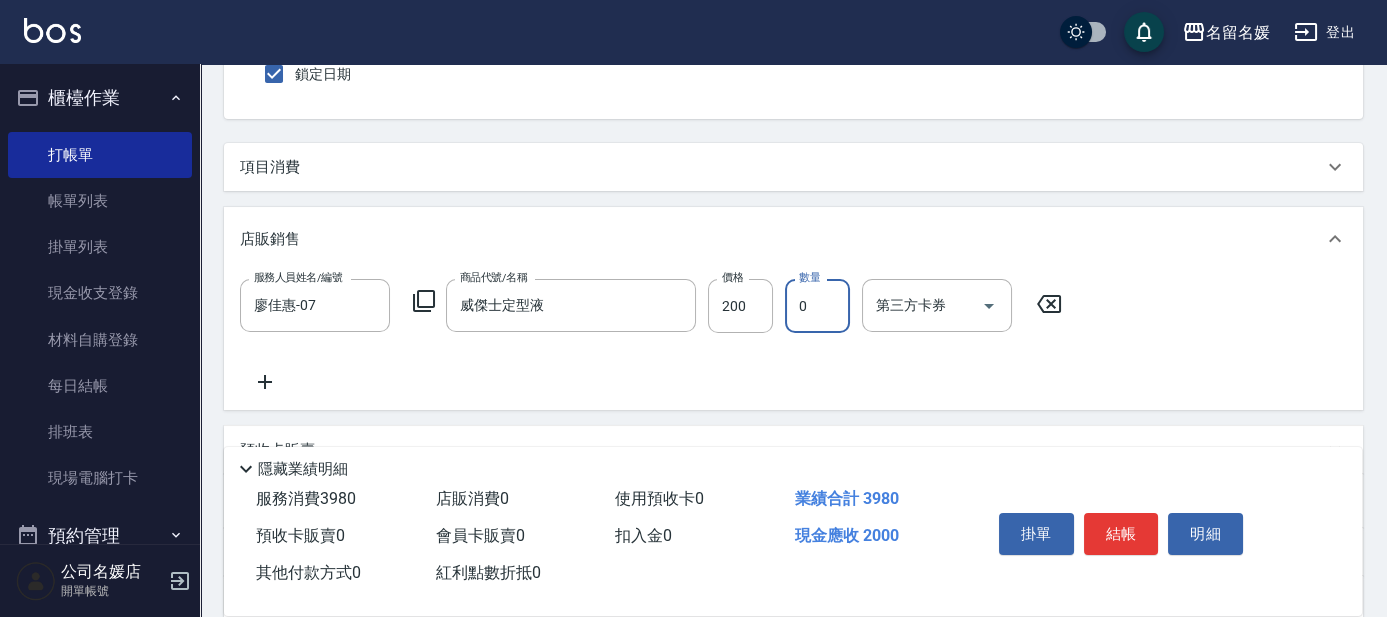 type on "2" 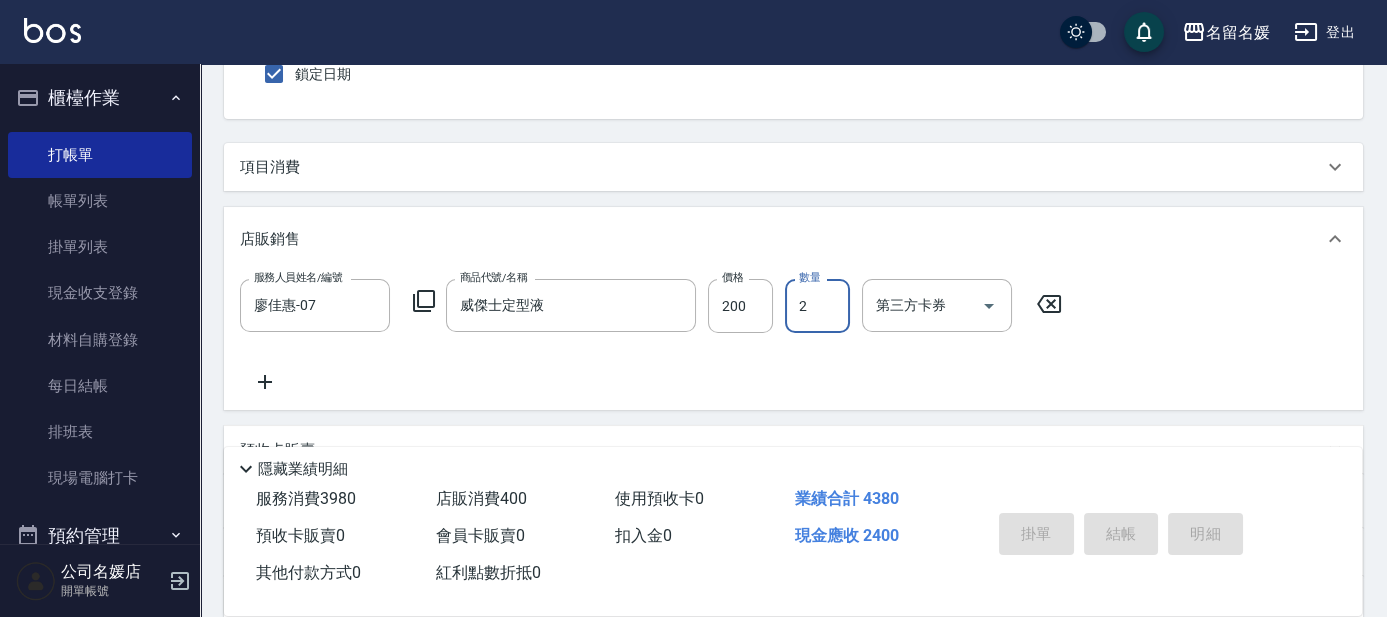 type 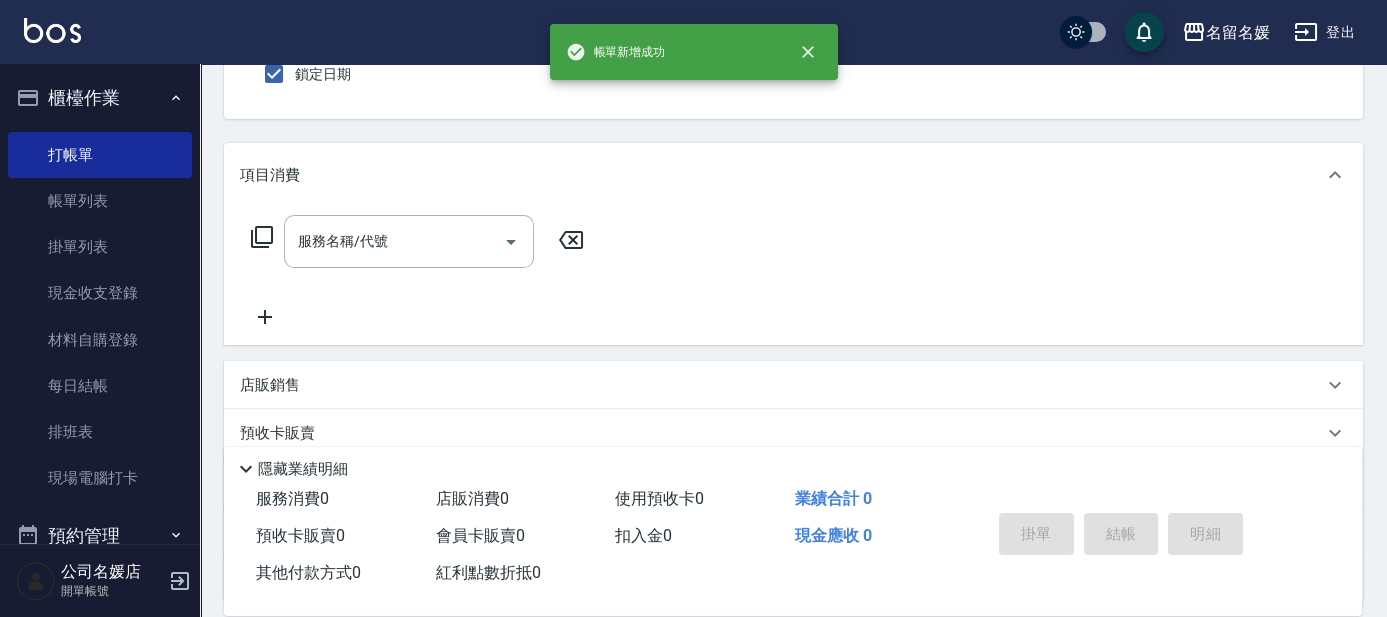 scroll, scrollTop: 0, scrollLeft: 0, axis: both 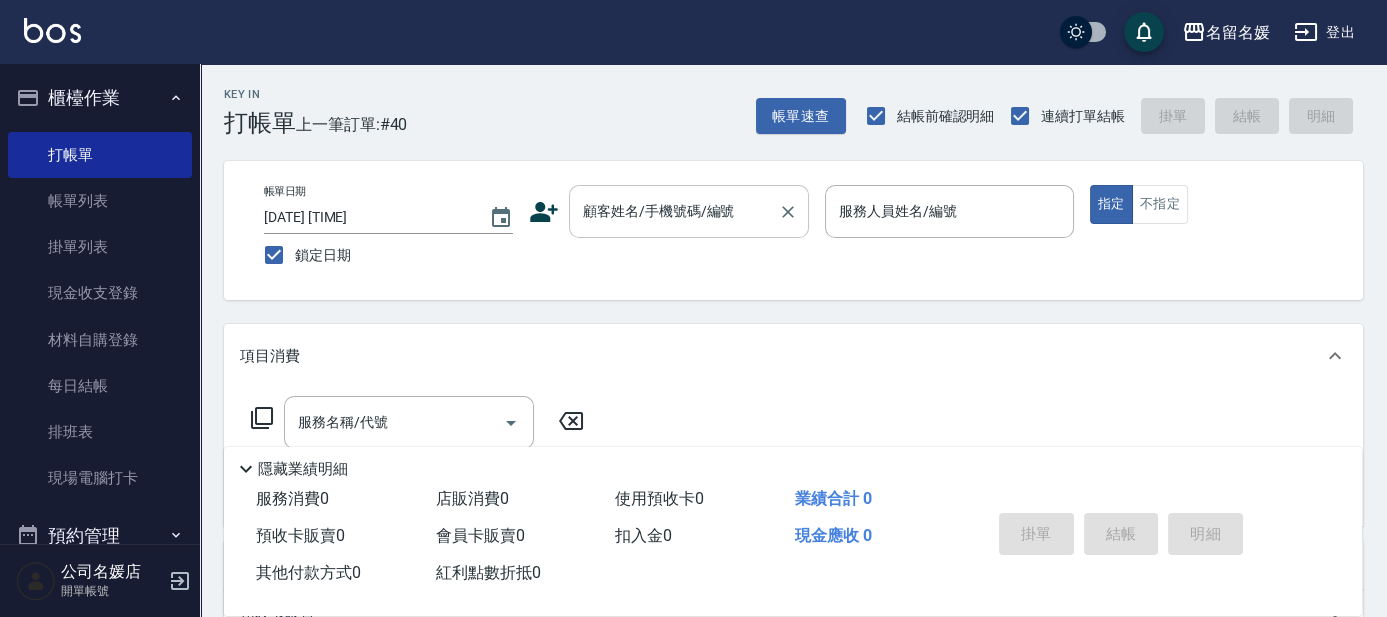 click on "顧客姓名/手機號碼/編號" at bounding box center (674, 211) 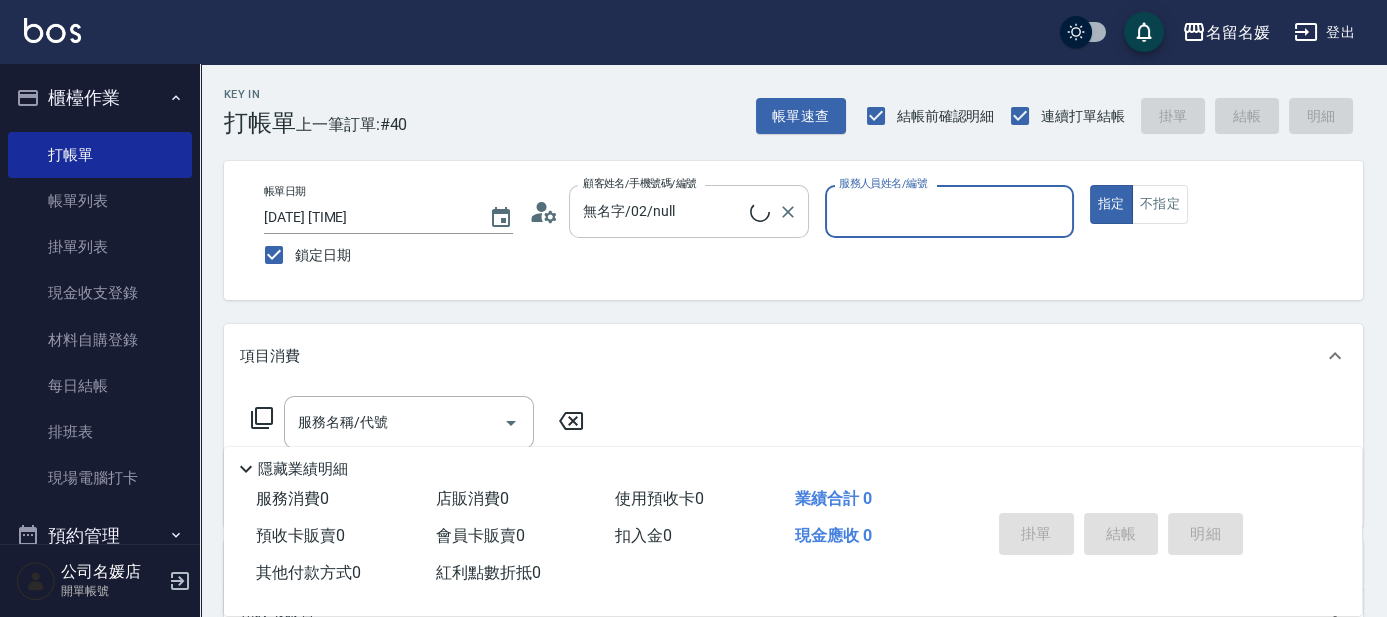 type on "新客人 姓名未設定/0/null" 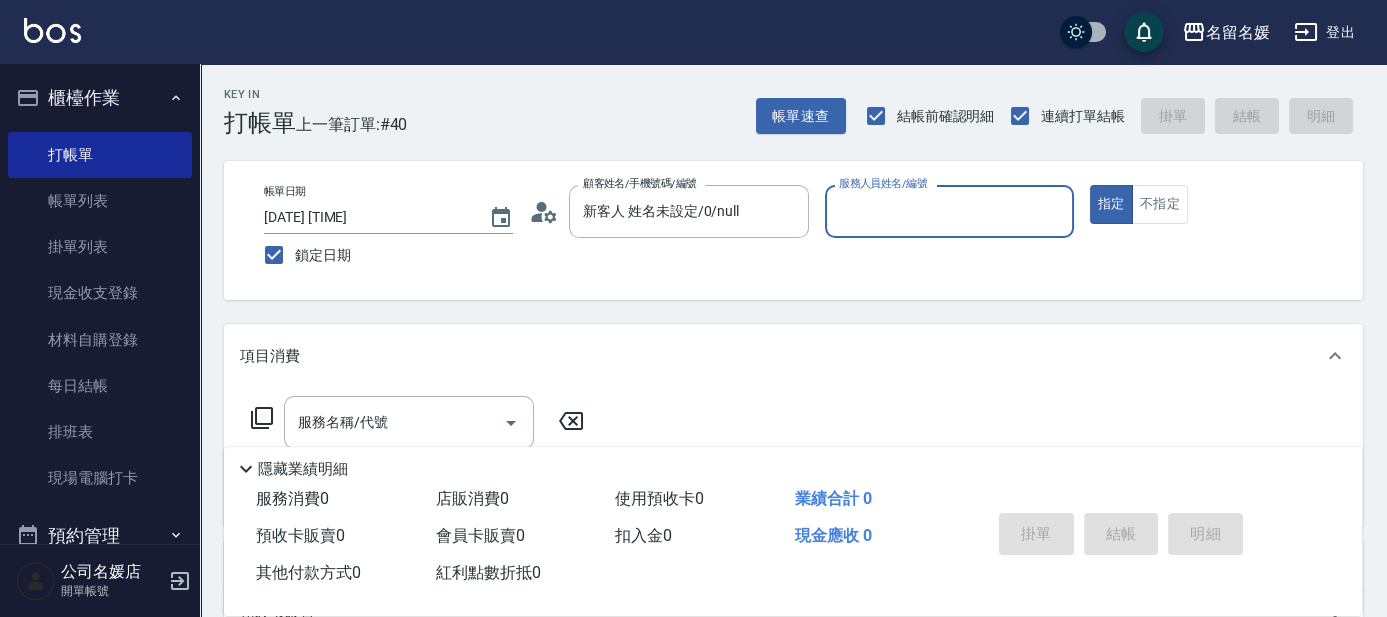 drag, startPoint x: 640, startPoint y: 224, endPoint x: 1042, endPoint y: 189, distance: 403.52075 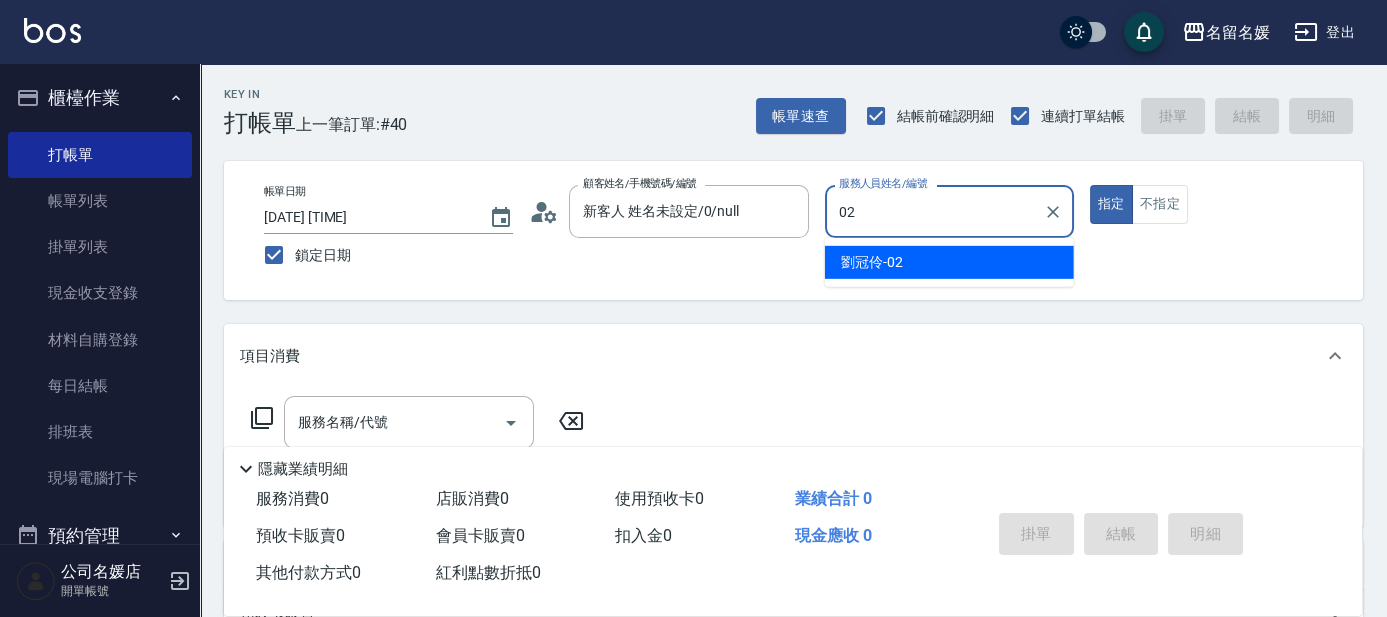 type on "02" 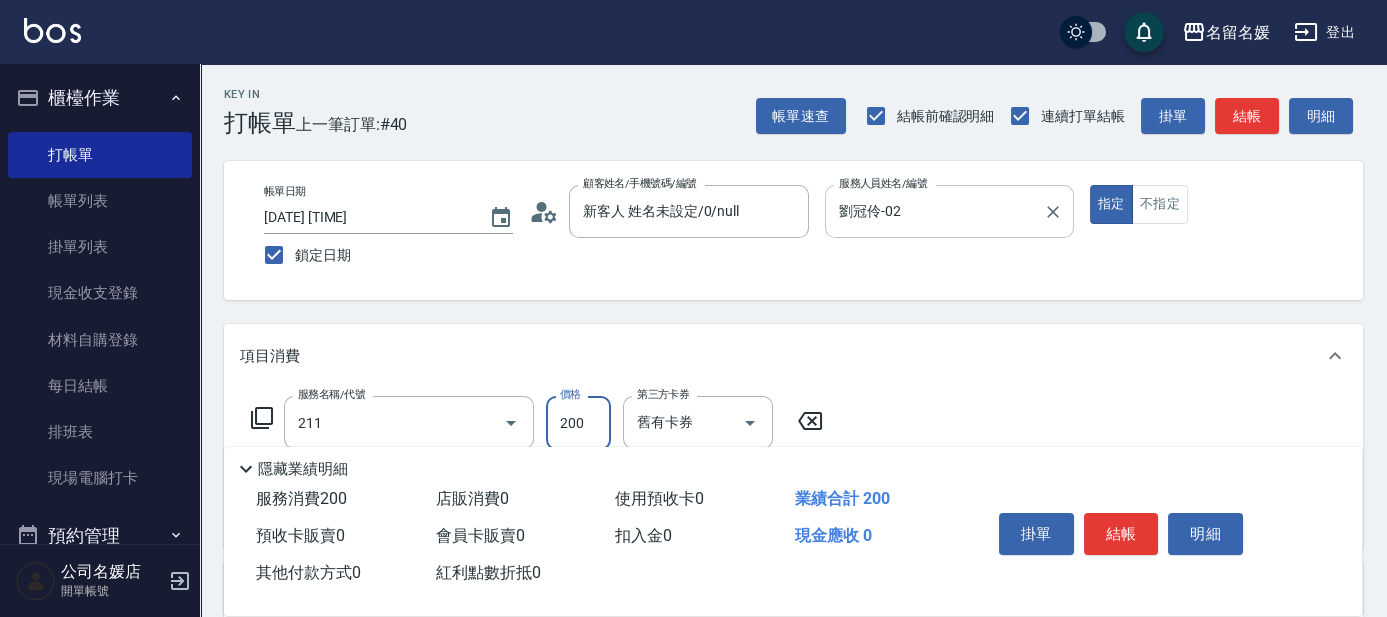 type on "洗髮券~名留200(211)" 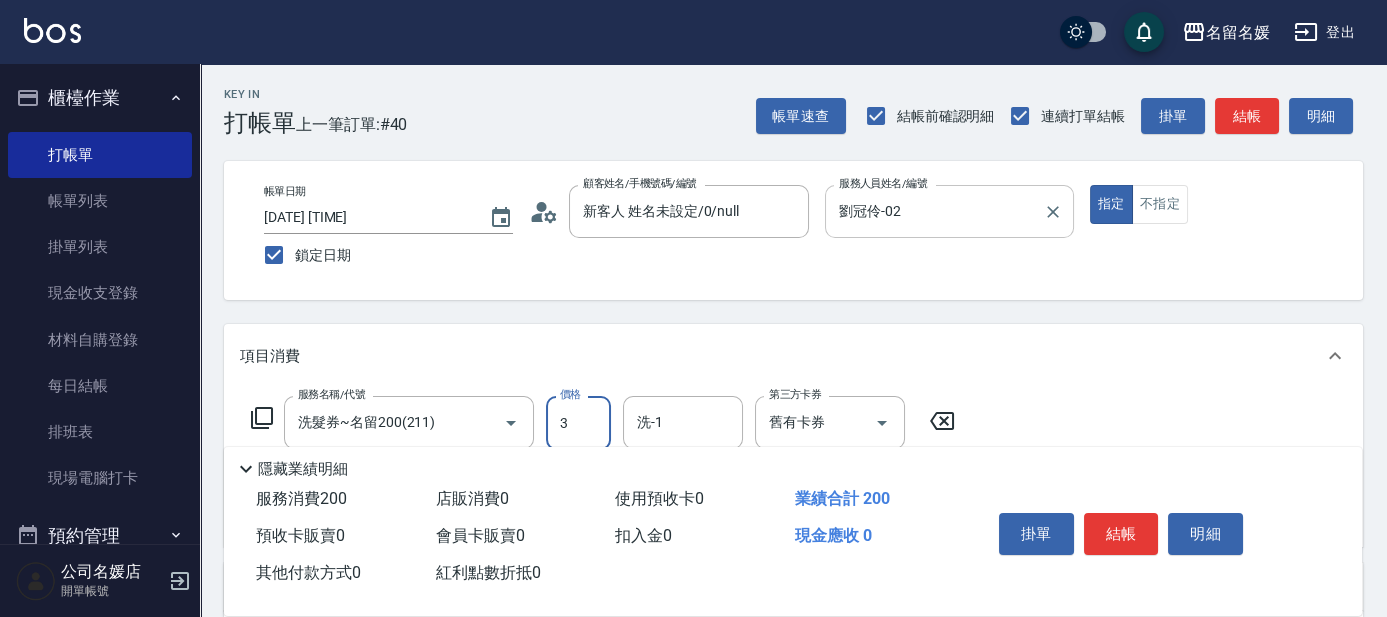 type on "3" 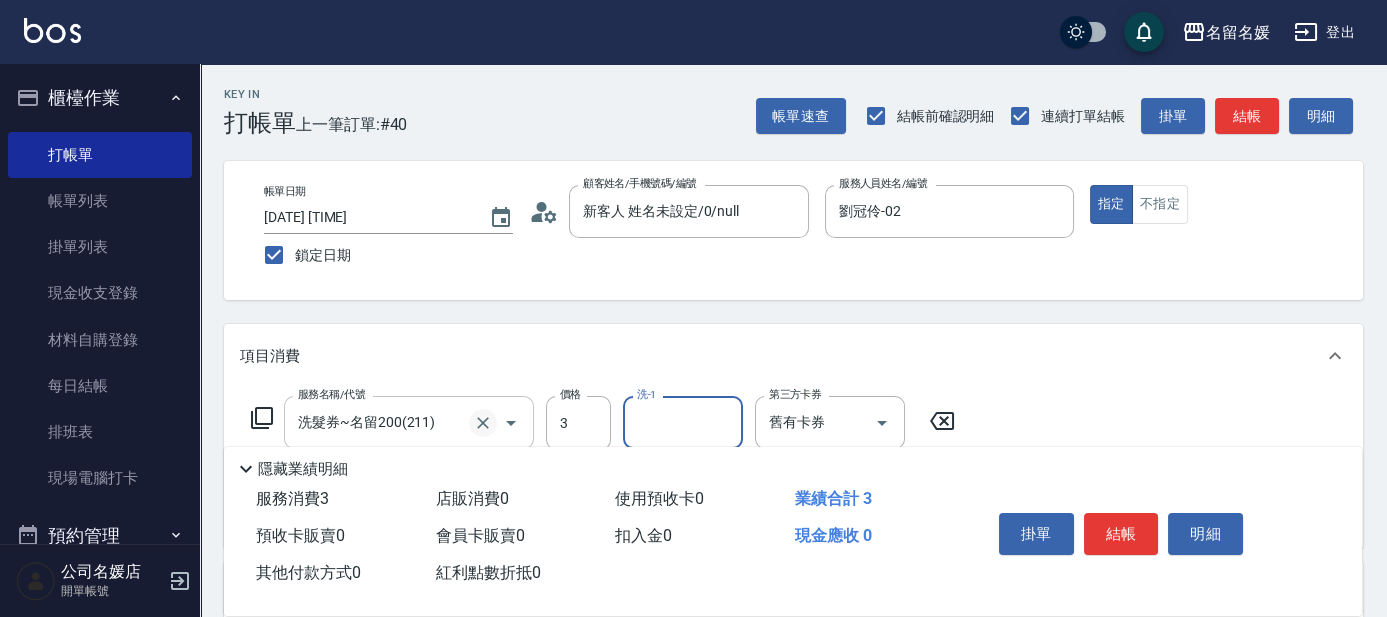 click on "洗髮券~名留200(211)" at bounding box center (381, 422) 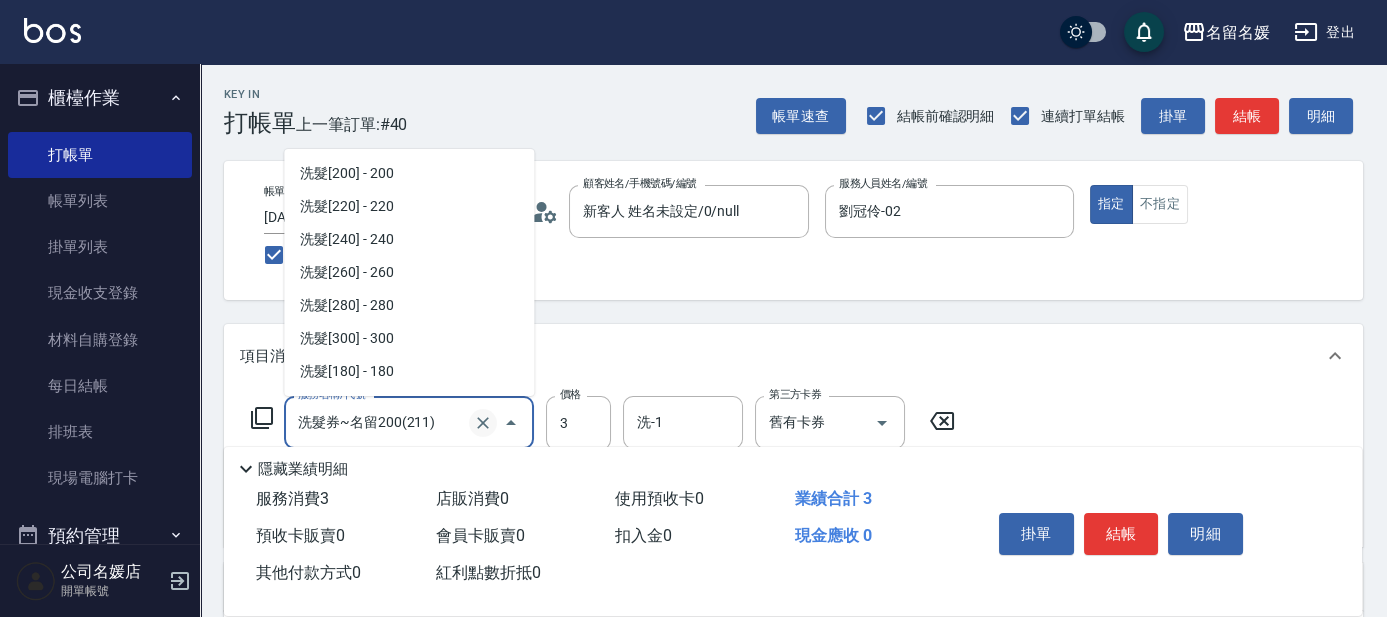 scroll, scrollTop: 123, scrollLeft: 0, axis: vertical 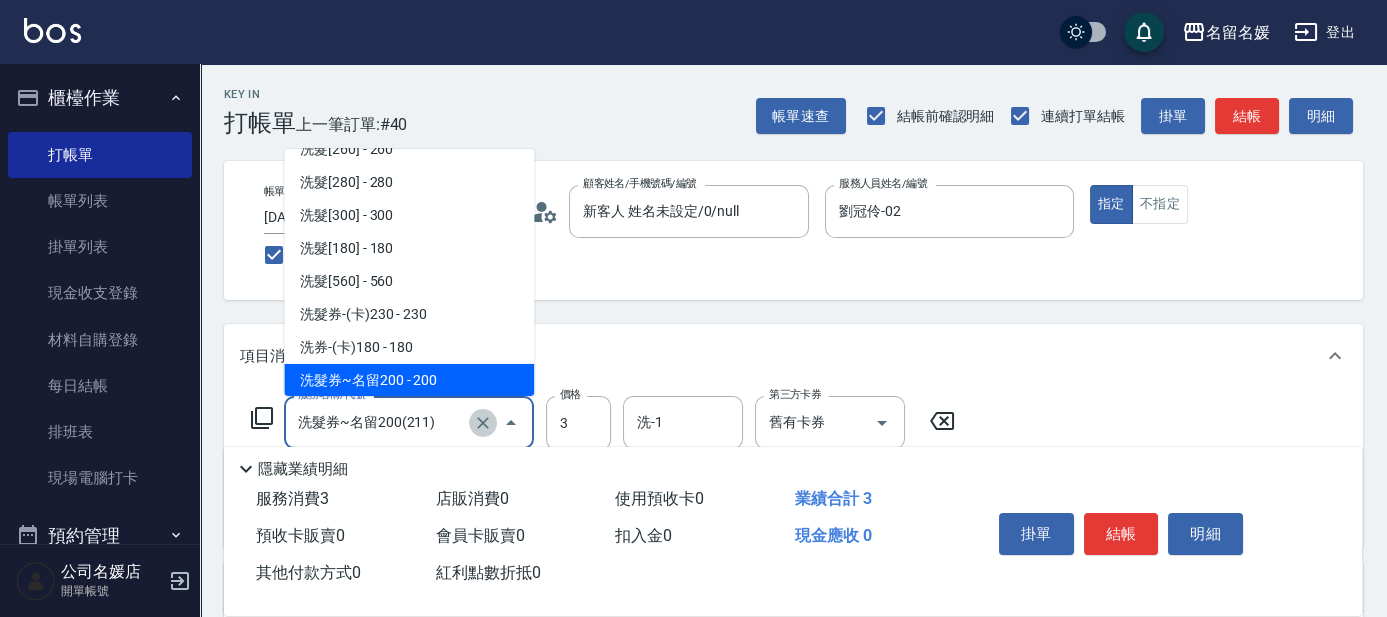 click 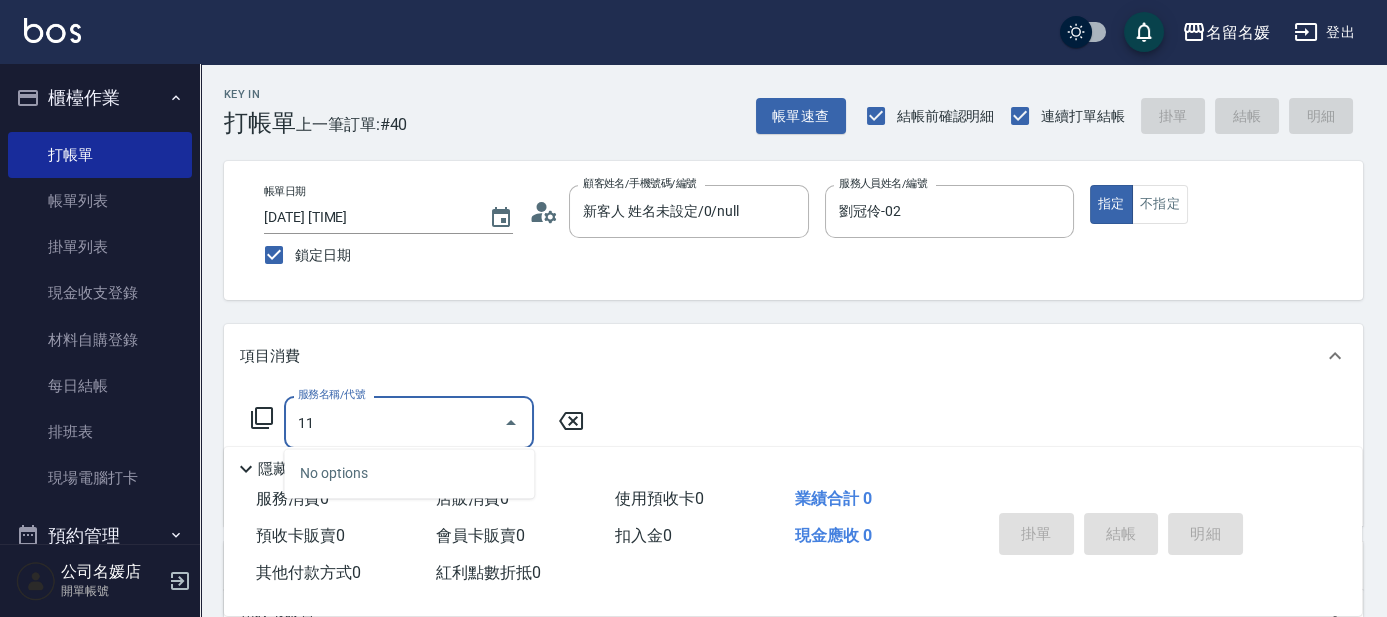type on "1" 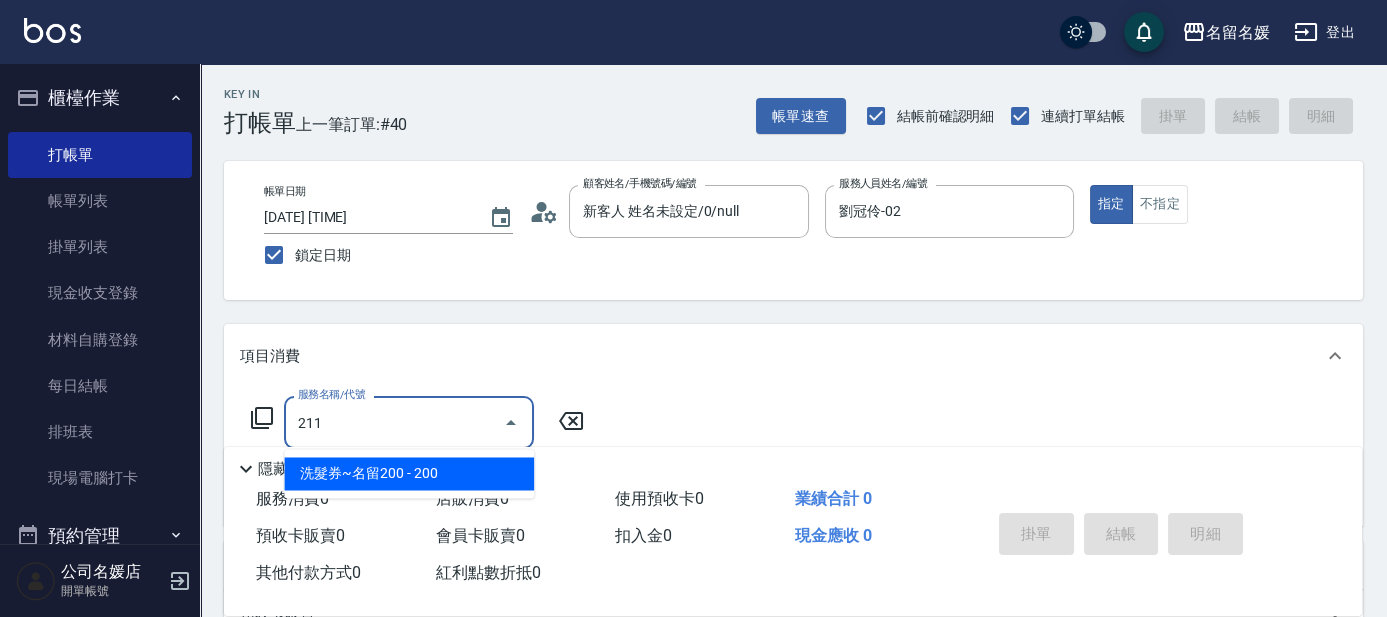 type on "洗髮券~名留200(211)" 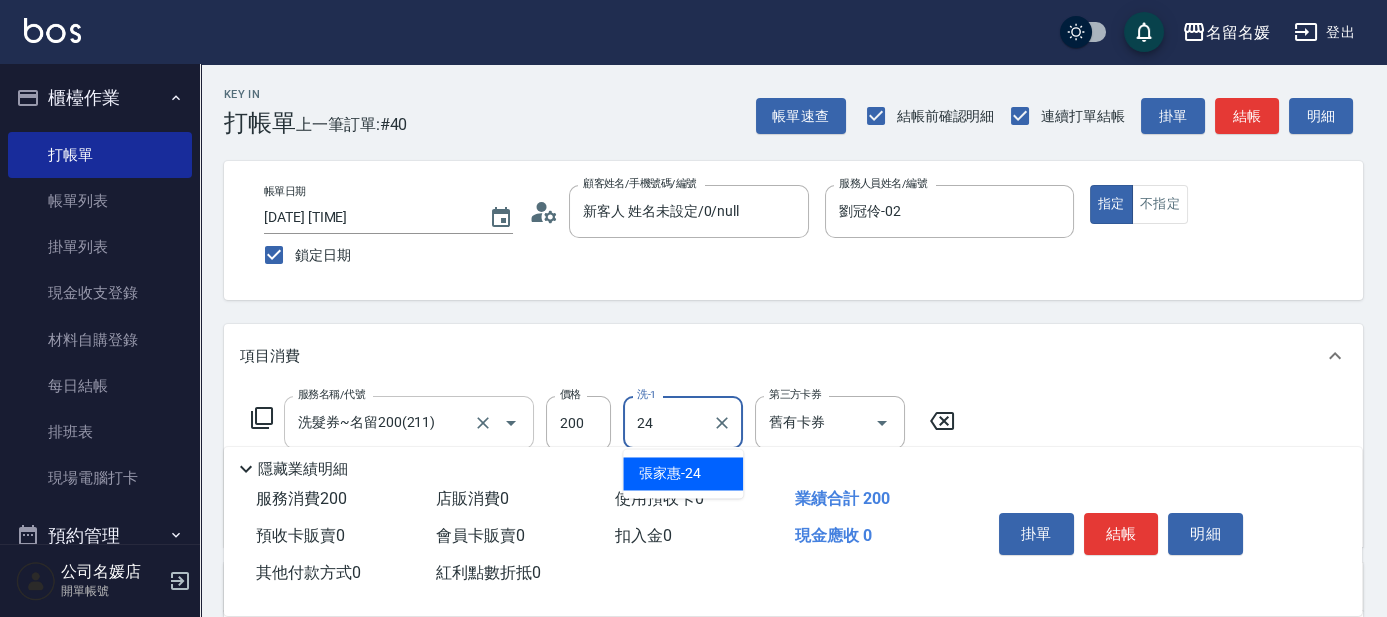 type on "張家惠-24" 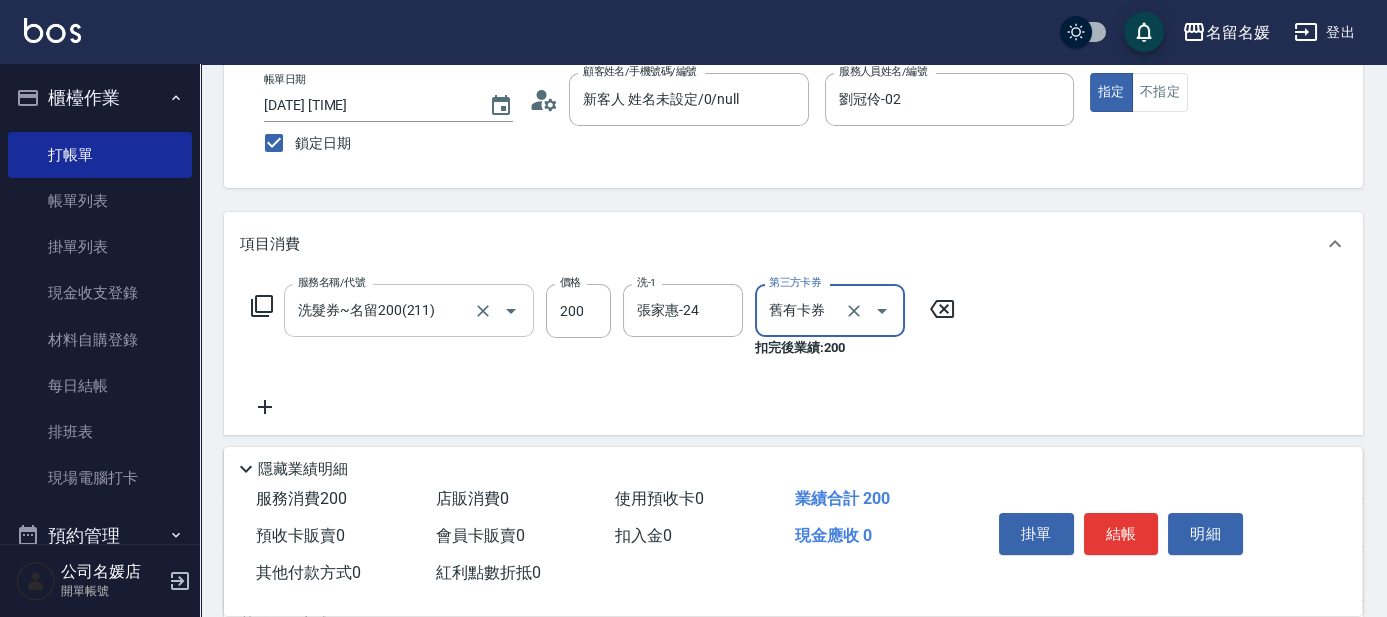 scroll, scrollTop: 181, scrollLeft: 0, axis: vertical 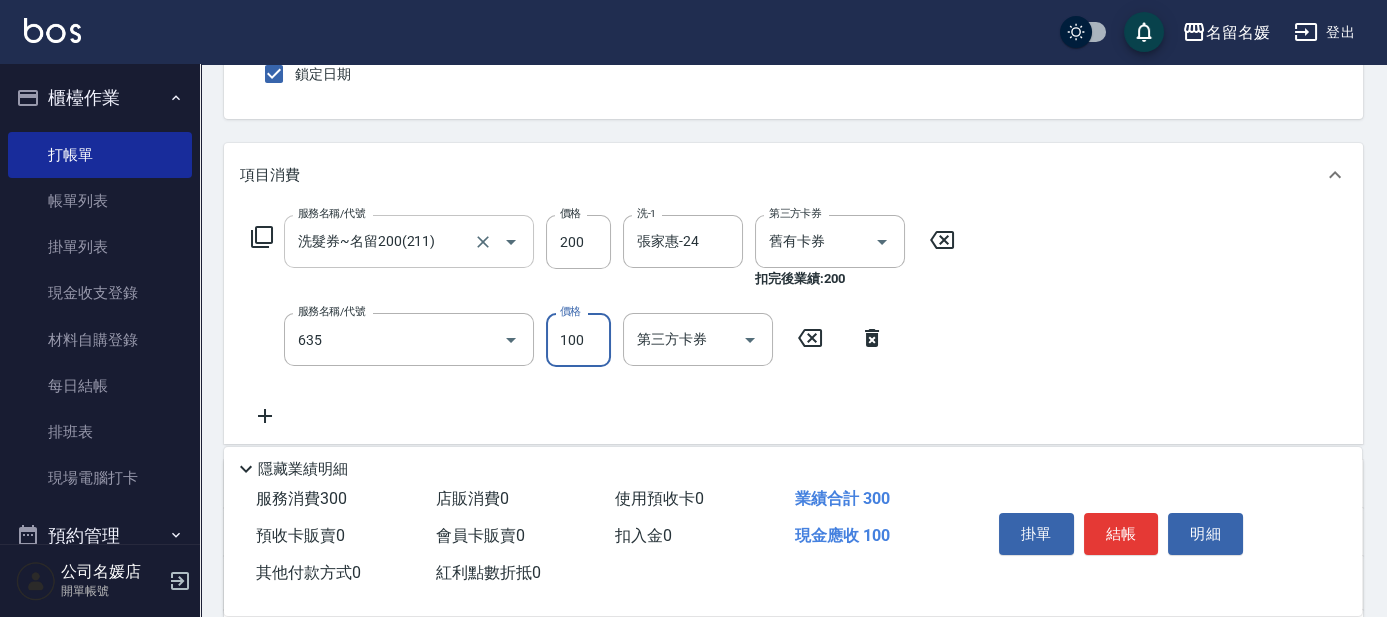 type on "煥彩.玻酸.晶膜.水療(635)" 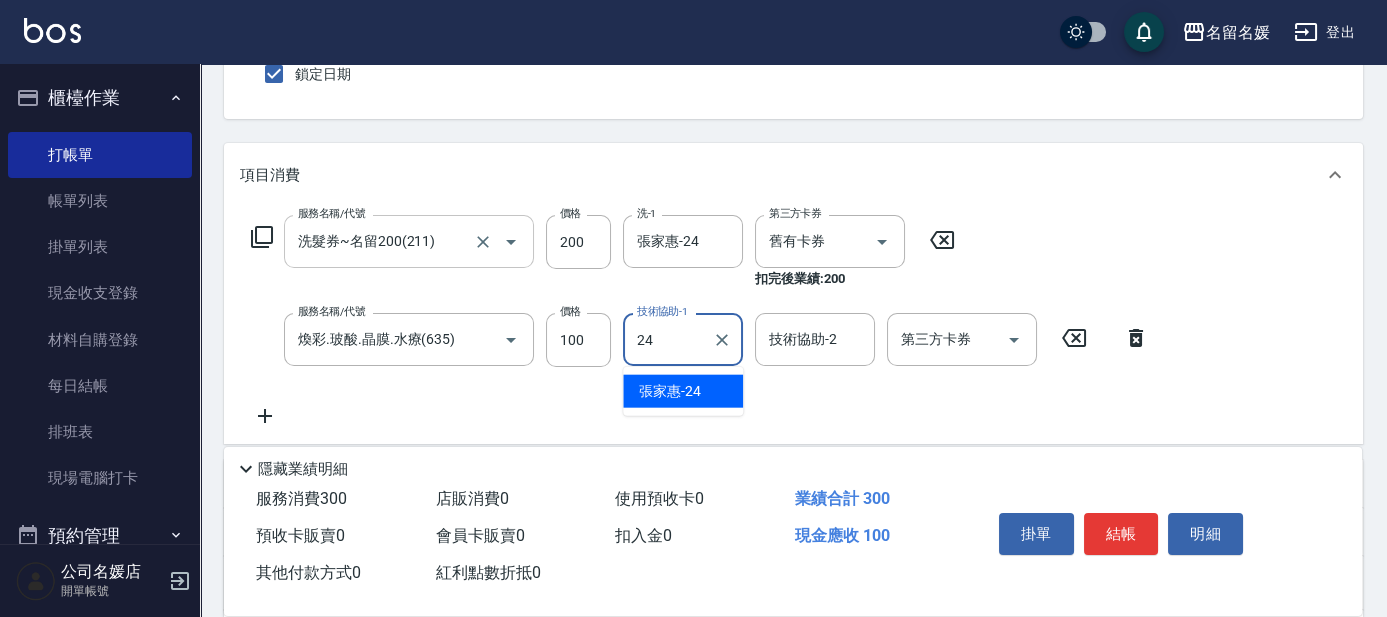 type on "張家惠-24" 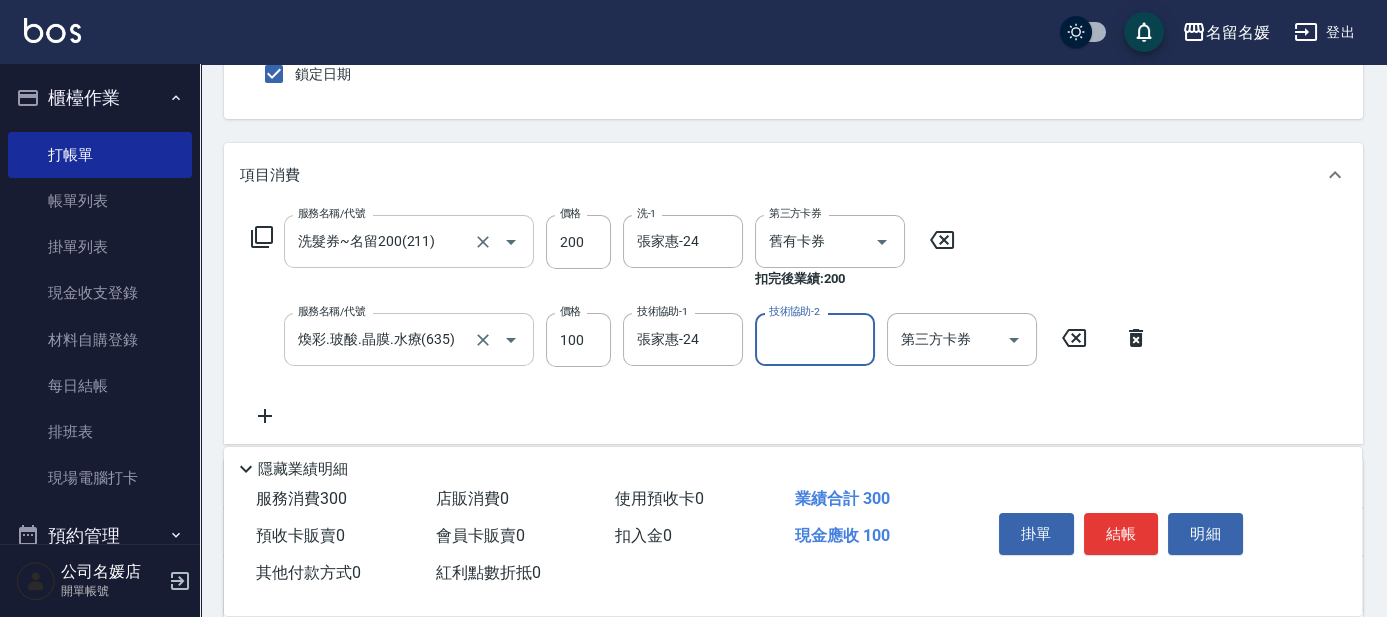 scroll, scrollTop: 0, scrollLeft: 0, axis: both 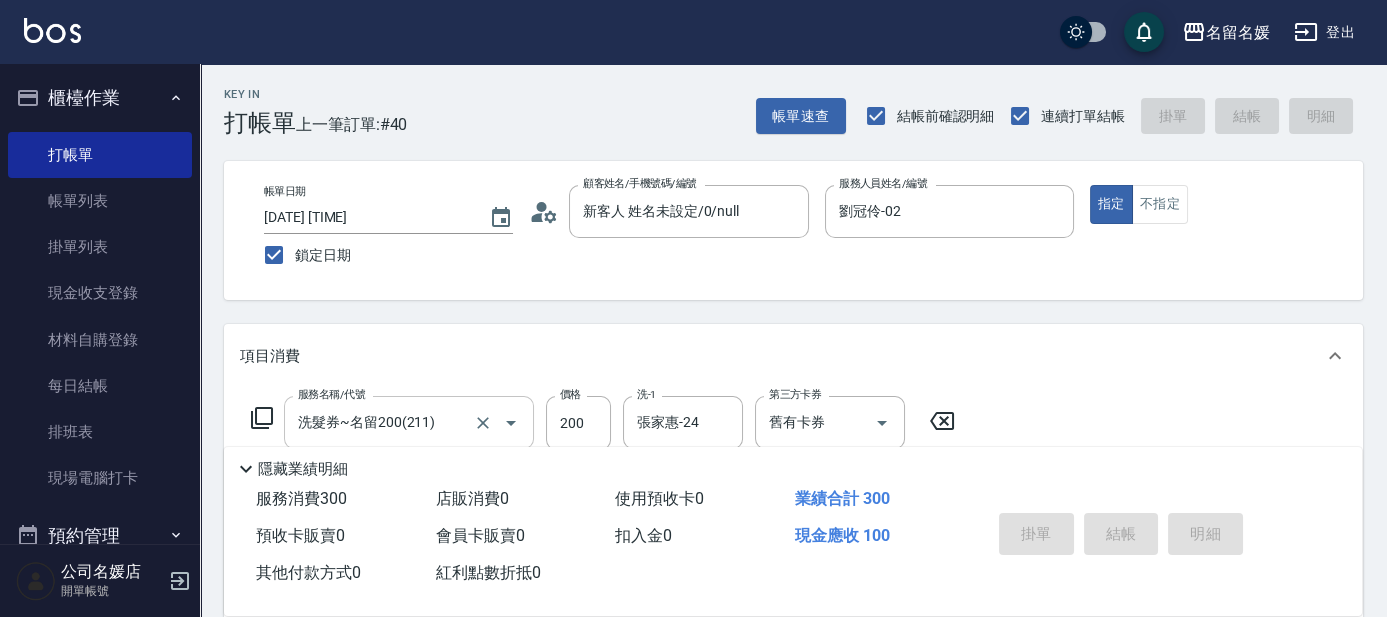 type 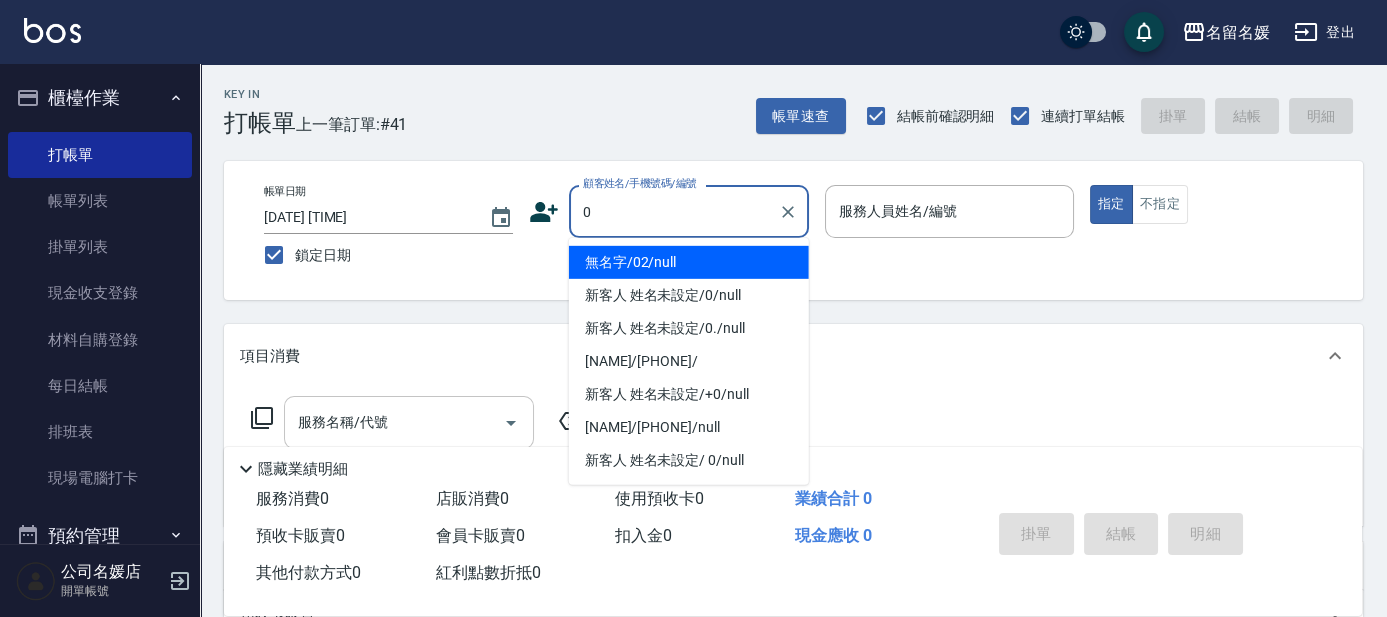 type on "0" 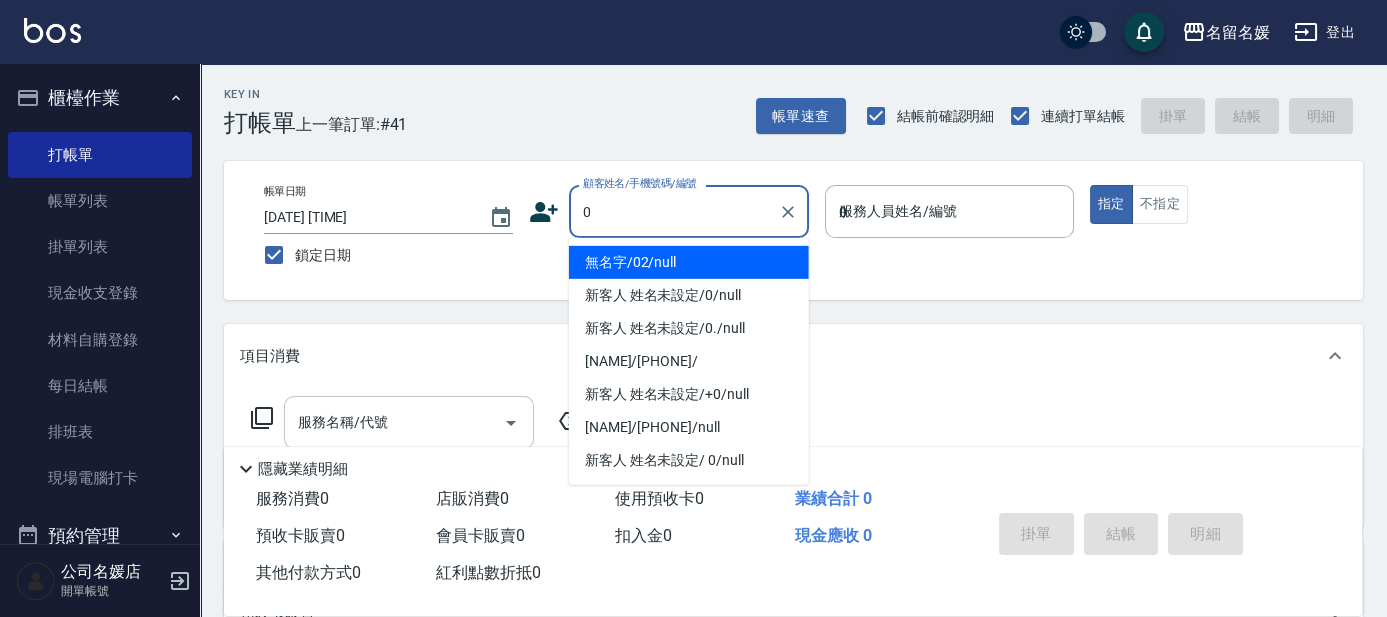 type on "無名字/02/null" 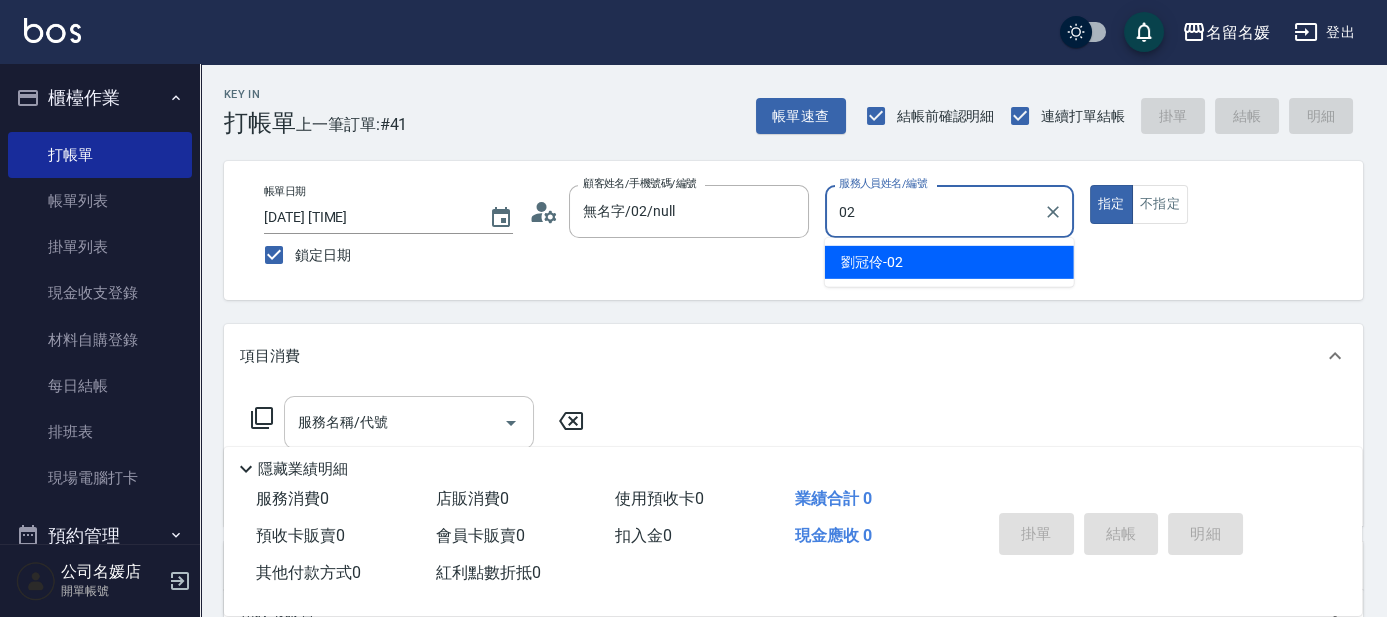 type on "劉冠伶-02" 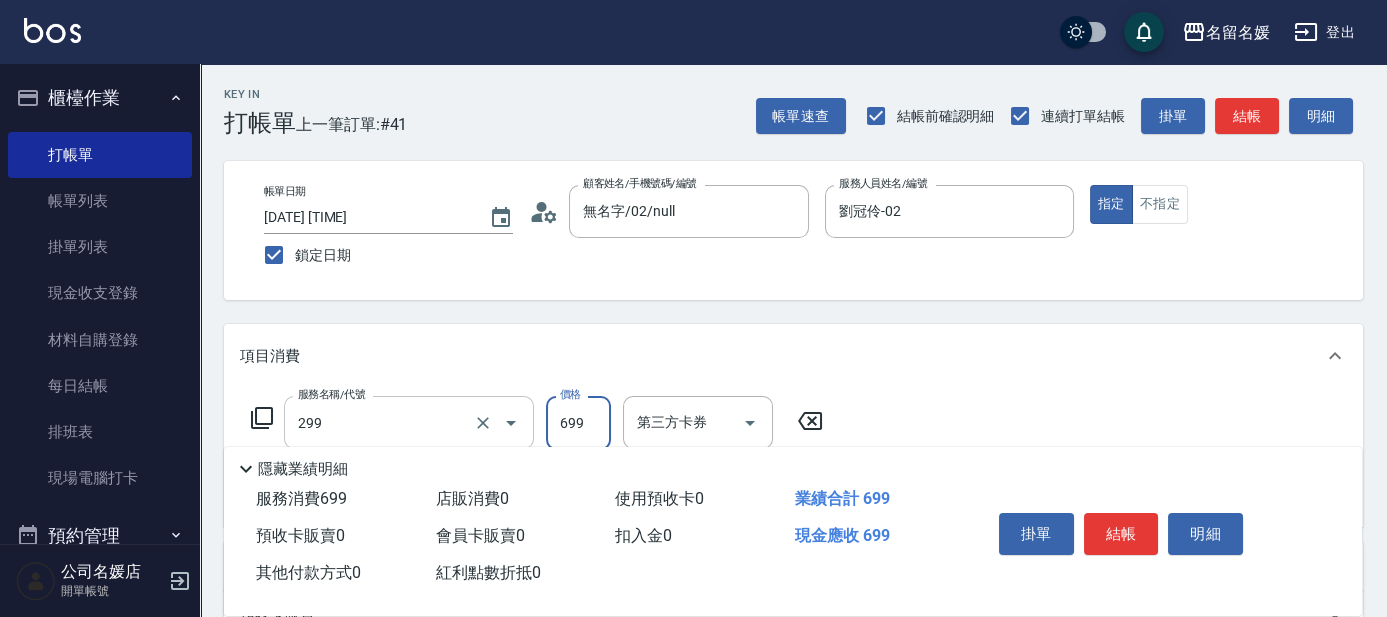 type on "滾珠洗髮699(299)" 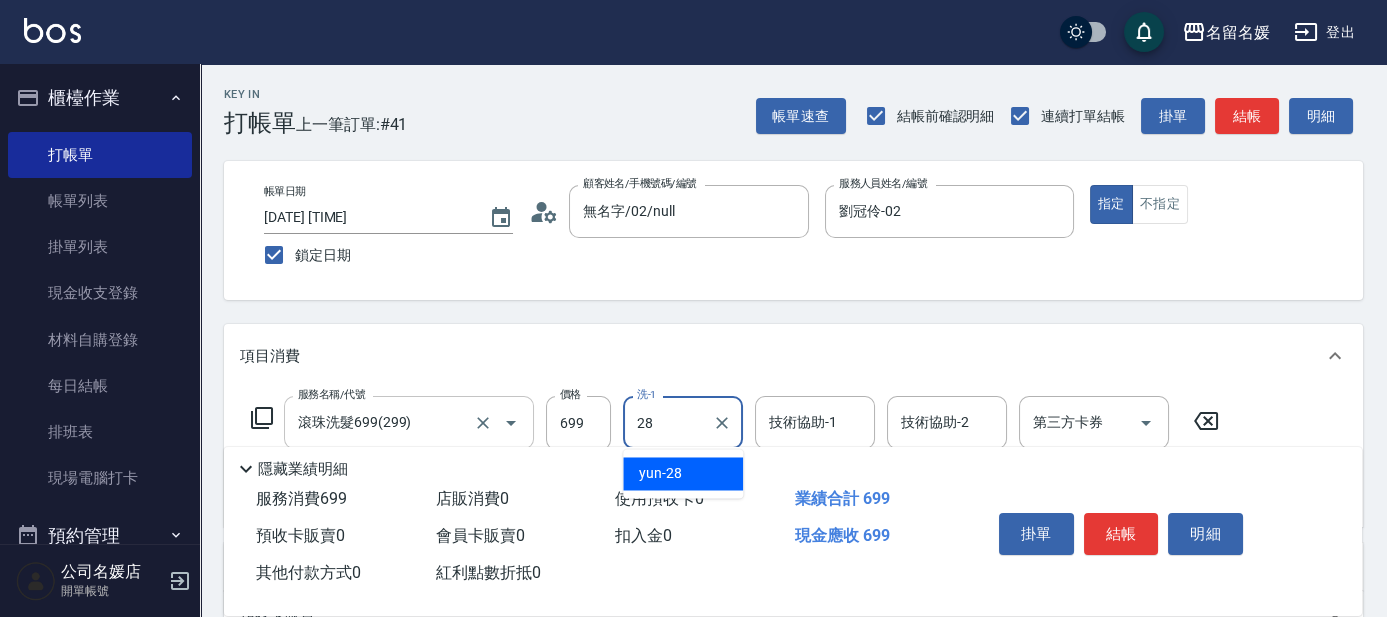 type on "yun-28" 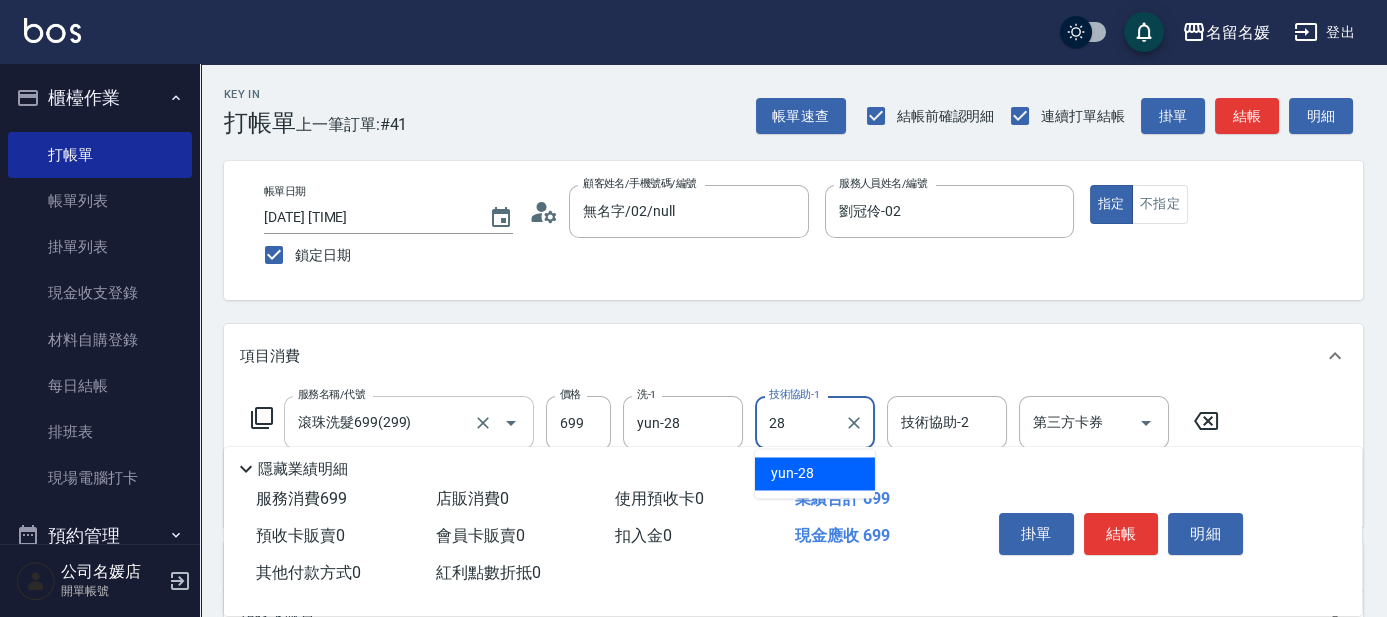 type on "yun-28" 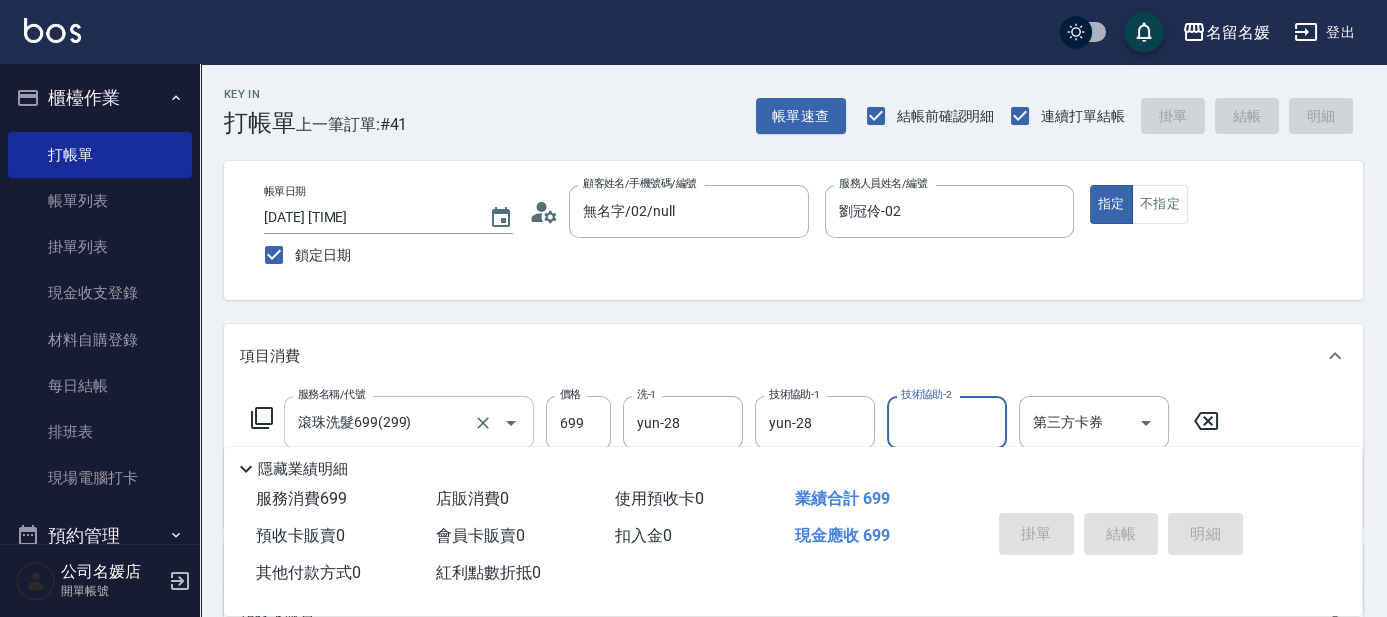 type 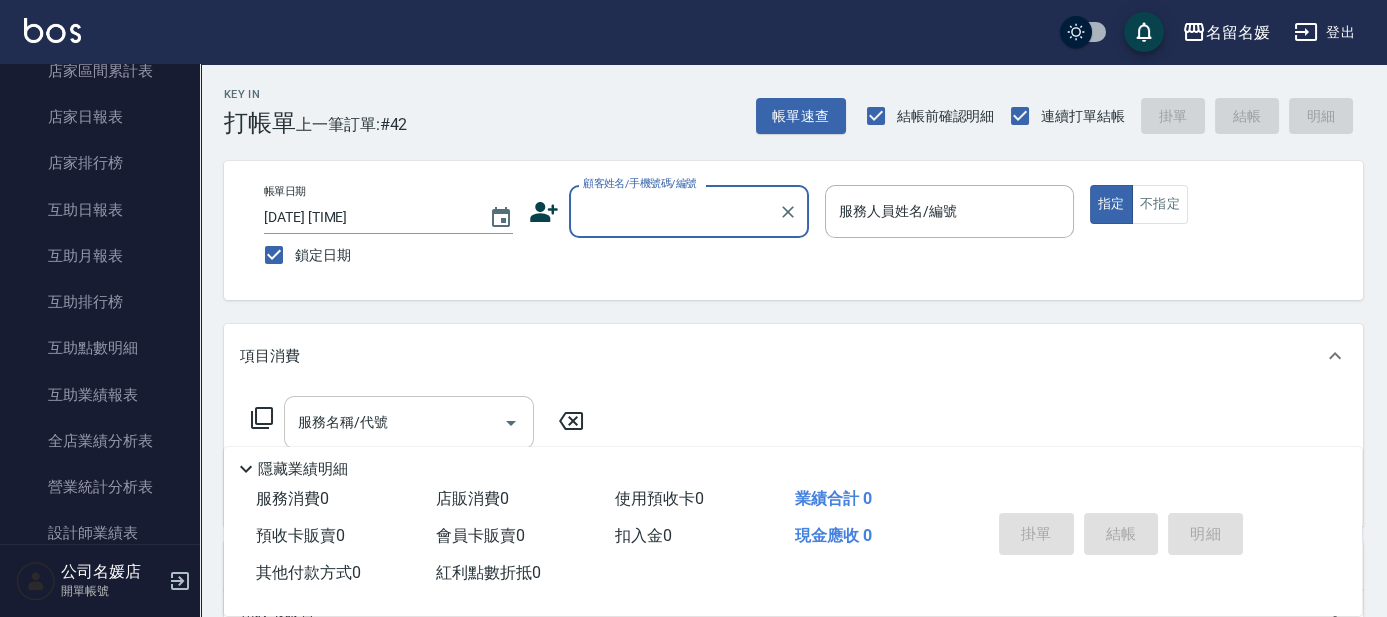 scroll, scrollTop: 636, scrollLeft: 0, axis: vertical 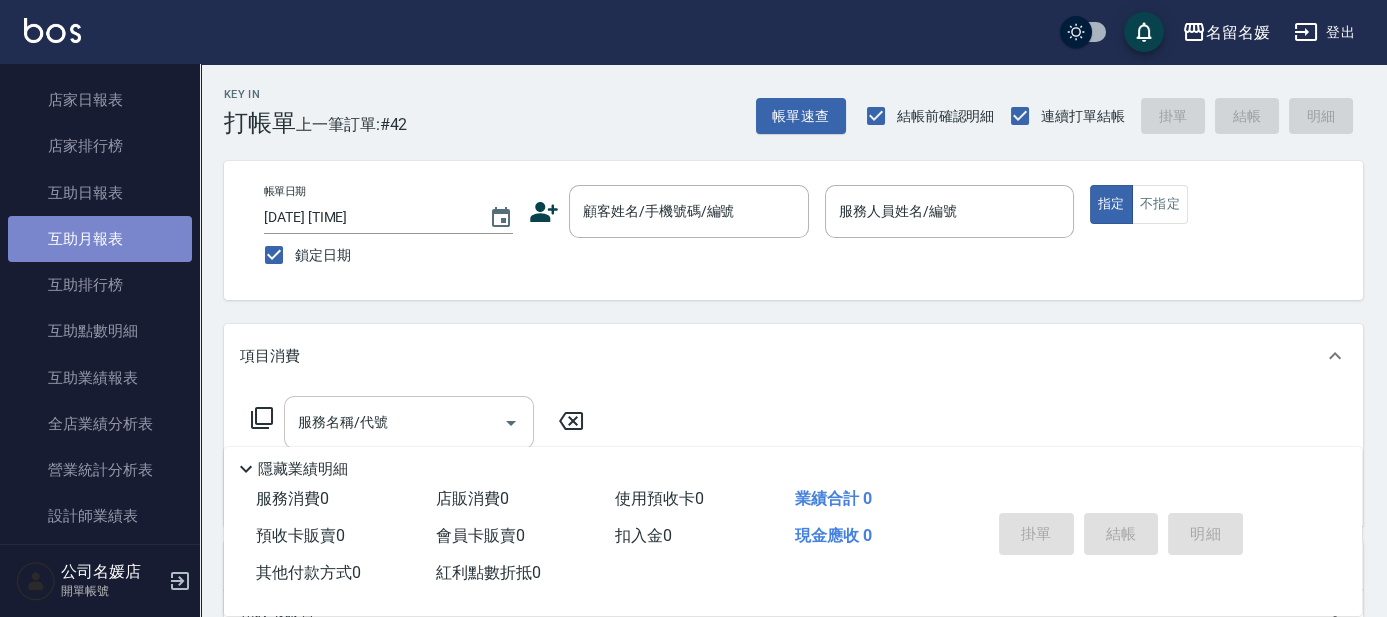 click on "互助月報表" at bounding box center [100, 239] 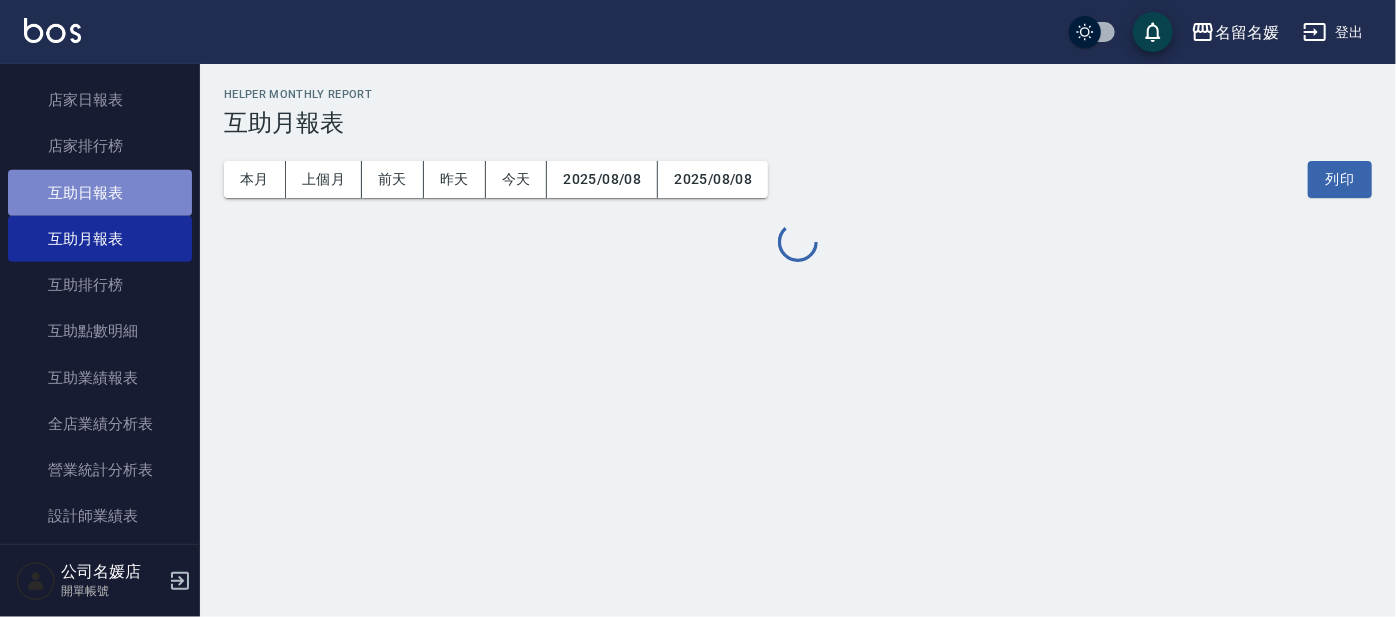 click on "互助日報表" at bounding box center [100, 193] 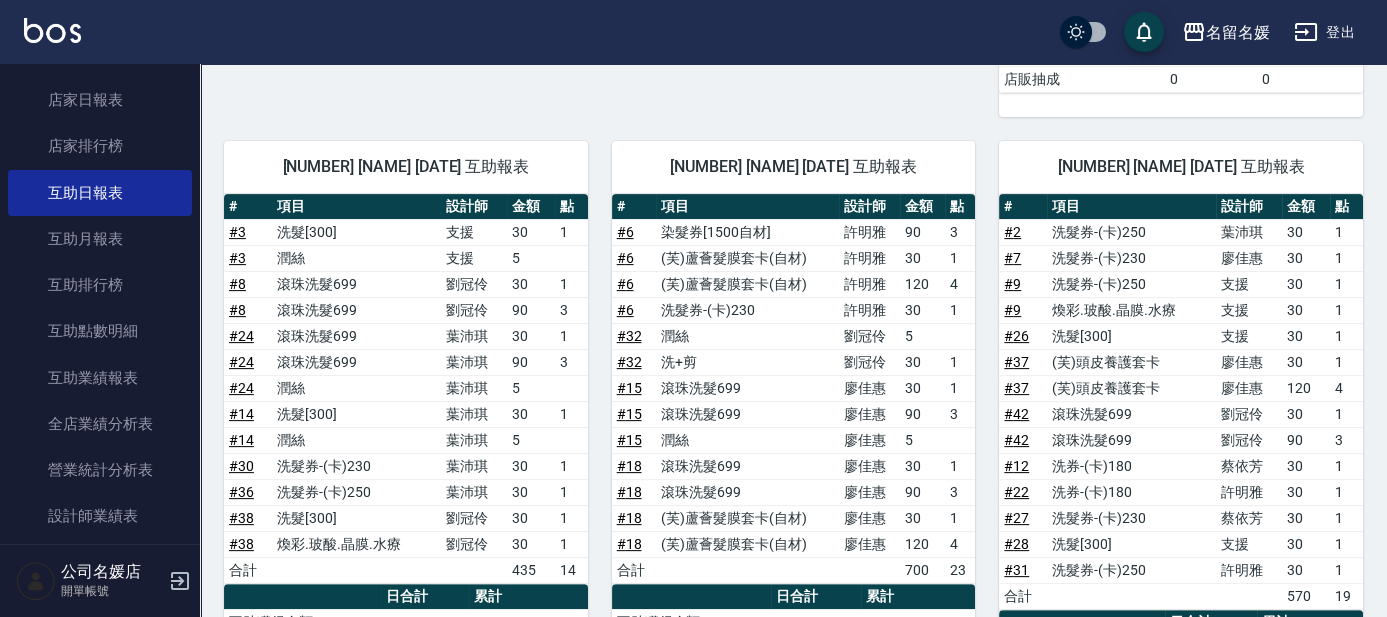 scroll, scrollTop: 1000, scrollLeft: 0, axis: vertical 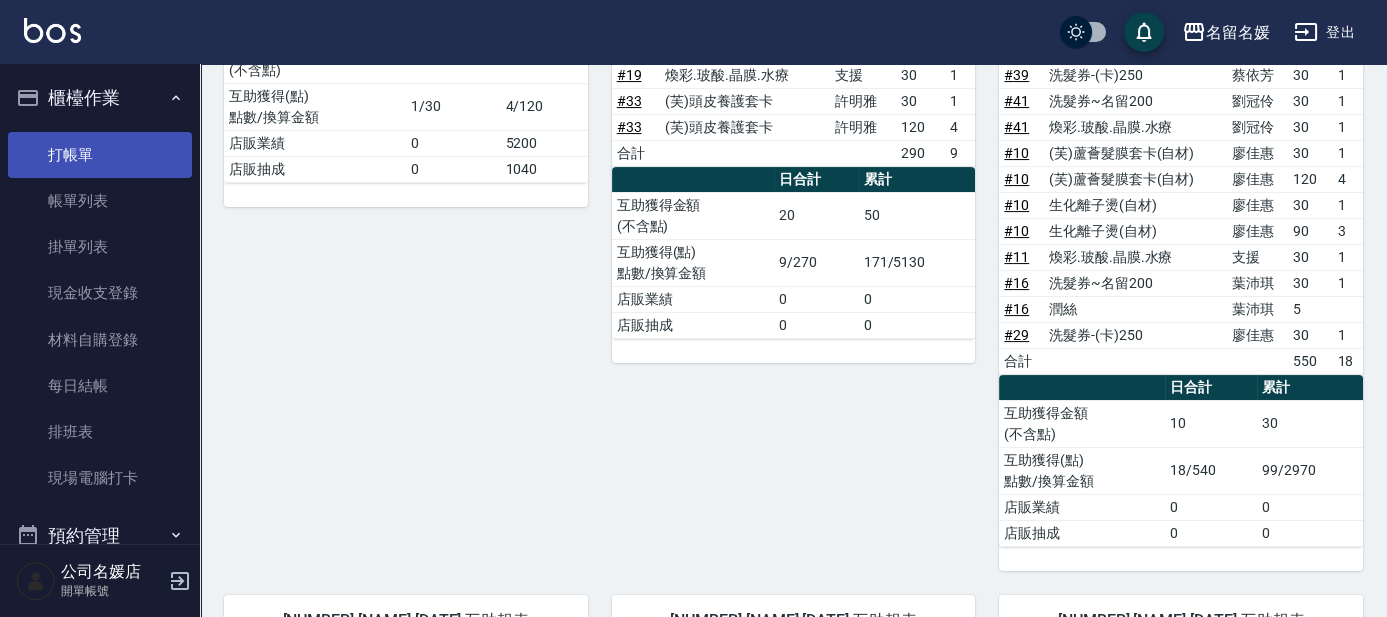 click on "打帳單" at bounding box center [100, 155] 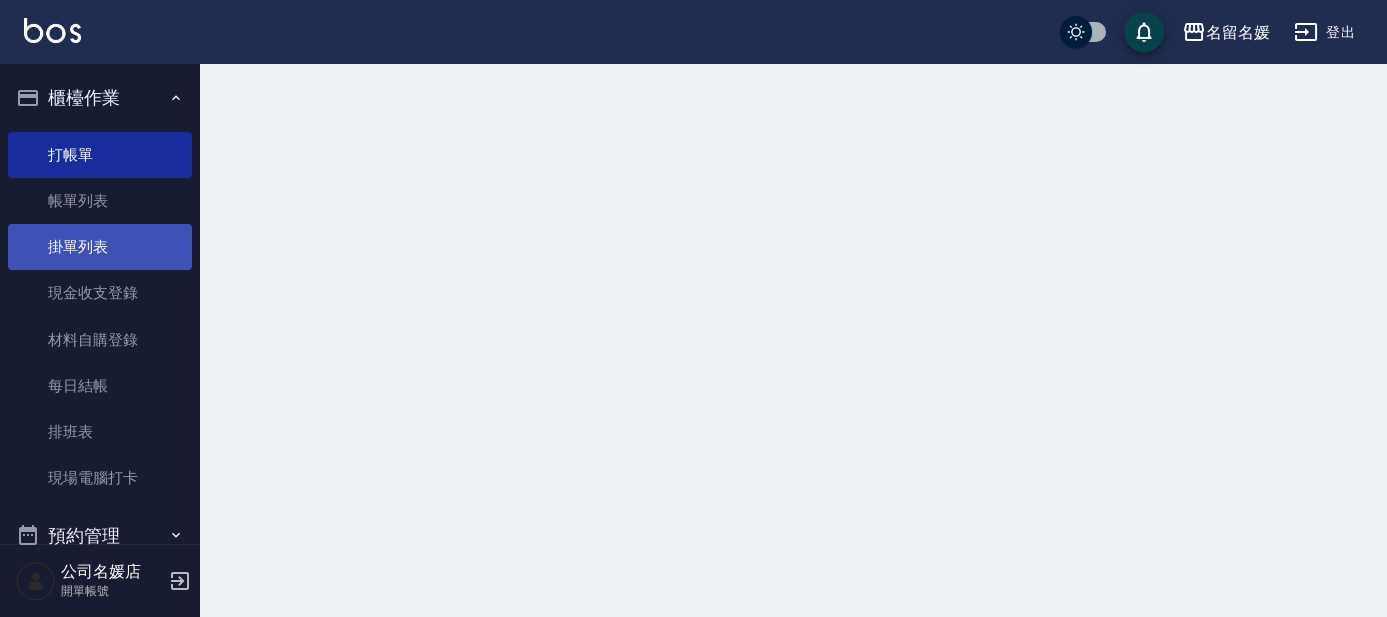 scroll, scrollTop: 0, scrollLeft: 0, axis: both 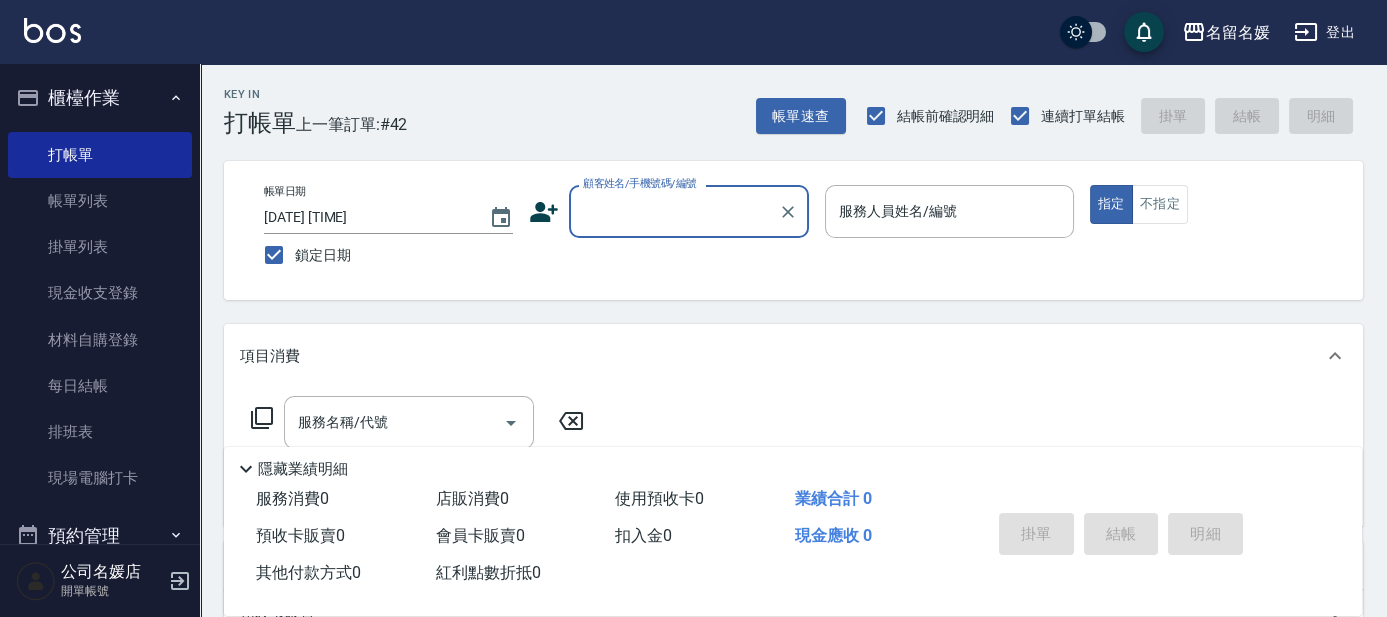 click on "顧客姓名/手機號碼/編號" at bounding box center (674, 211) 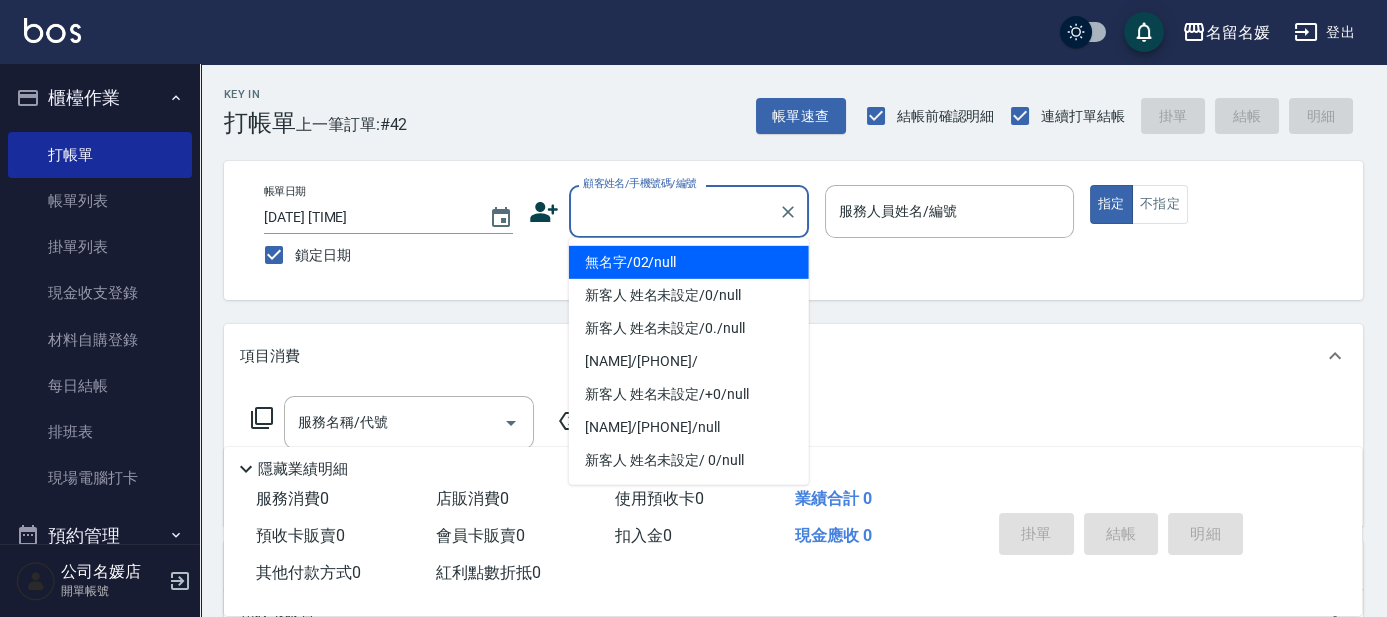 drag, startPoint x: 682, startPoint y: 263, endPoint x: 896, endPoint y: 217, distance: 218.88809 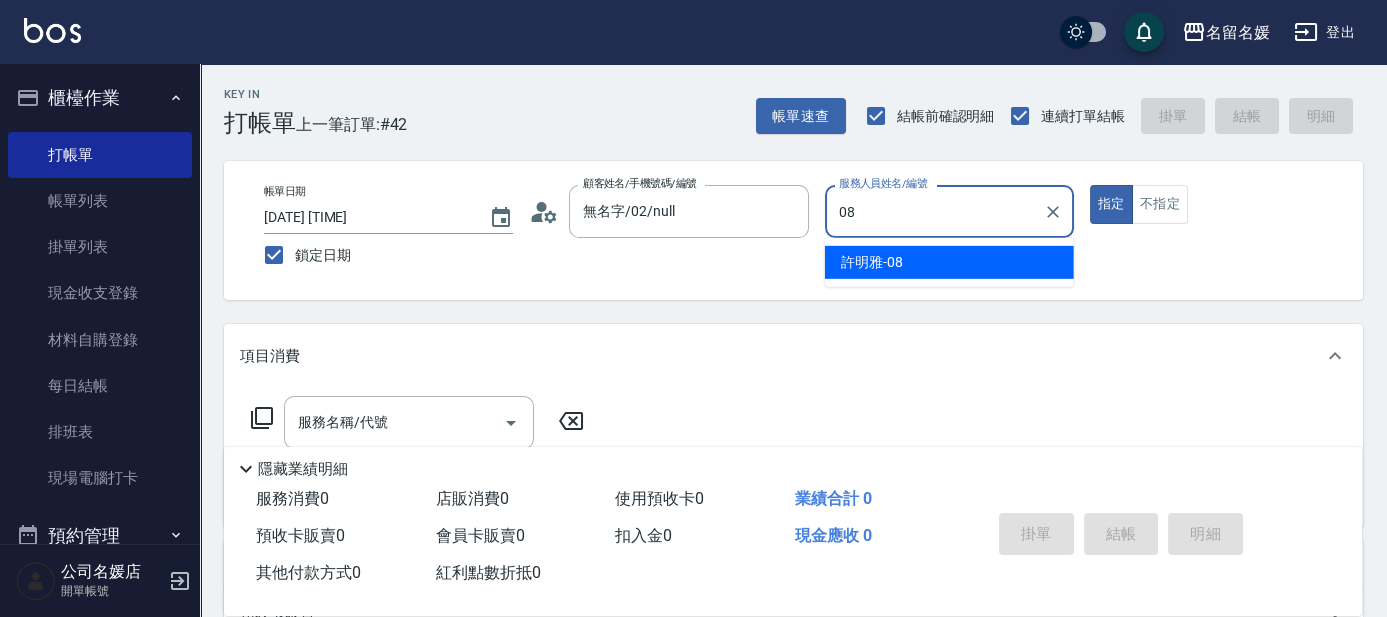 type on "08" 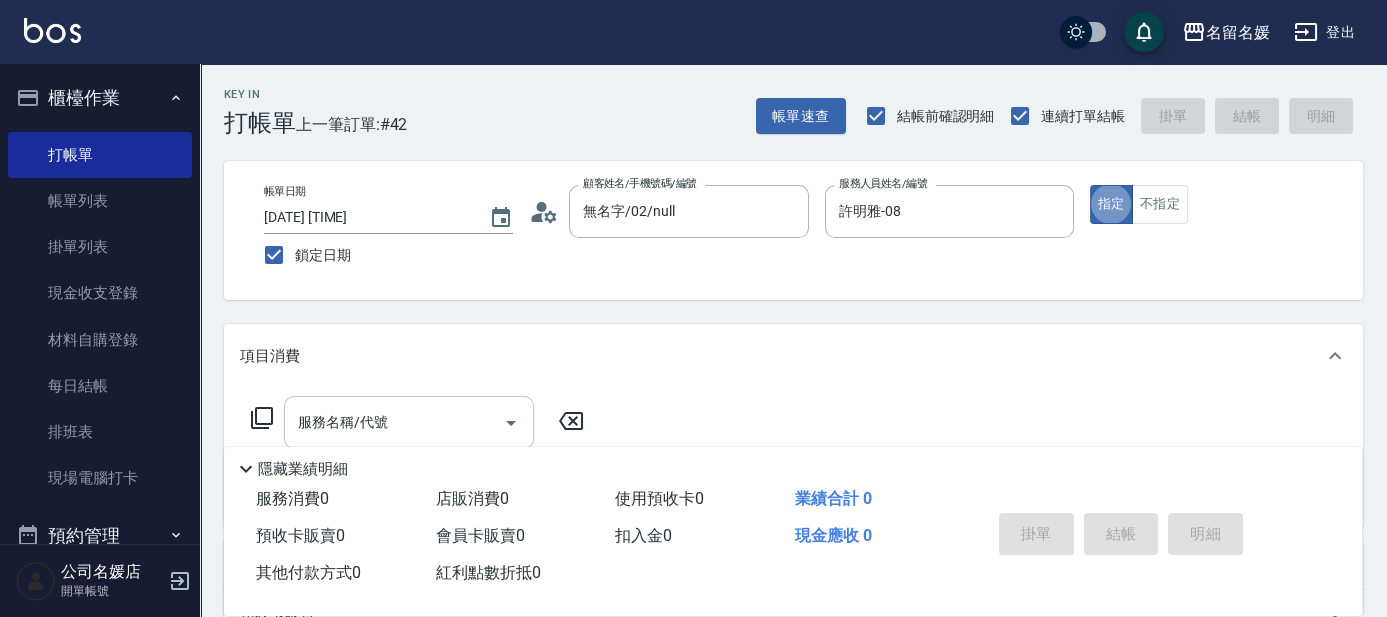 click on "服務名稱/代號" at bounding box center [394, 422] 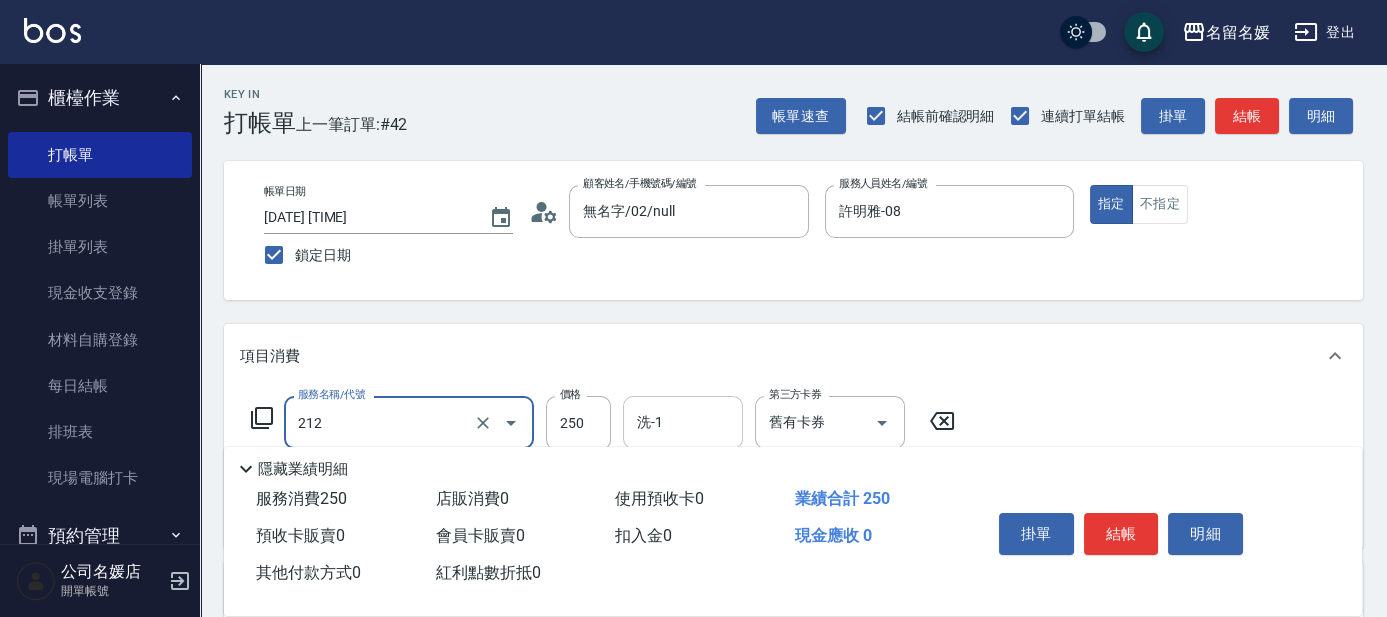 click on "洗-1" at bounding box center (683, 422) 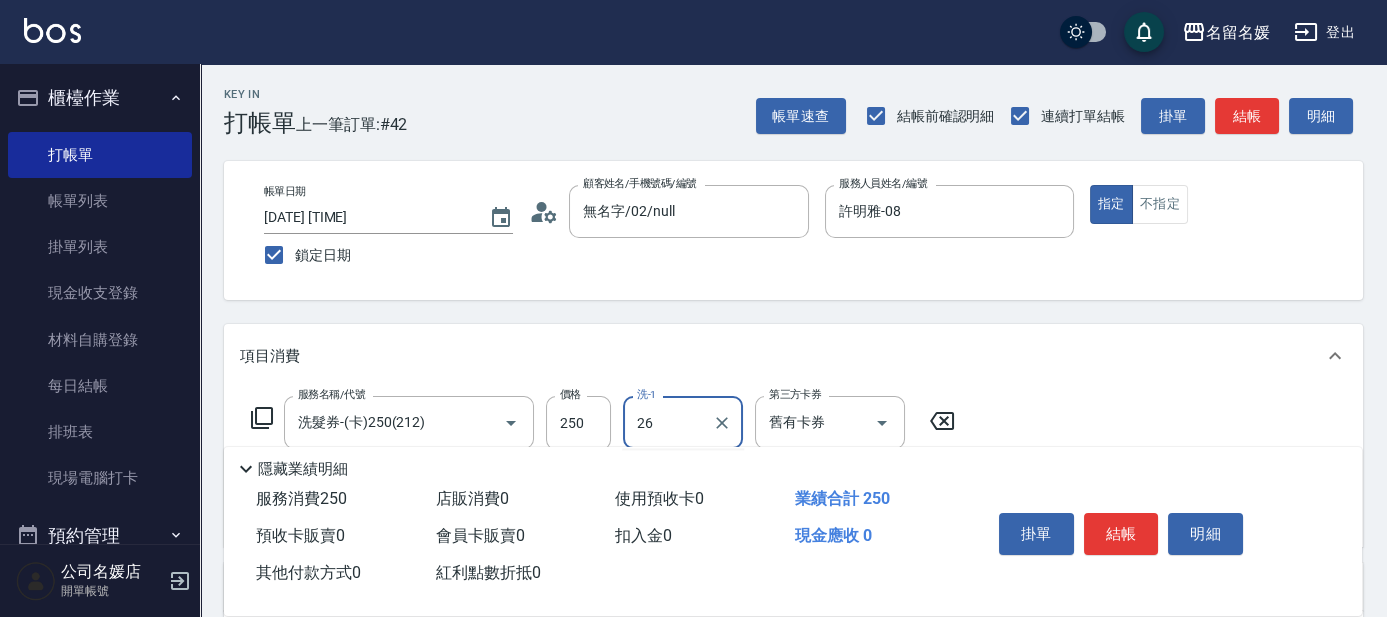 type on "蔡愛陵-26" 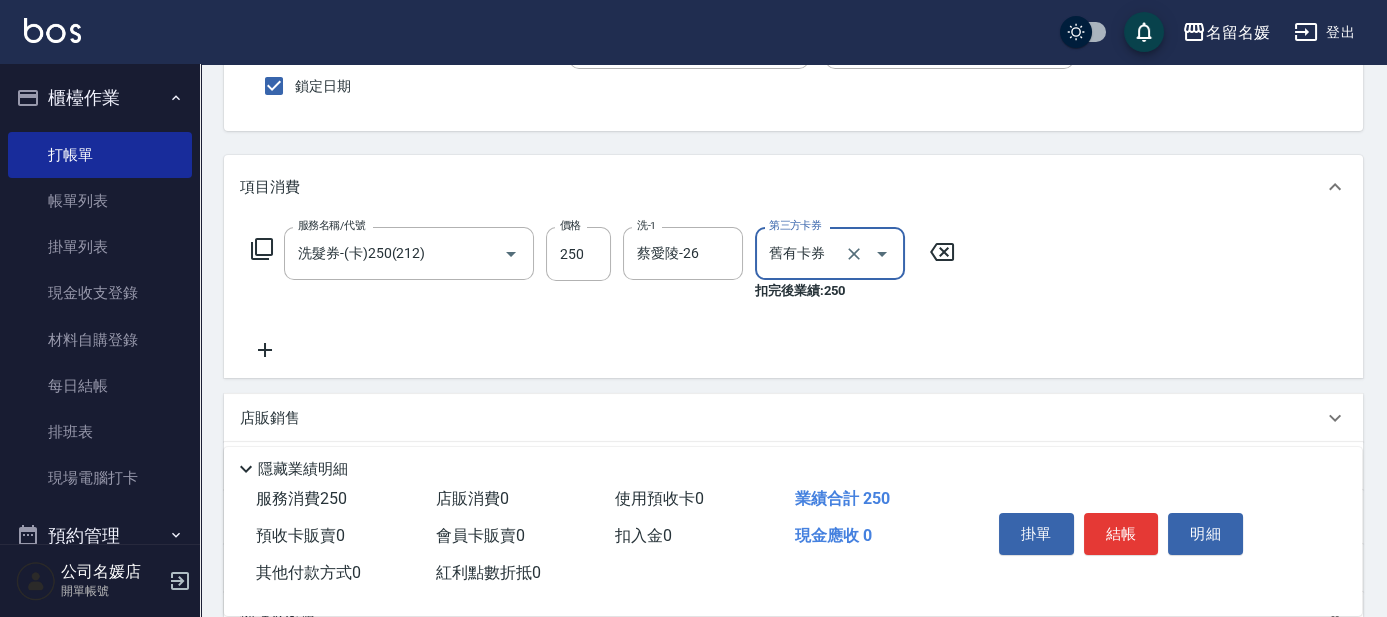 scroll, scrollTop: 181, scrollLeft: 0, axis: vertical 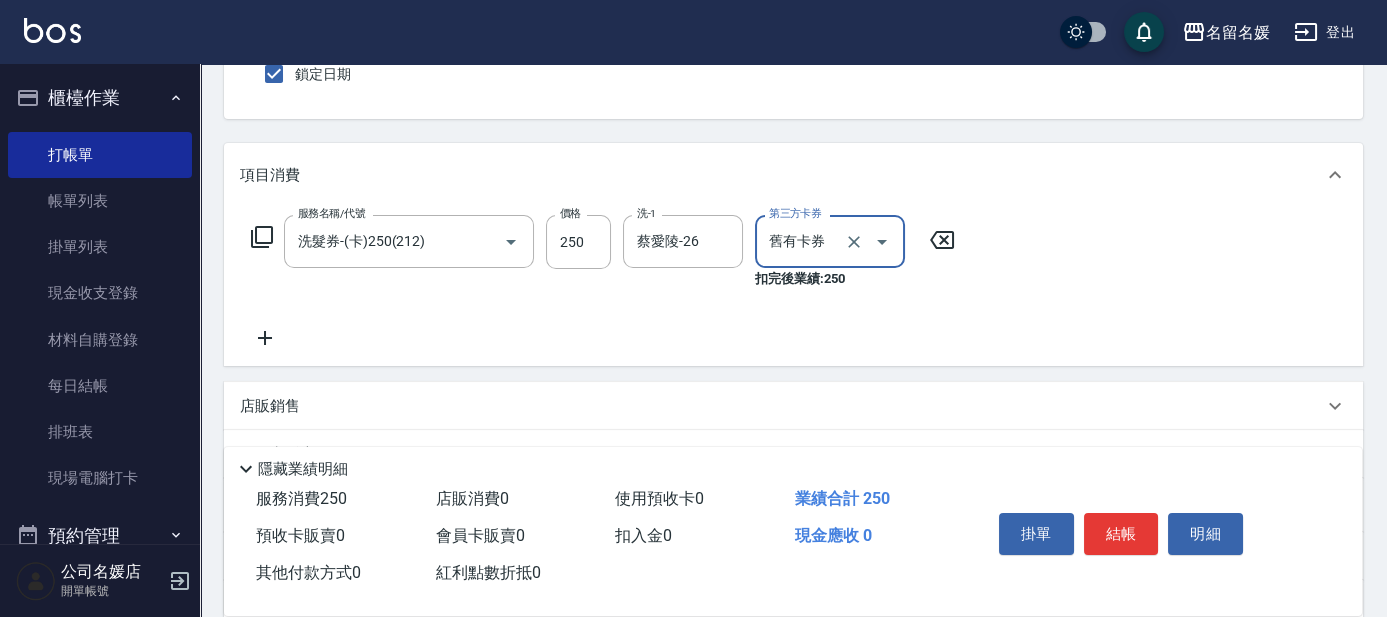 click 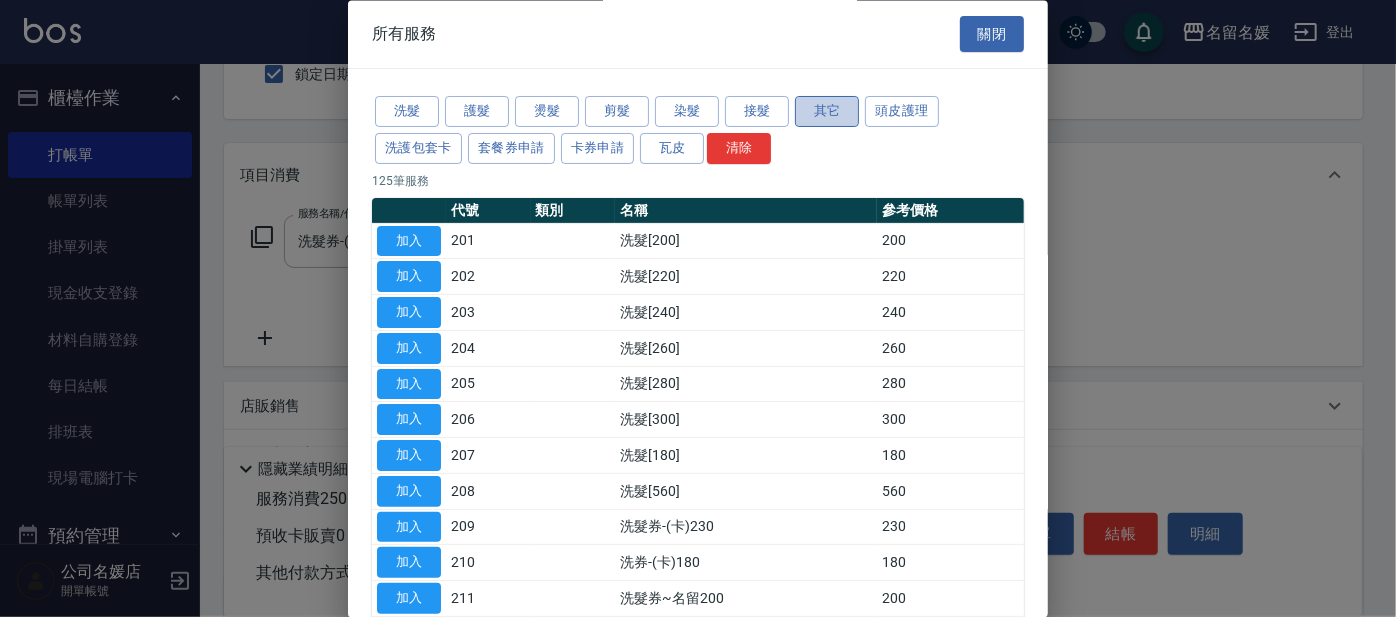 click on "其它" at bounding box center (827, 112) 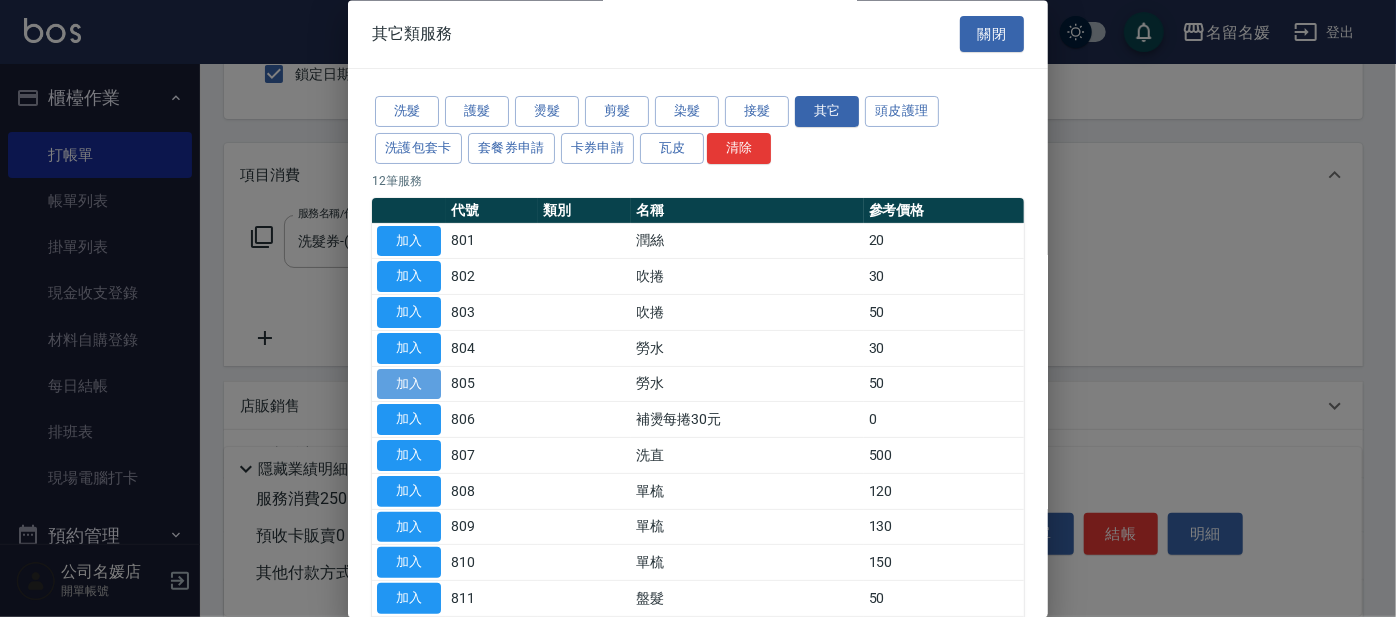 click on "加入" at bounding box center [409, 384] 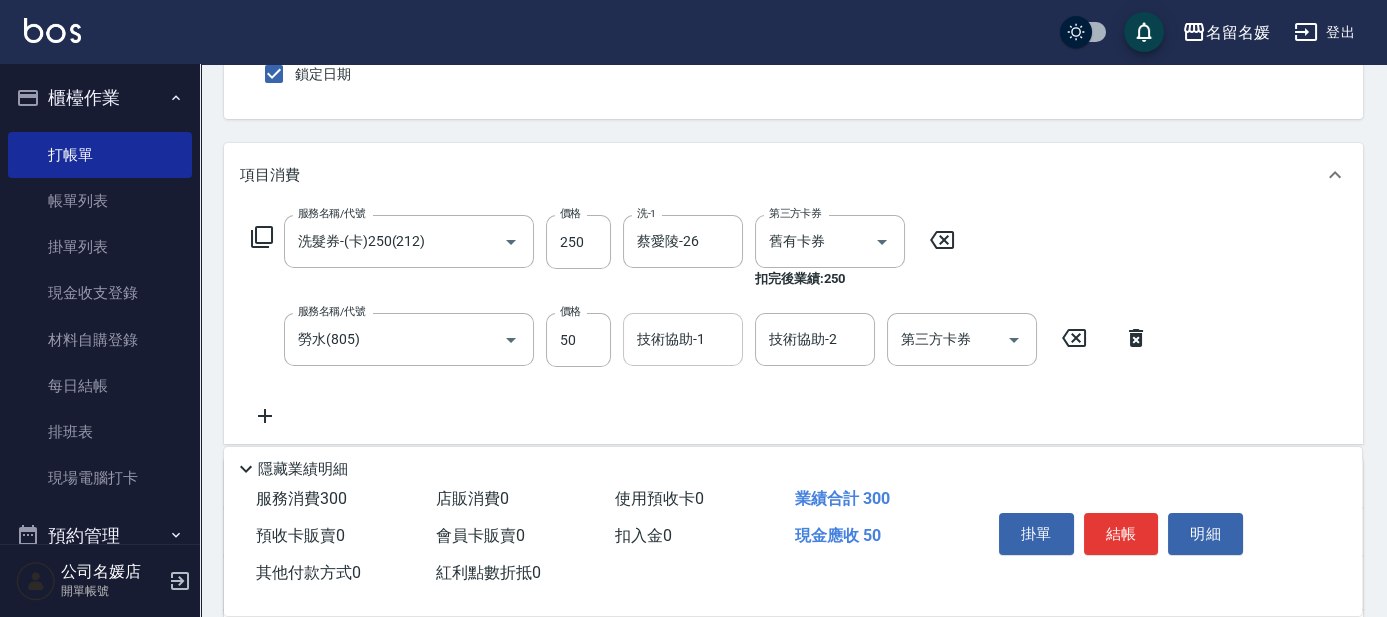 click on "技術協助-1 技術協助-1" at bounding box center [683, 339] 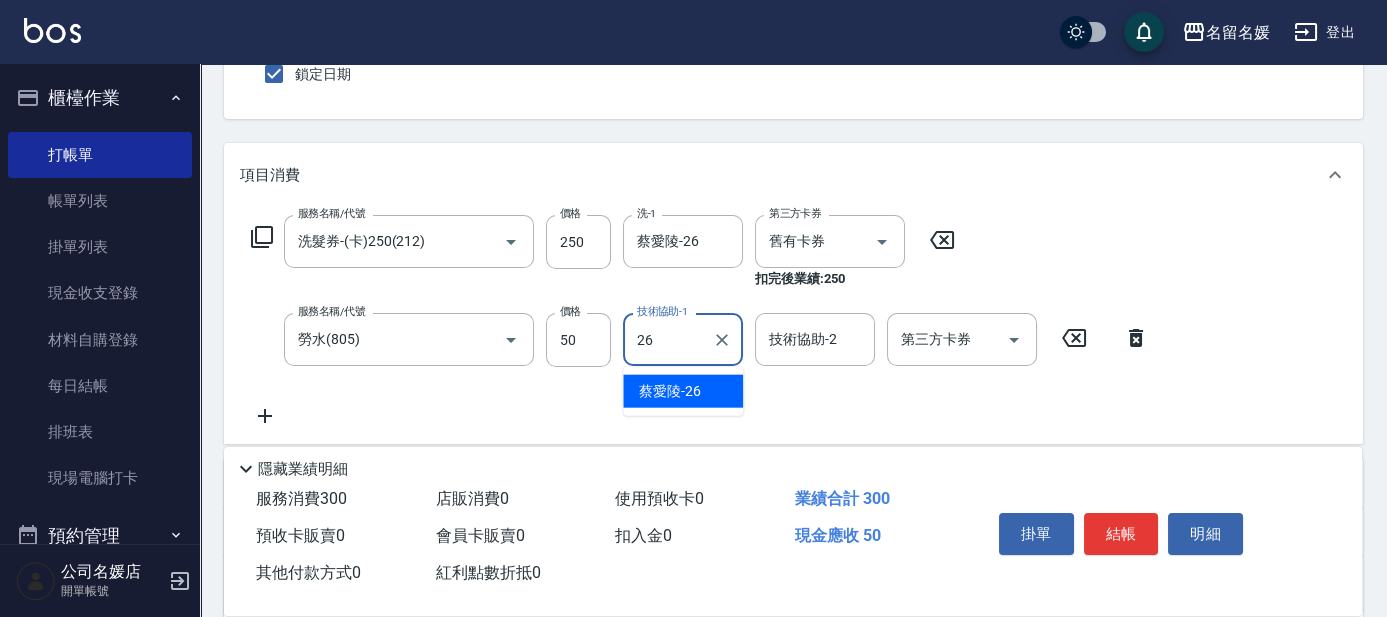 type on "蔡愛陵-26" 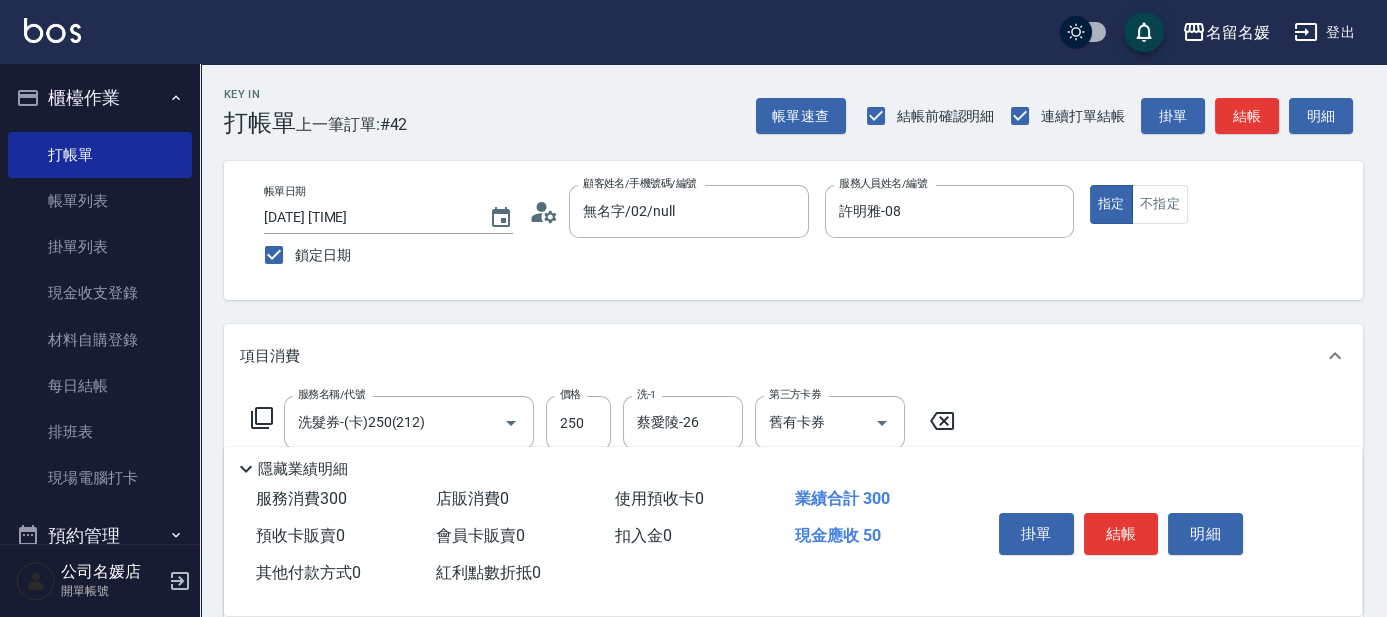 scroll, scrollTop: 90, scrollLeft: 0, axis: vertical 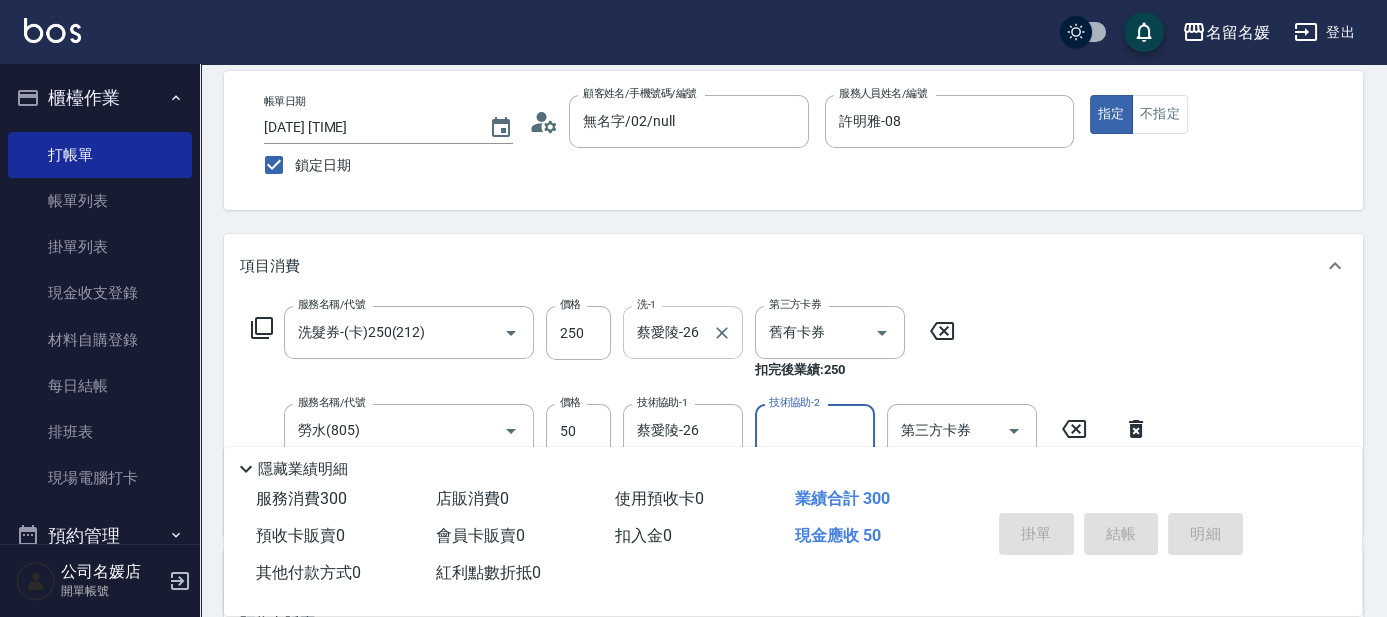 type 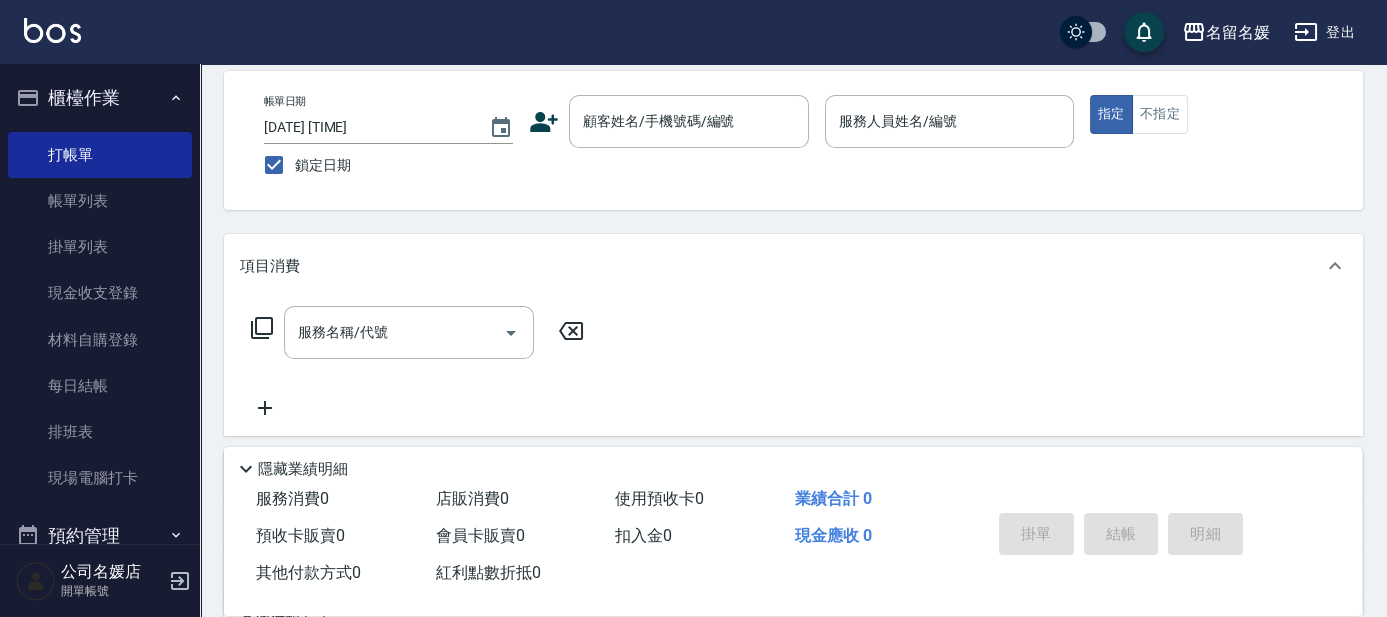 click on "名留名媛 登出" at bounding box center (693, 32) 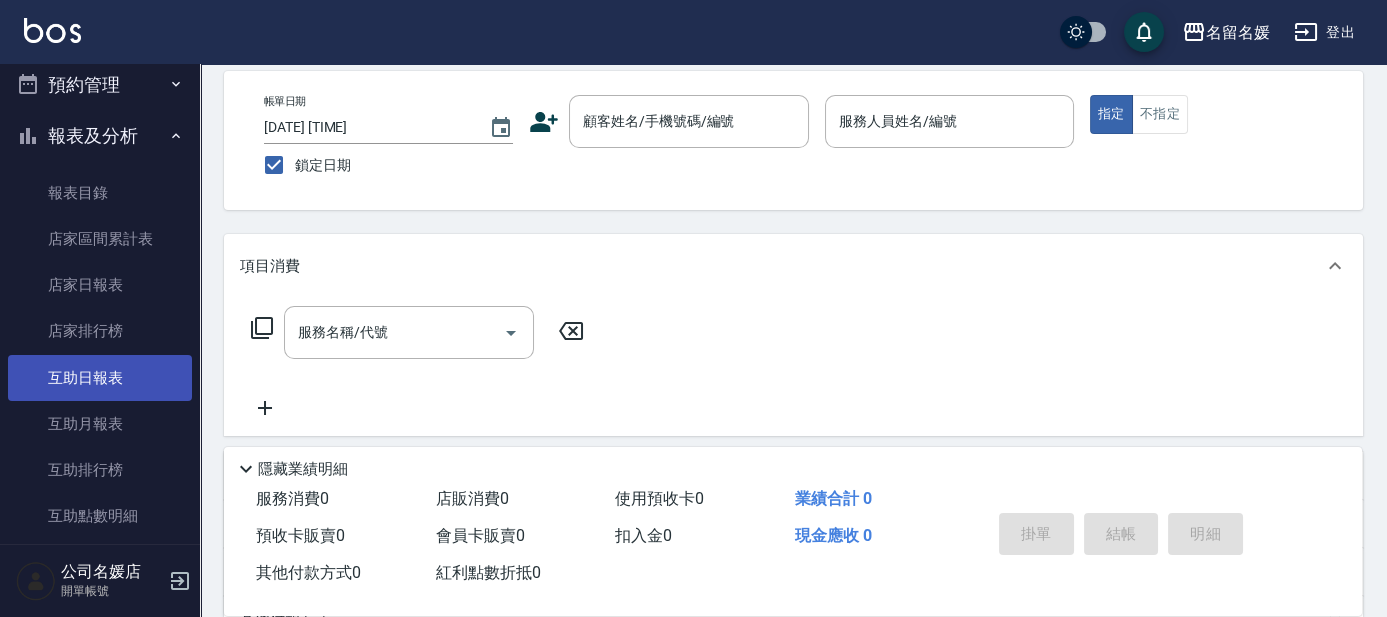 scroll, scrollTop: 454, scrollLeft: 0, axis: vertical 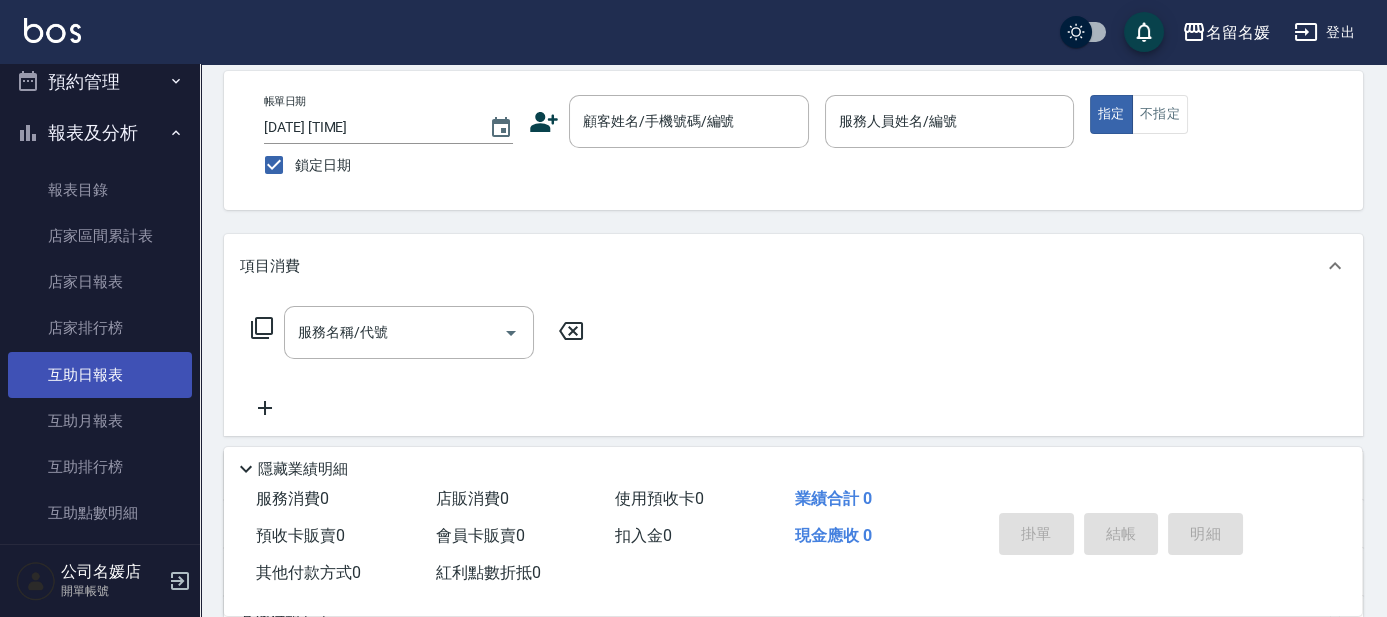 click on "互助日報表" at bounding box center [100, 375] 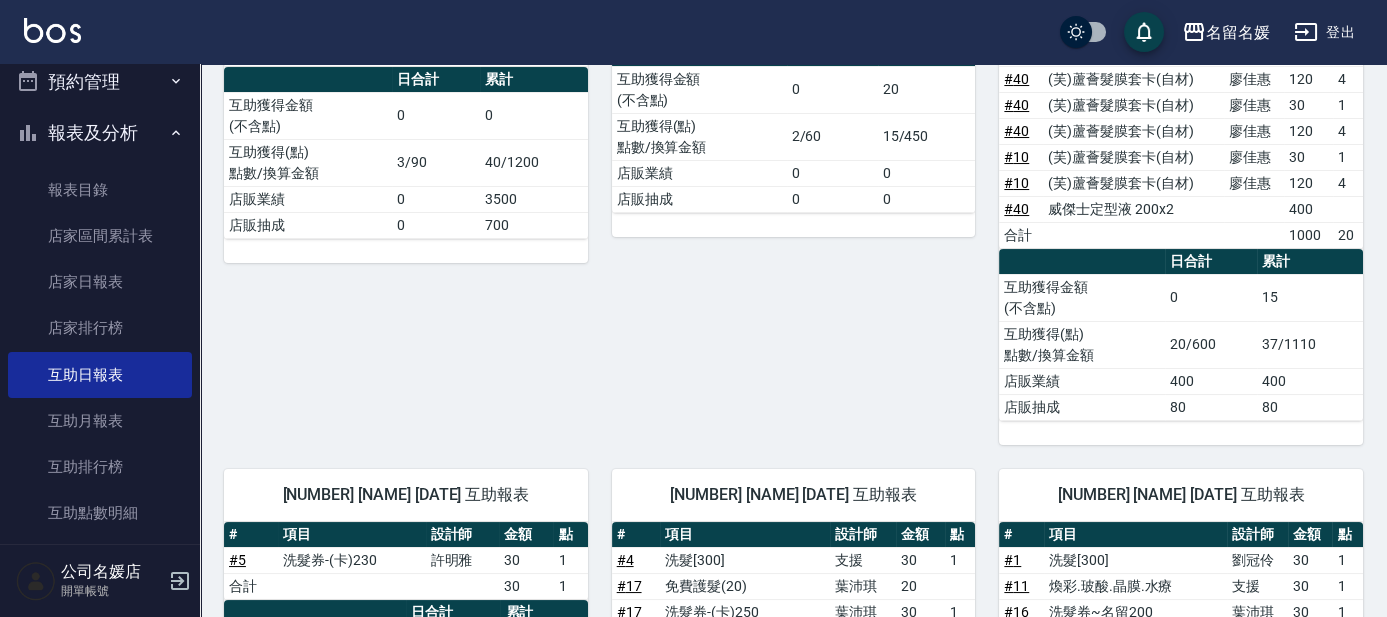scroll, scrollTop: 312, scrollLeft: 0, axis: vertical 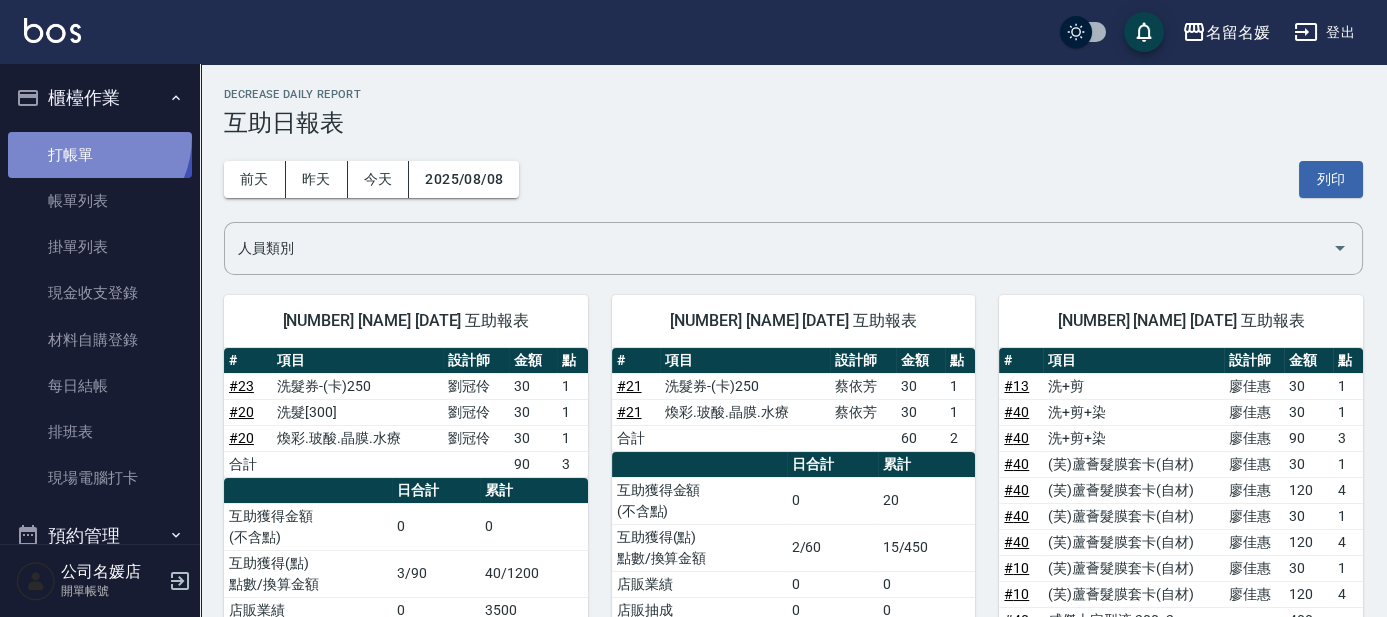 click on "打帳單" at bounding box center [100, 155] 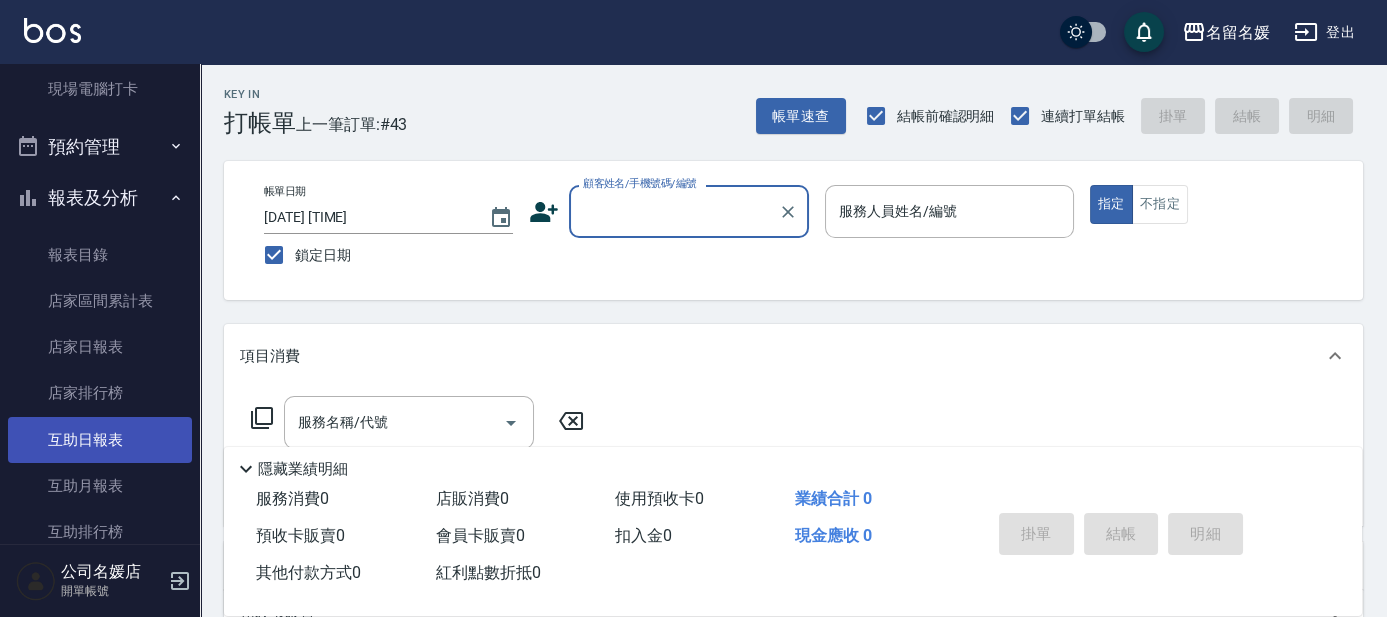 scroll, scrollTop: 545, scrollLeft: 0, axis: vertical 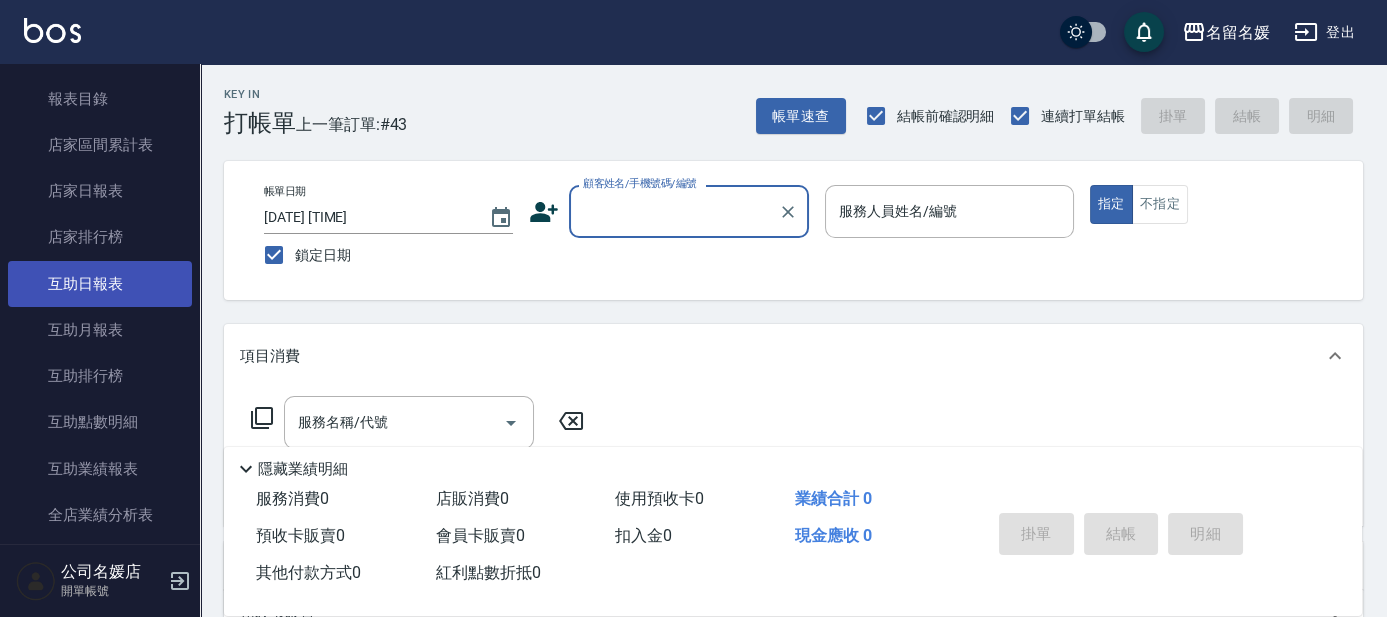 click on "互助日報表" at bounding box center (100, 284) 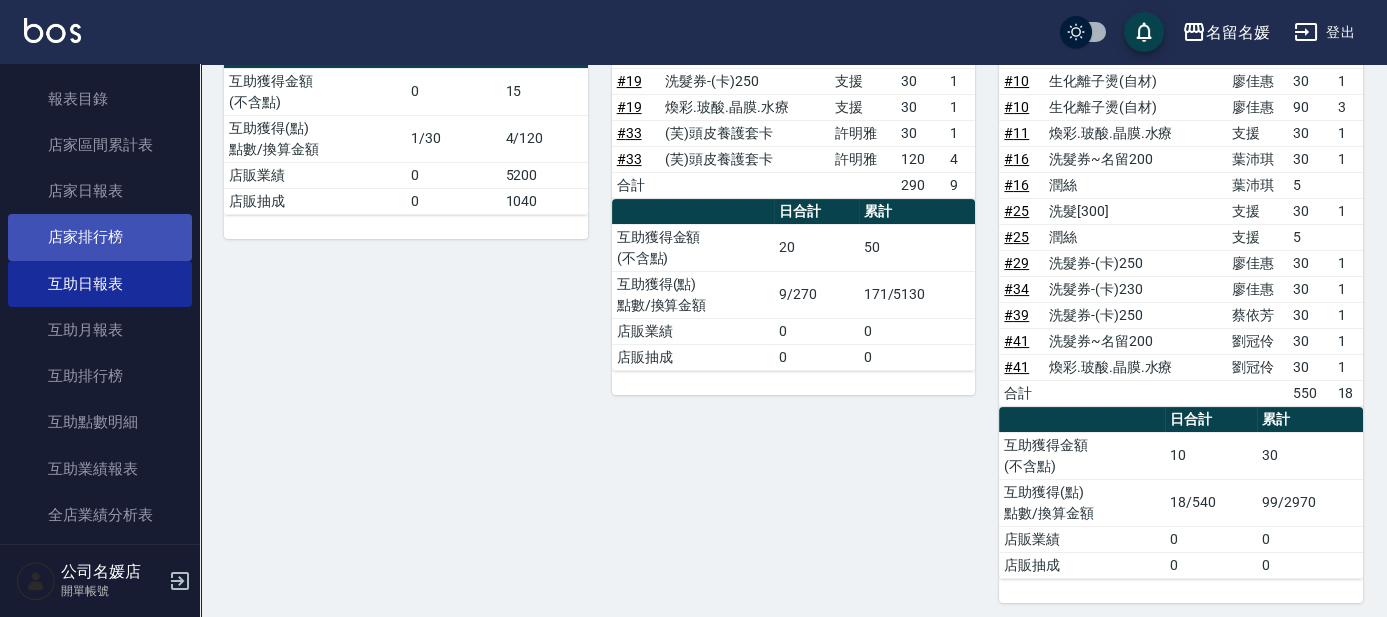 scroll, scrollTop: 909, scrollLeft: 0, axis: vertical 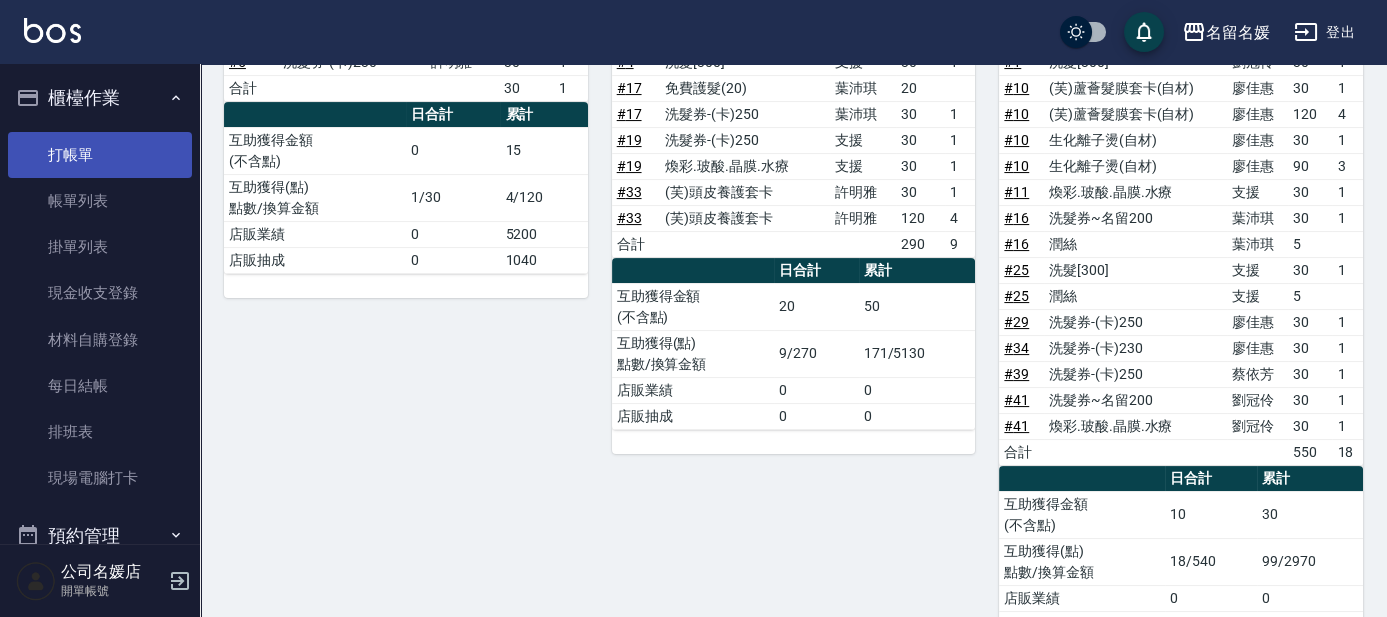 click on "打帳單" at bounding box center [100, 155] 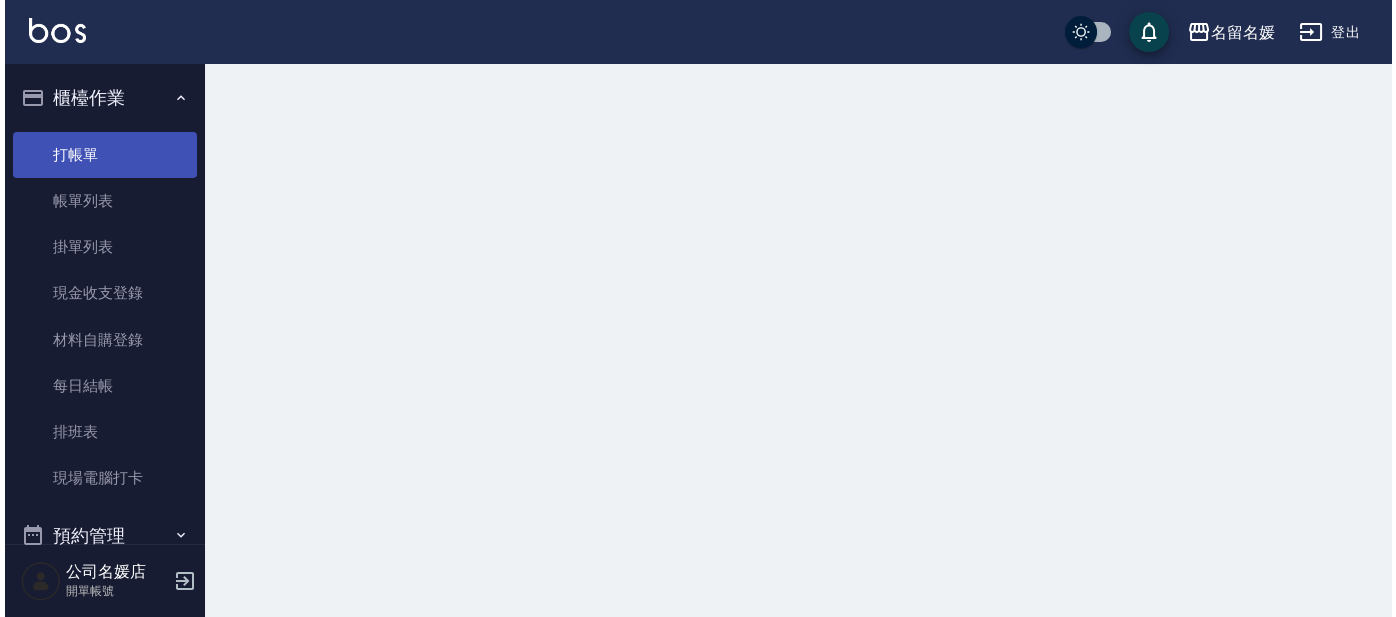scroll, scrollTop: 0, scrollLeft: 0, axis: both 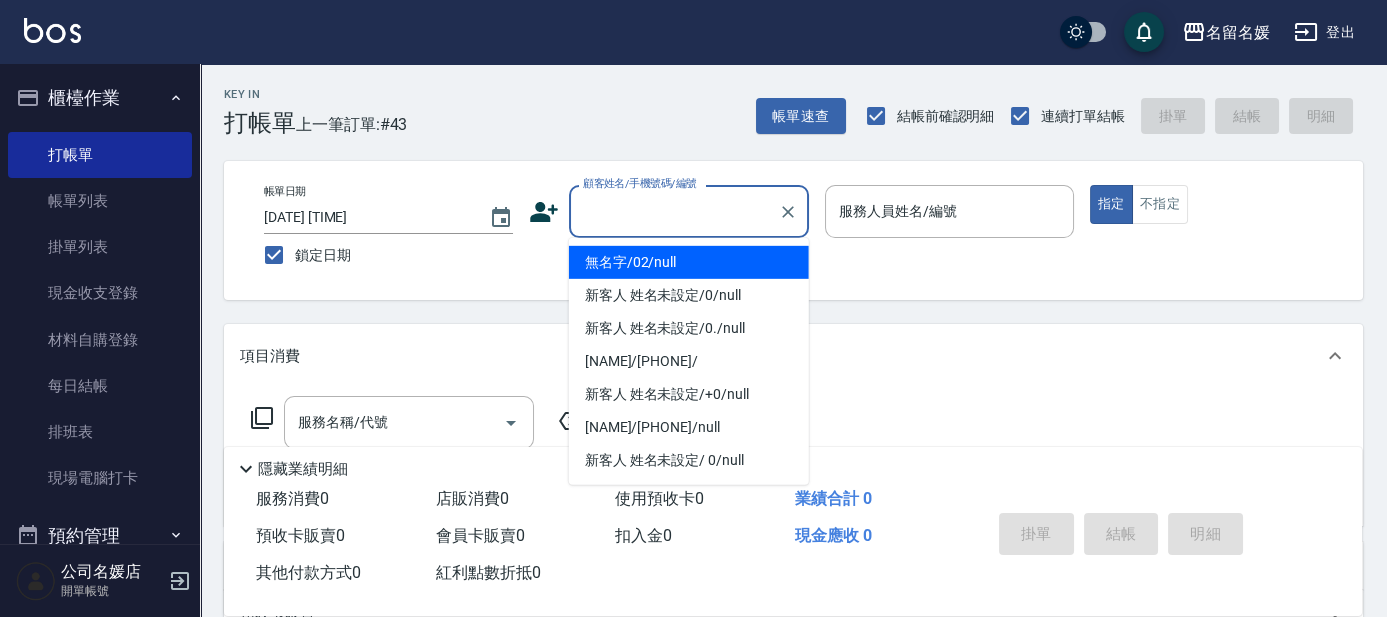 click on "顧客姓名/手機號碼/編號" at bounding box center [674, 211] 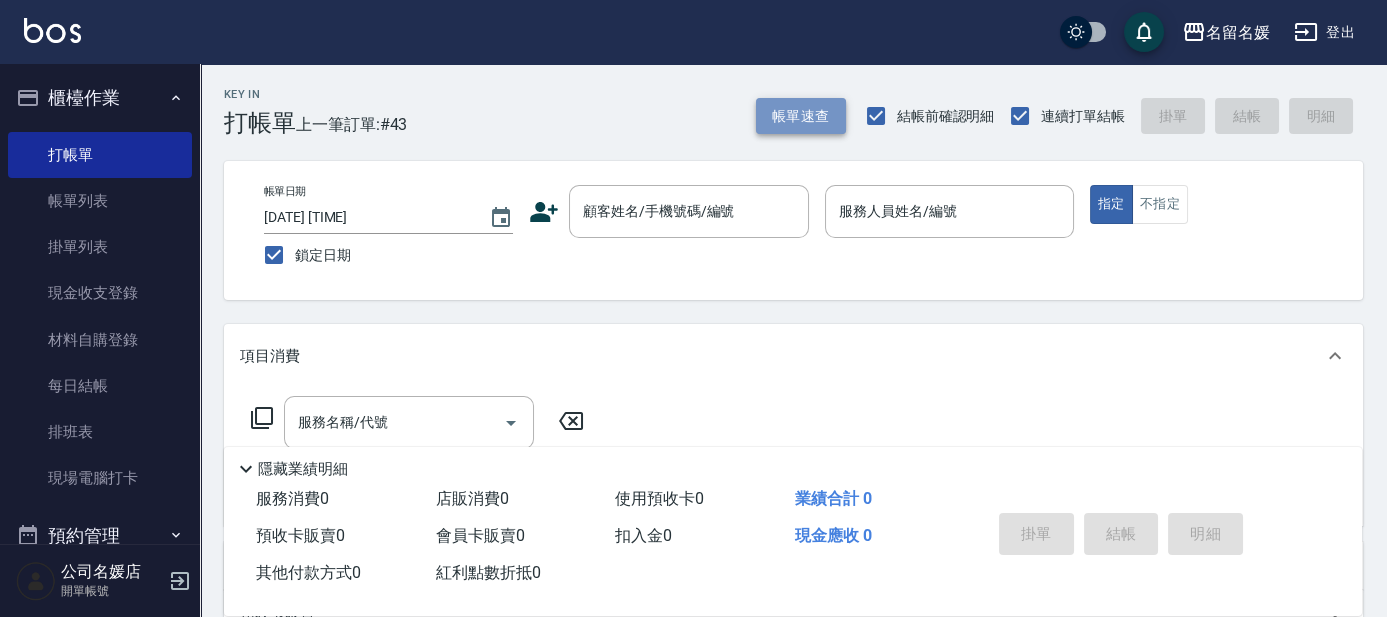 click on "帳單速查" at bounding box center (801, 116) 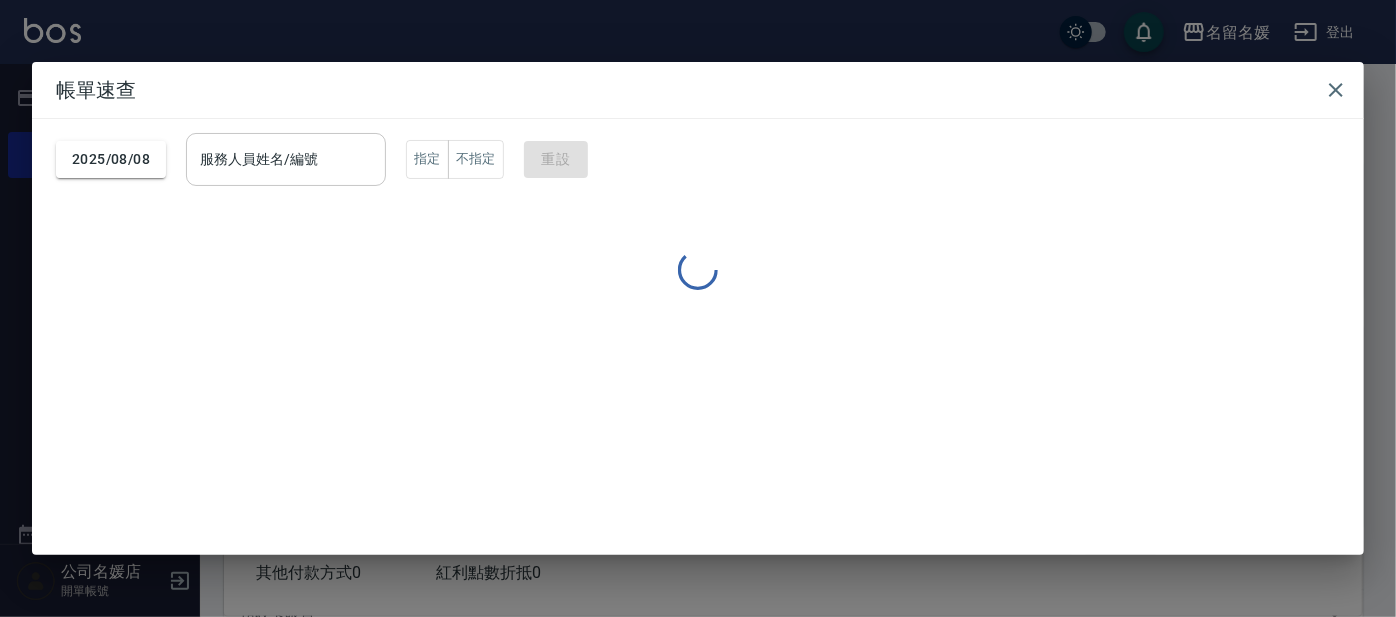 click on "服務人員姓名/編號" at bounding box center [286, 159] 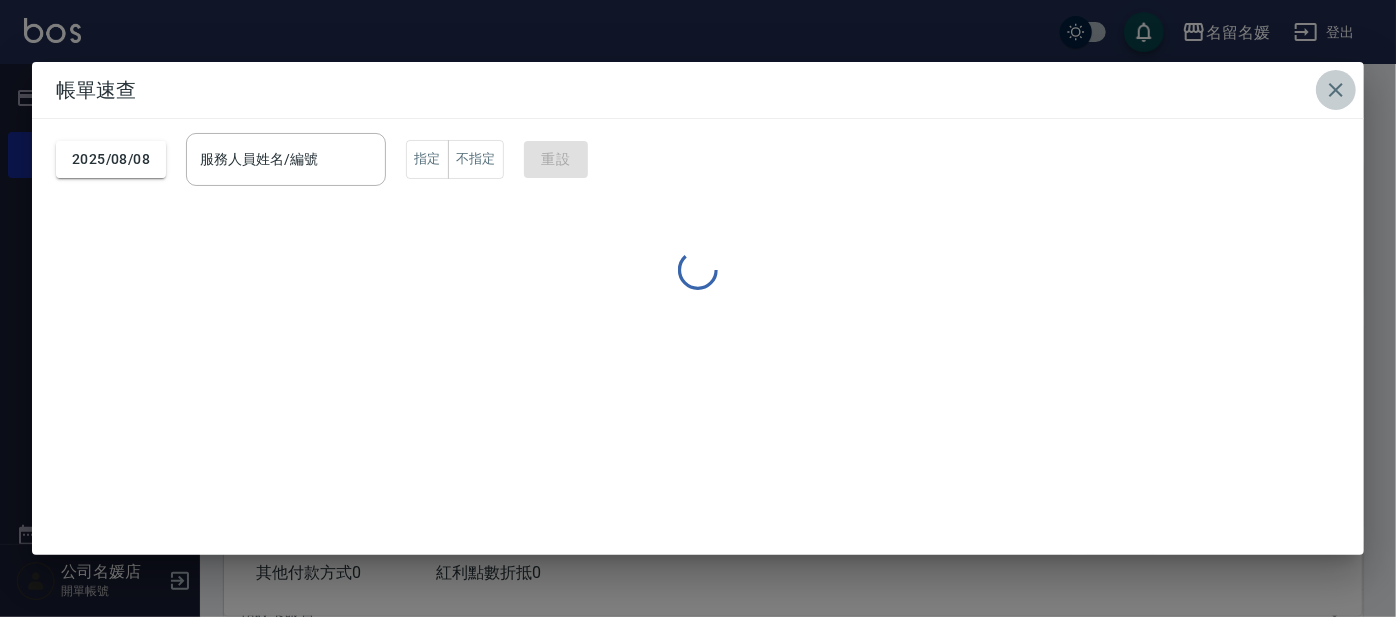 click 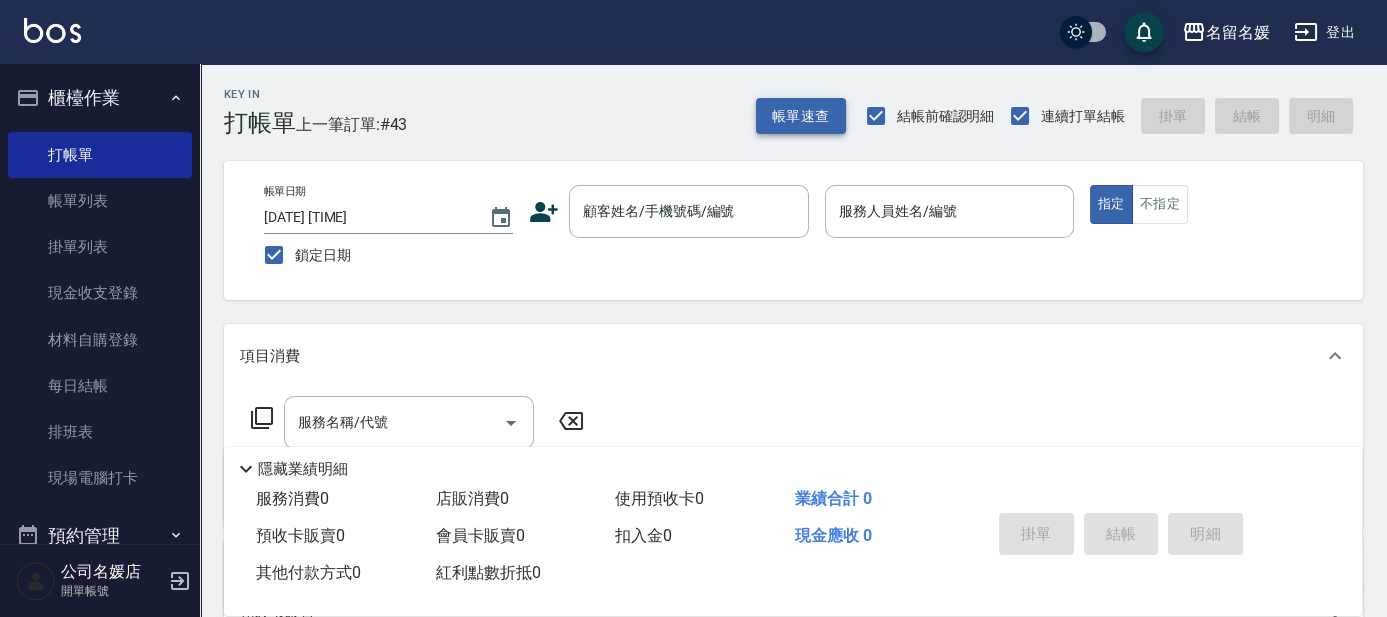 click on "帳單速查" at bounding box center [801, 116] 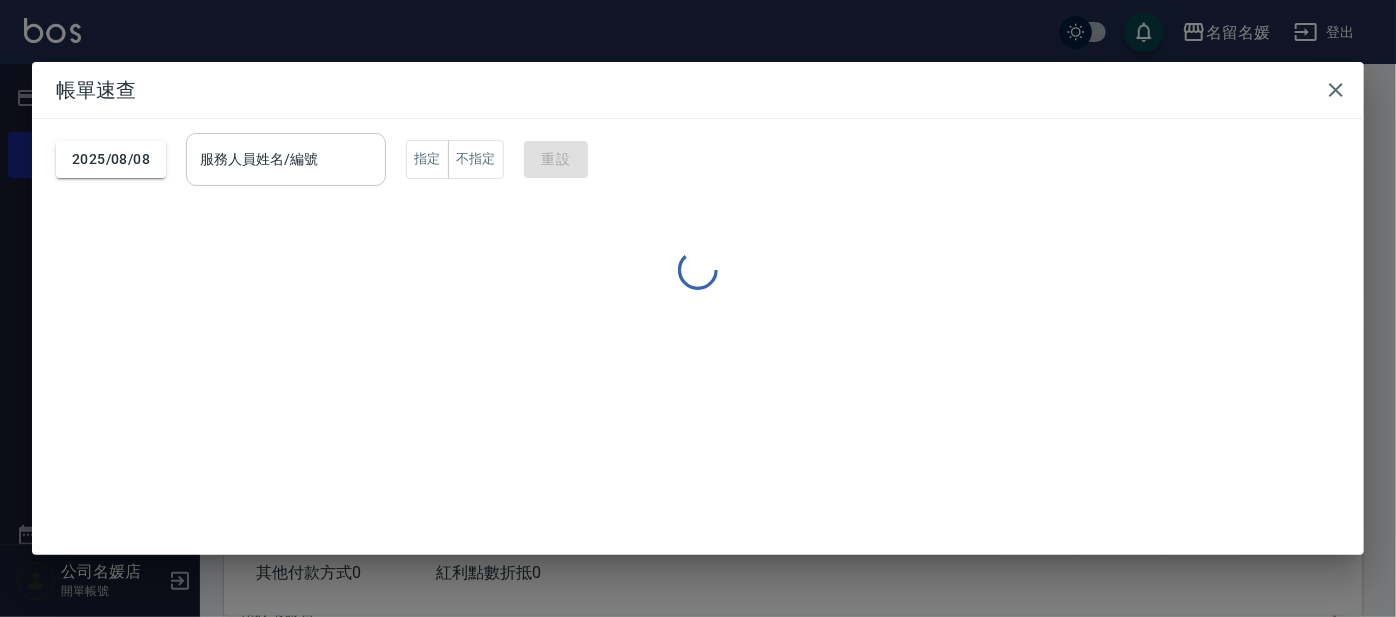 click on "服務人員姓名/編號" at bounding box center [286, 159] 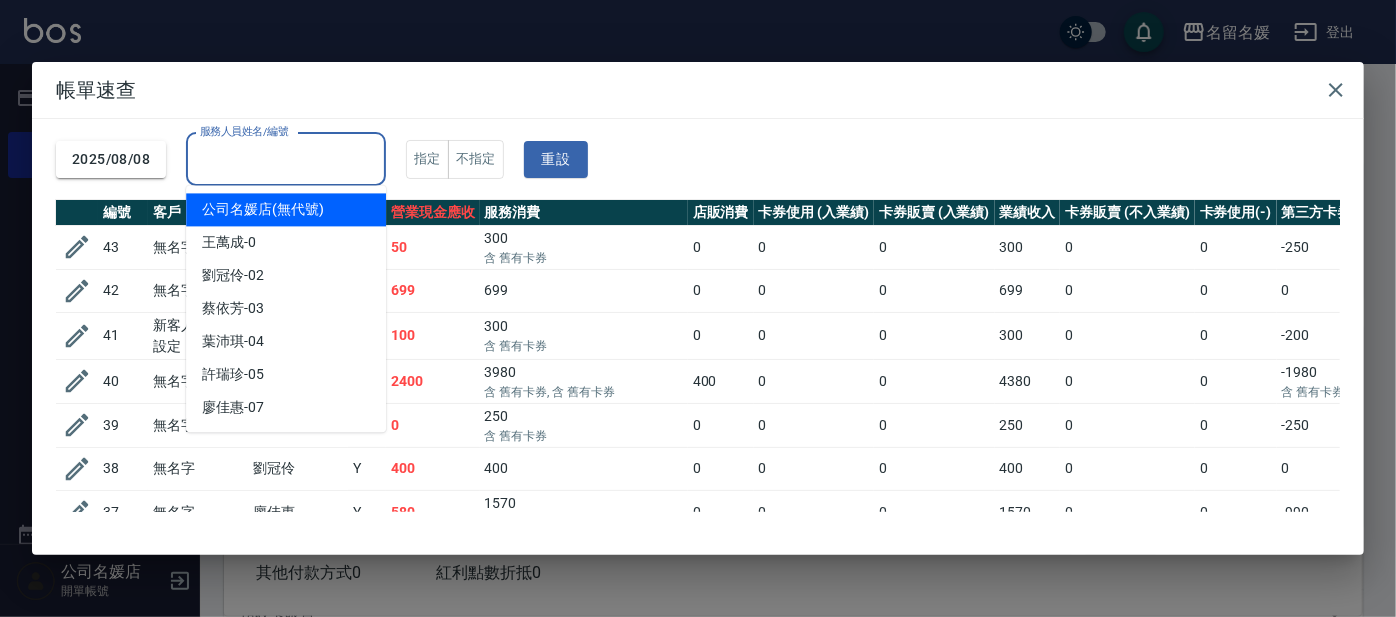 click on "服務人員姓名/編號" at bounding box center (286, 159) 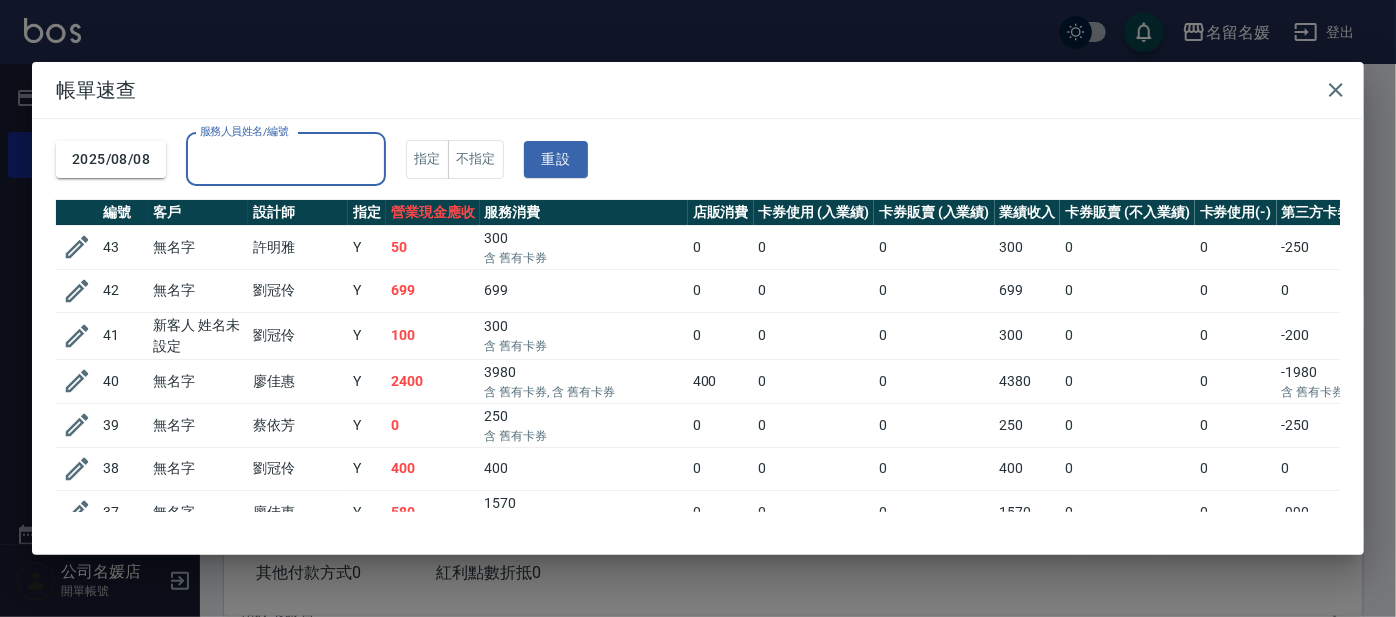 click on "服務人員姓名/編號" at bounding box center [286, 159] 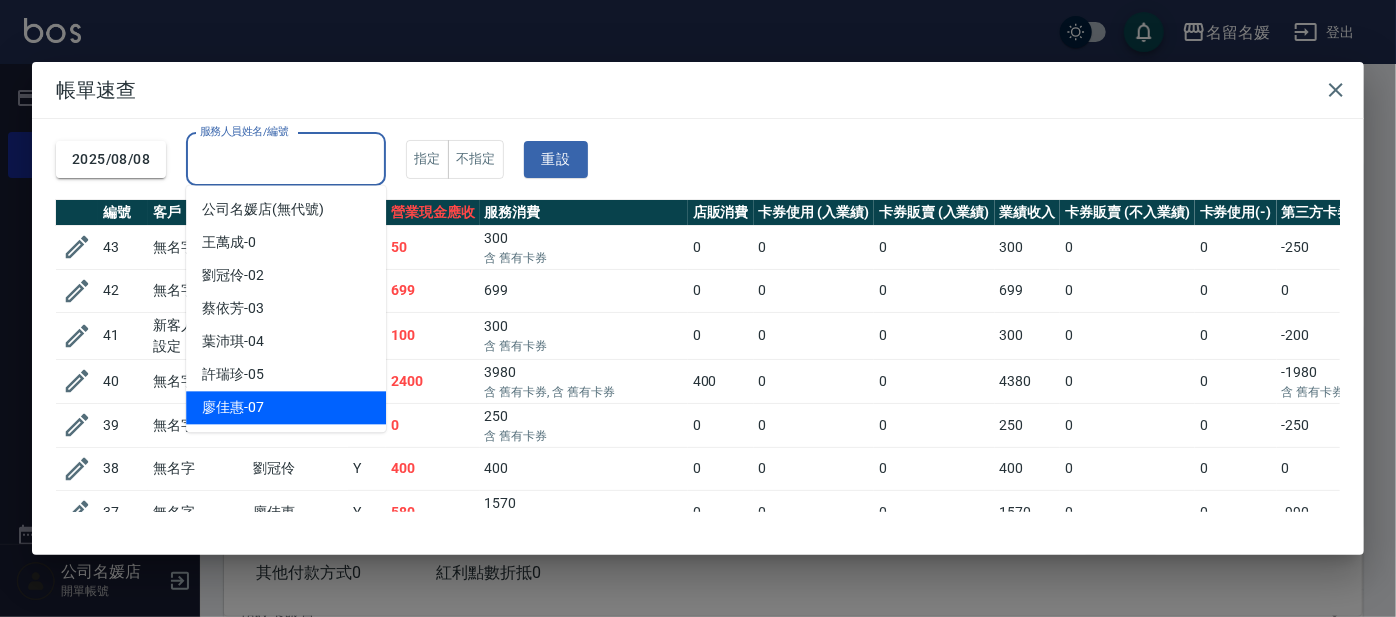 drag, startPoint x: 266, startPoint y: 397, endPoint x: 354, endPoint y: 360, distance: 95.462036 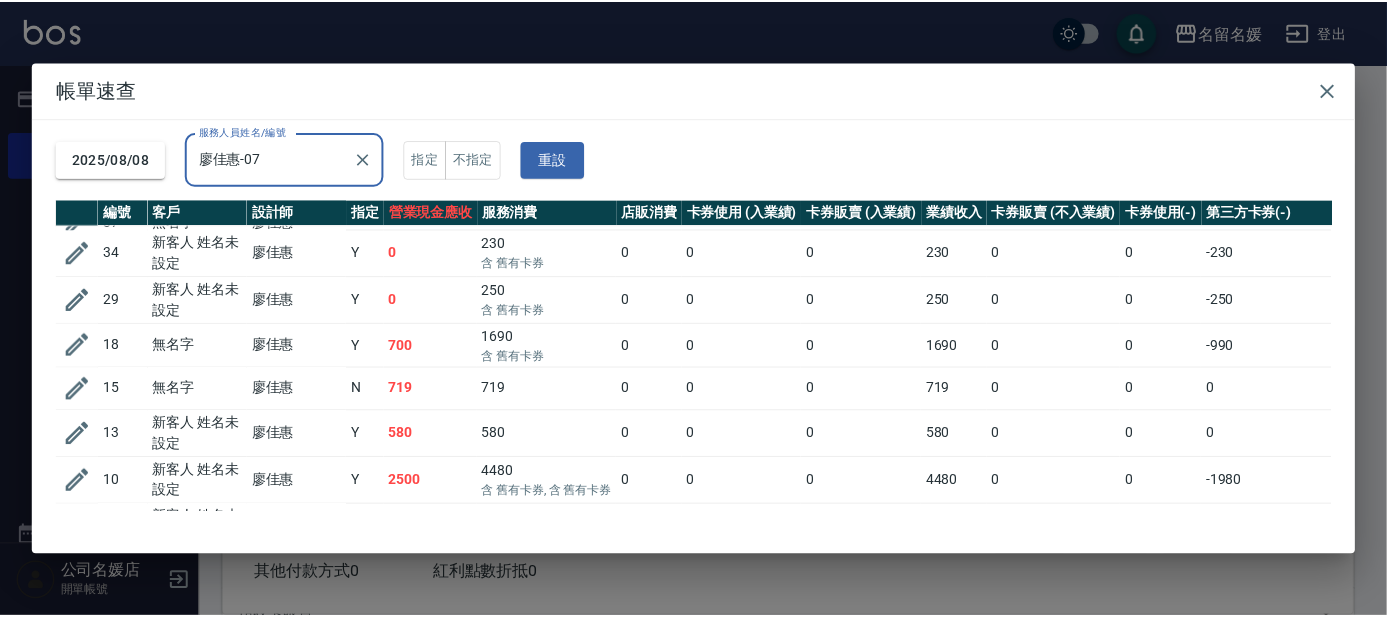 scroll, scrollTop: 0, scrollLeft: 0, axis: both 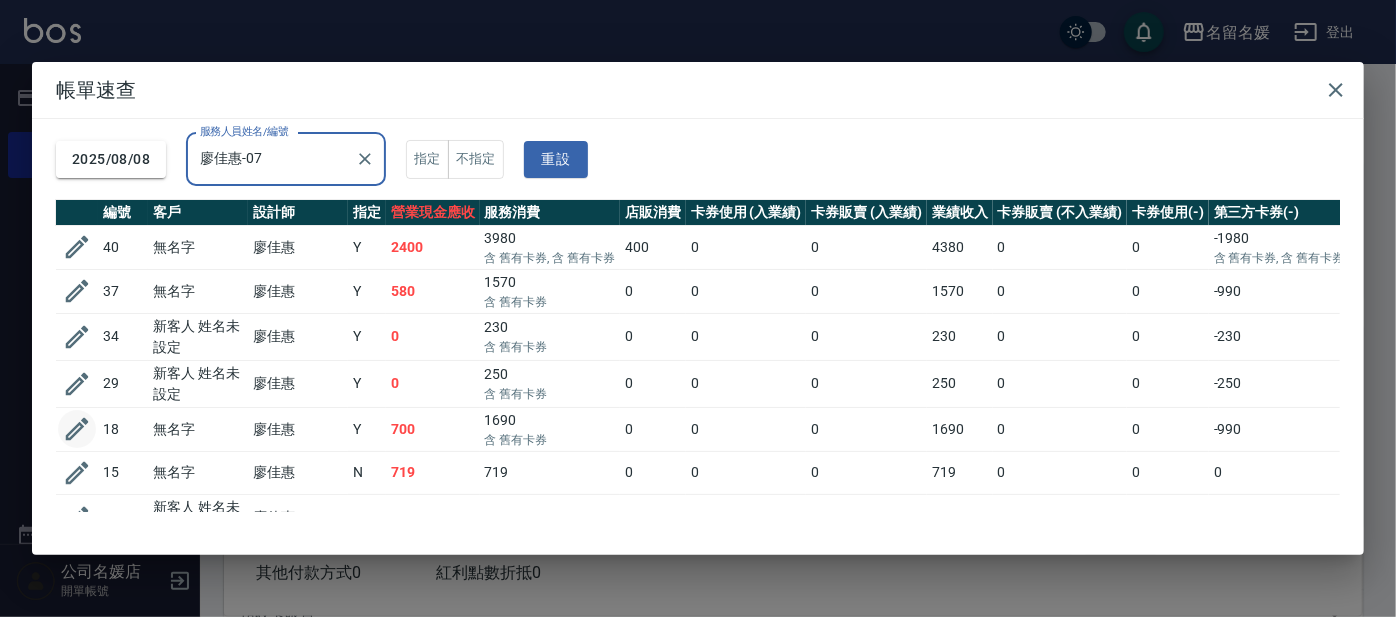 click 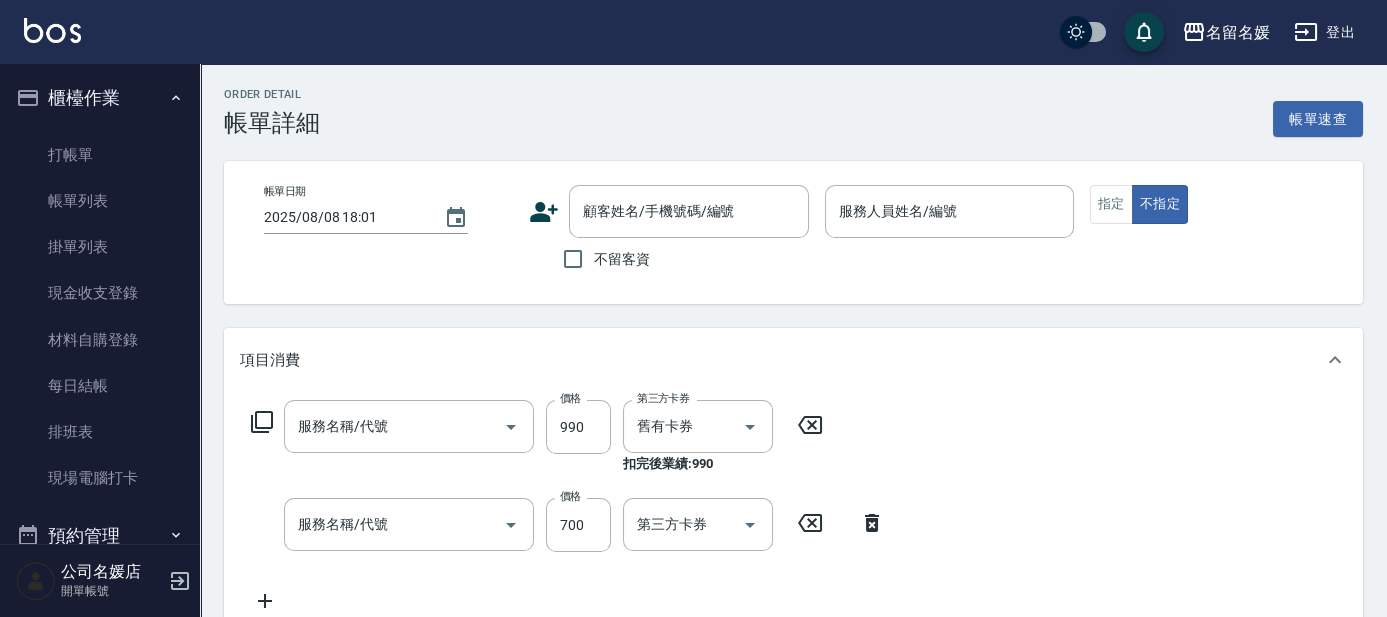 type on "[DATE] [TIME]" 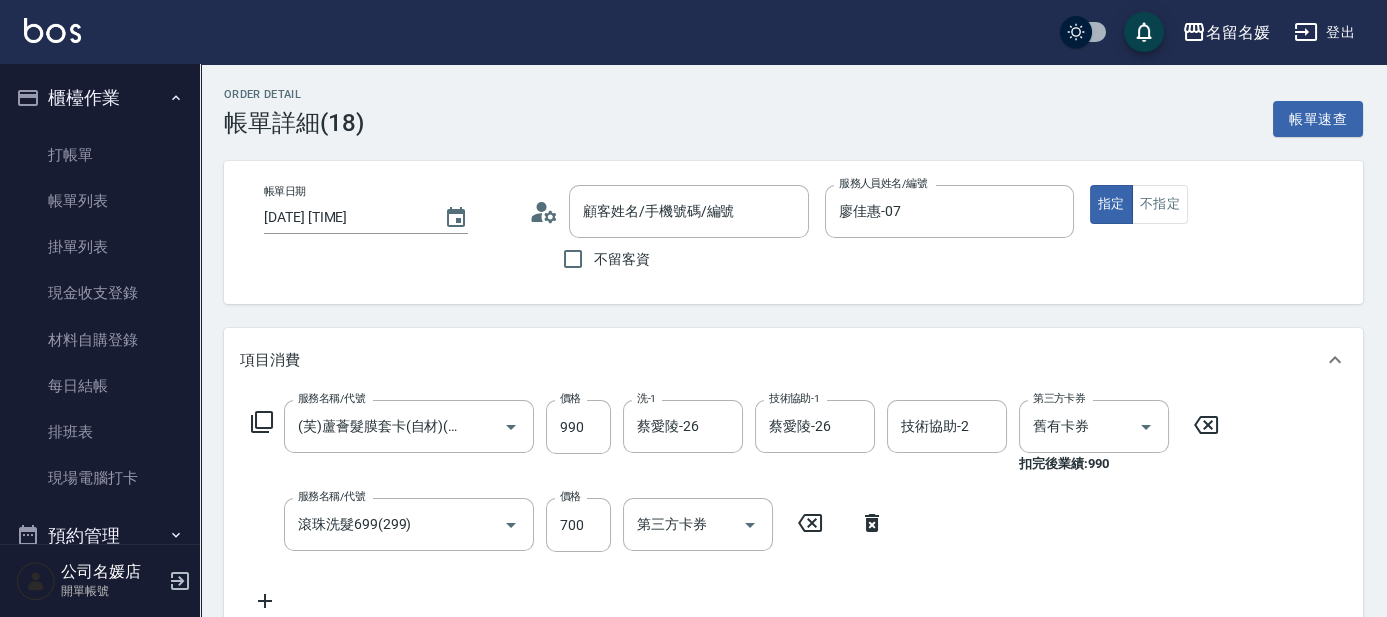 type on "(芙)蘆薈髮膜套卡(自材)(639)" 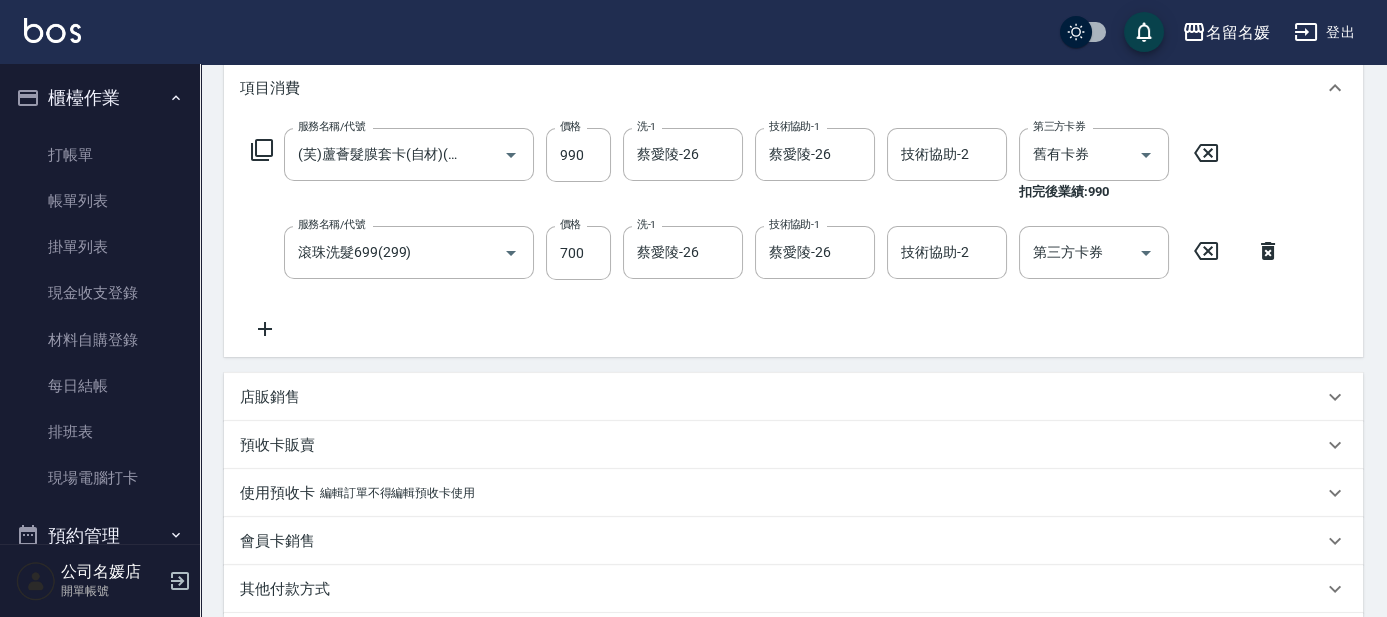 type on "無名字/02/null" 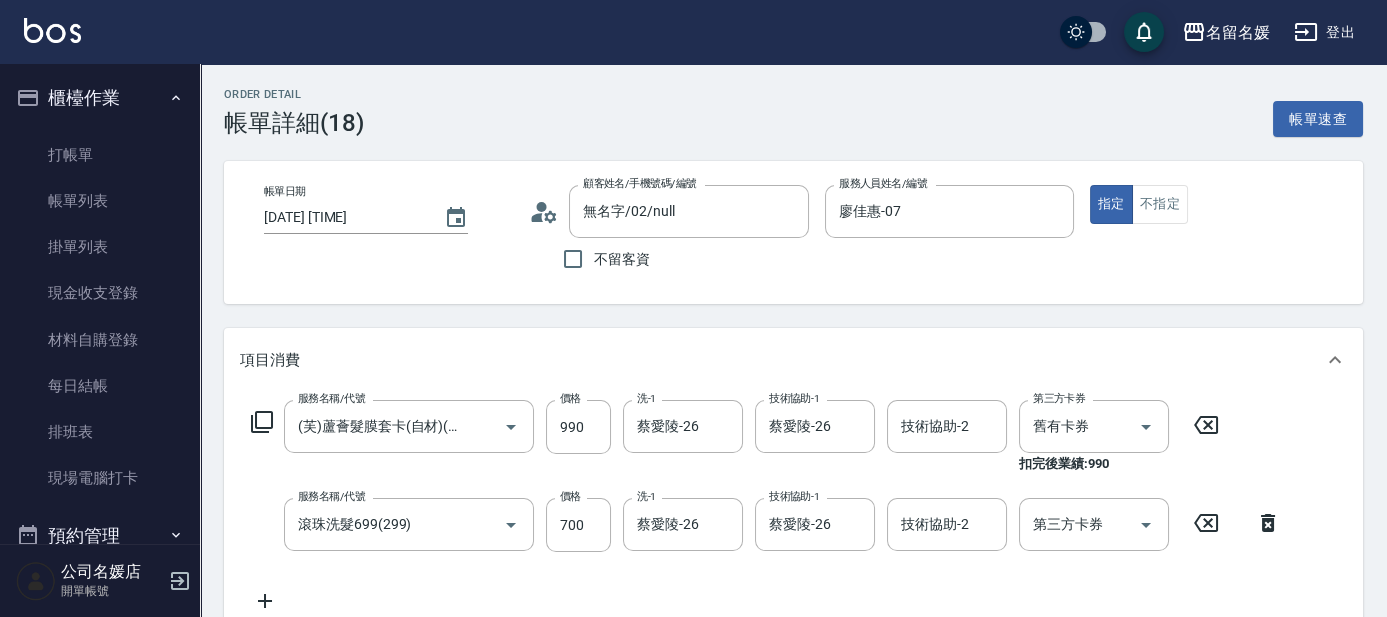 scroll, scrollTop: 530, scrollLeft: 0, axis: vertical 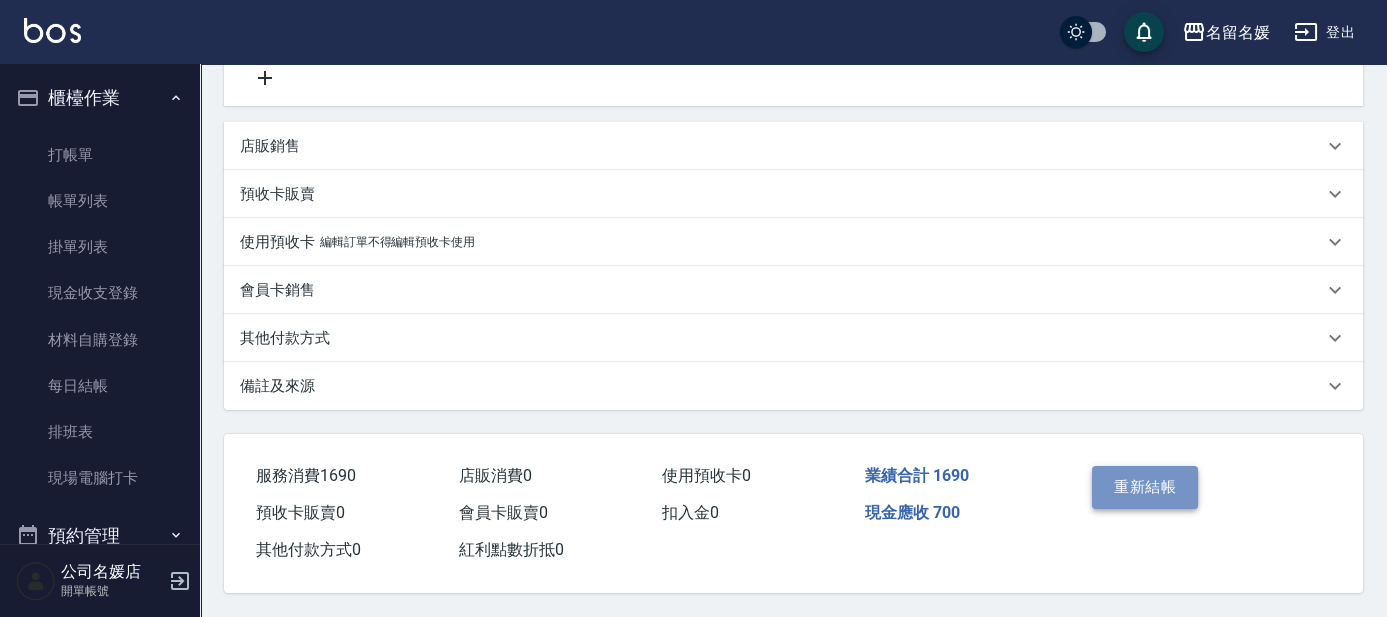 click on "重新結帳" at bounding box center (1145, 487) 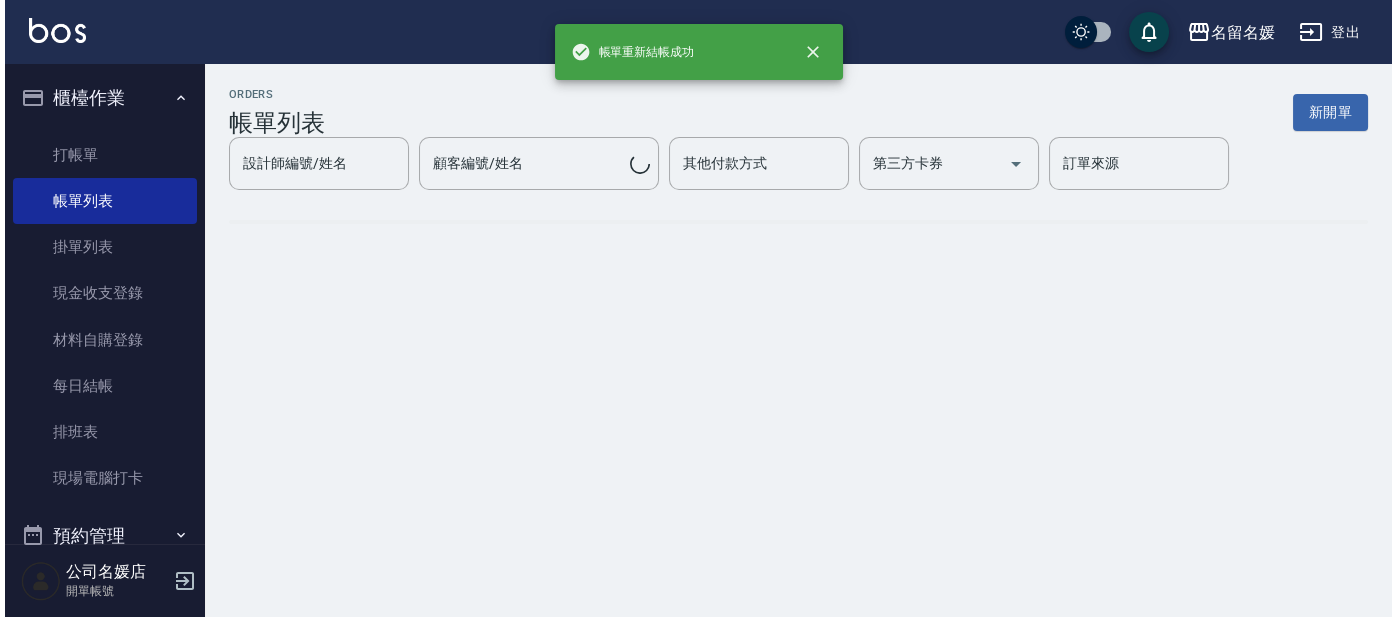 scroll, scrollTop: 0, scrollLeft: 0, axis: both 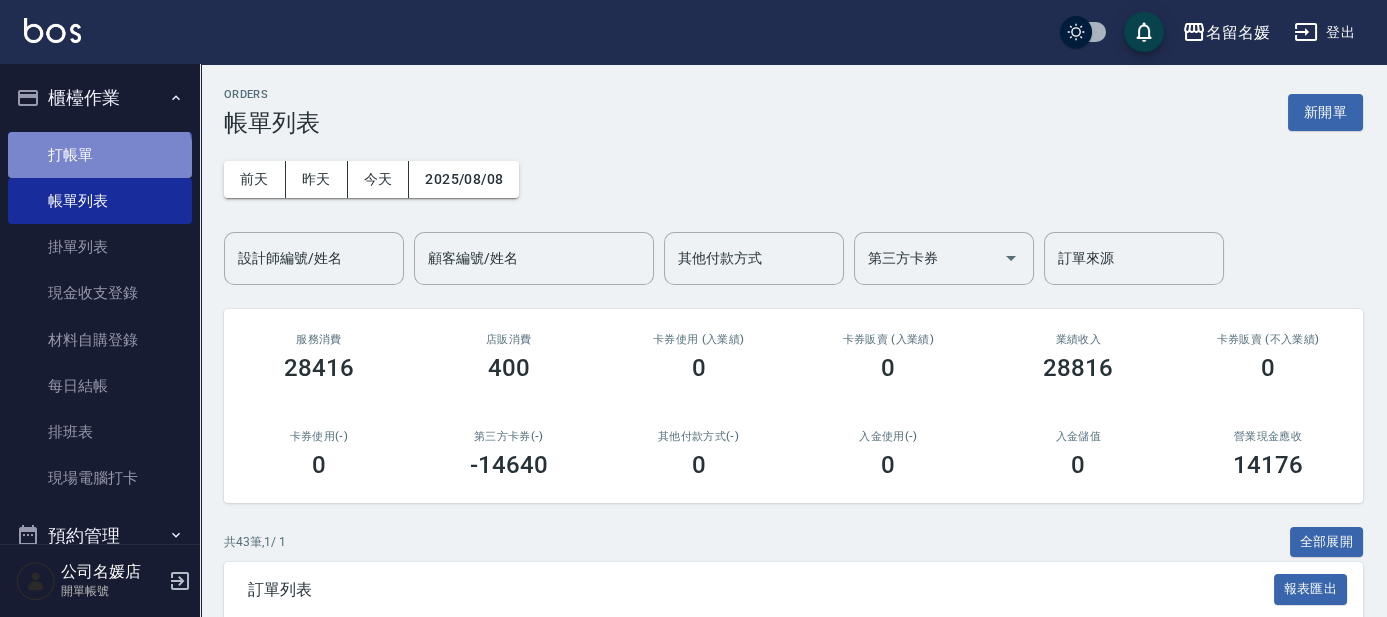 click on "打帳單" at bounding box center (100, 155) 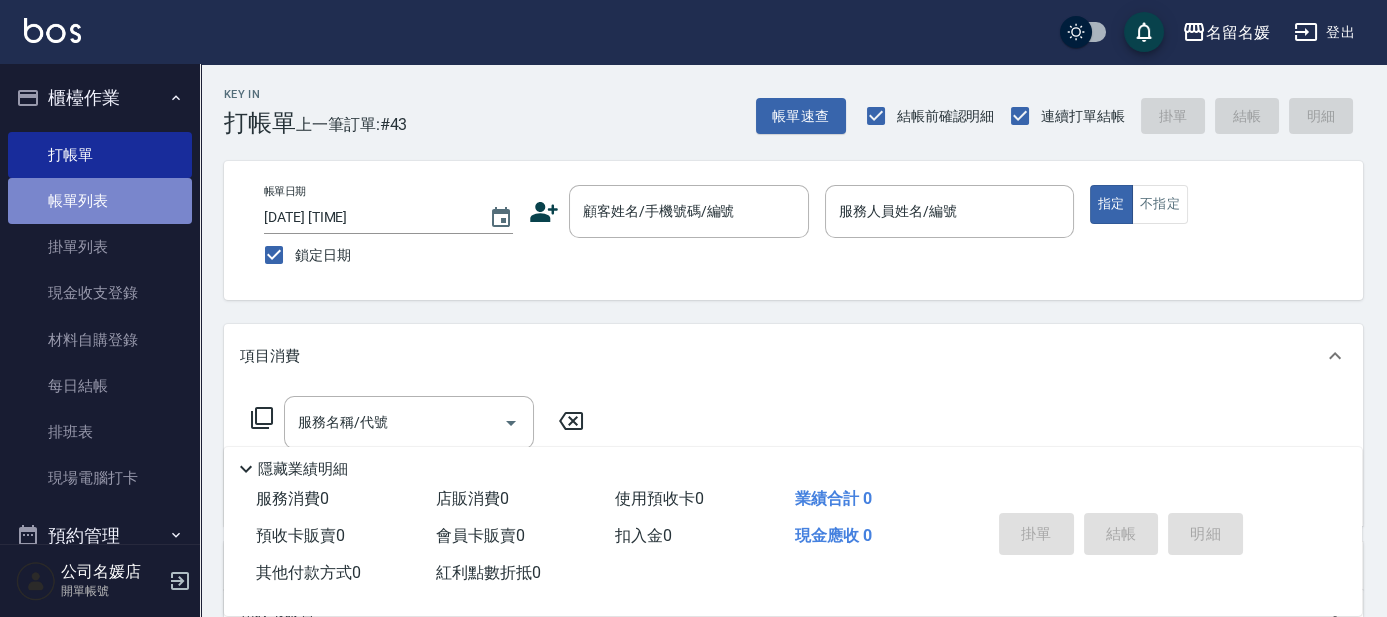 click on "帳單列表" at bounding box center [100, 201] 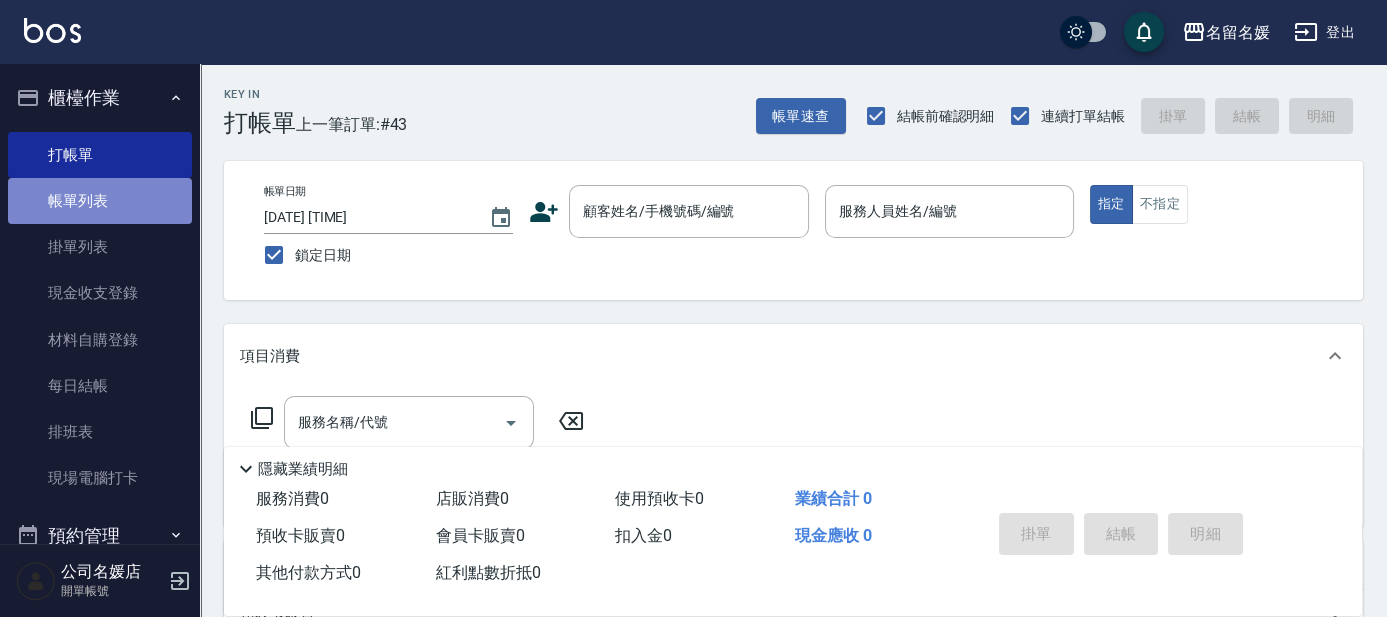click on "帳單列表" at bounding box center (100, 201) 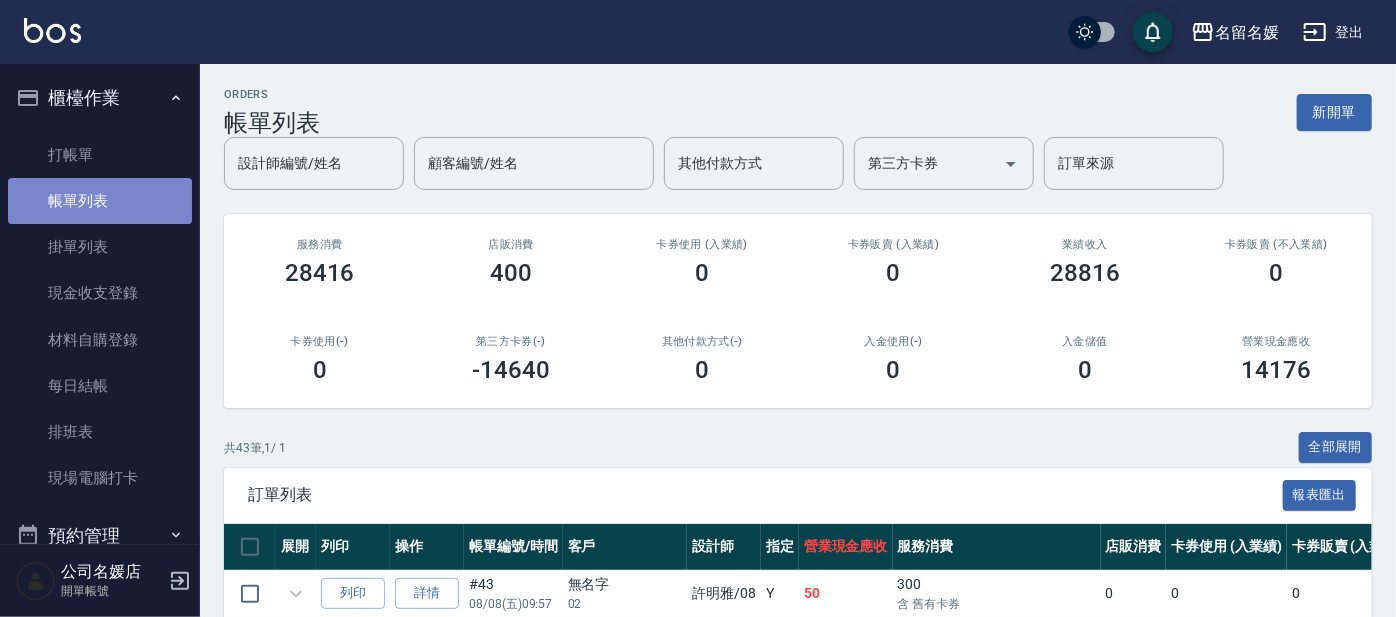 click on "帳單列表" at bounding box center [100, 201] 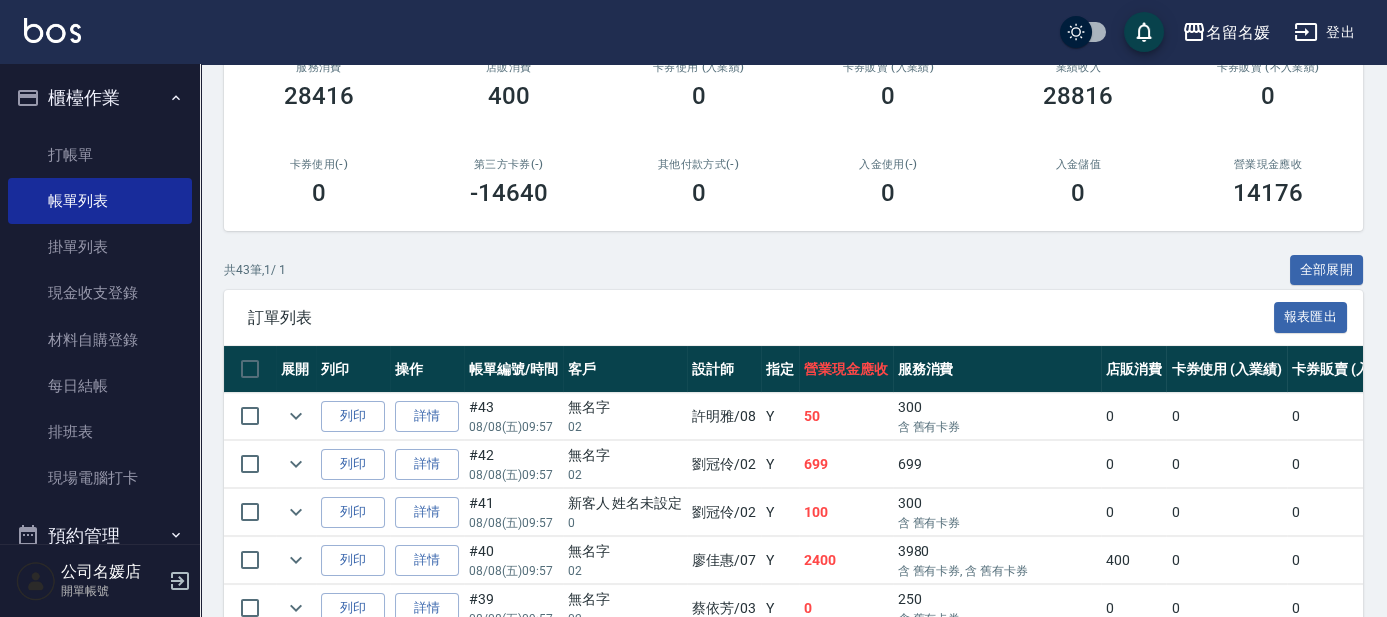 scroll, scrollTop: 363, scrollLeft: 0, axis: vertical 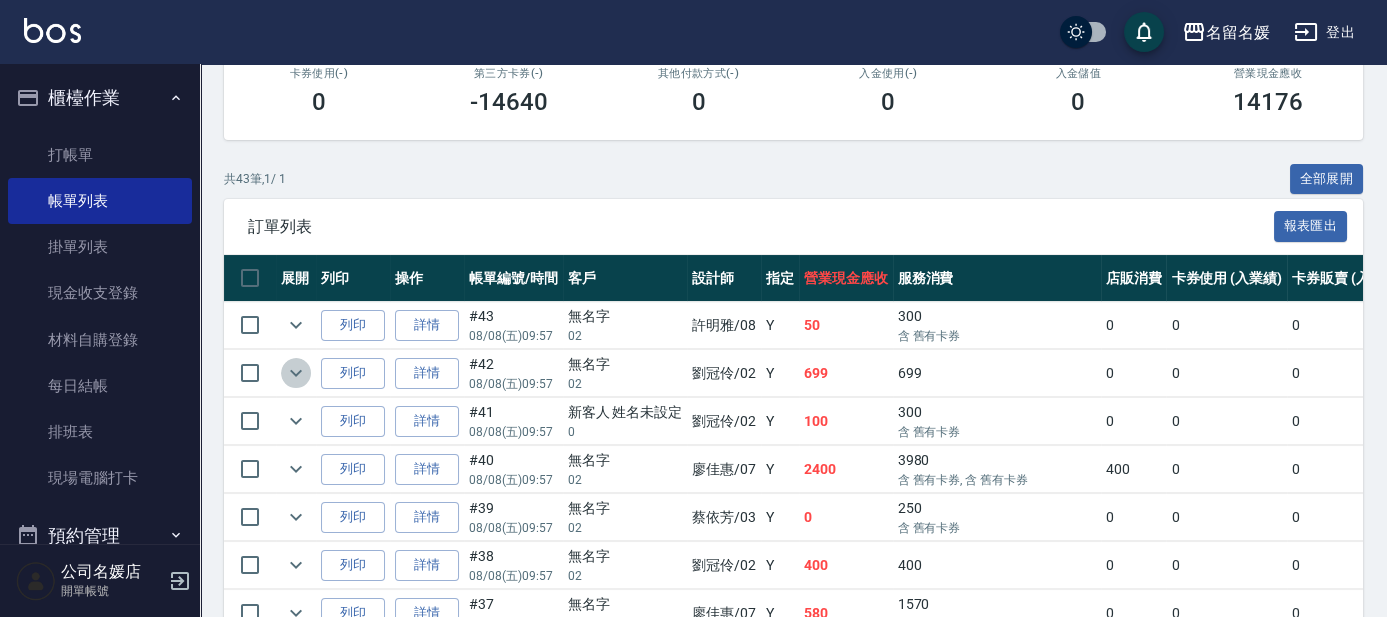click 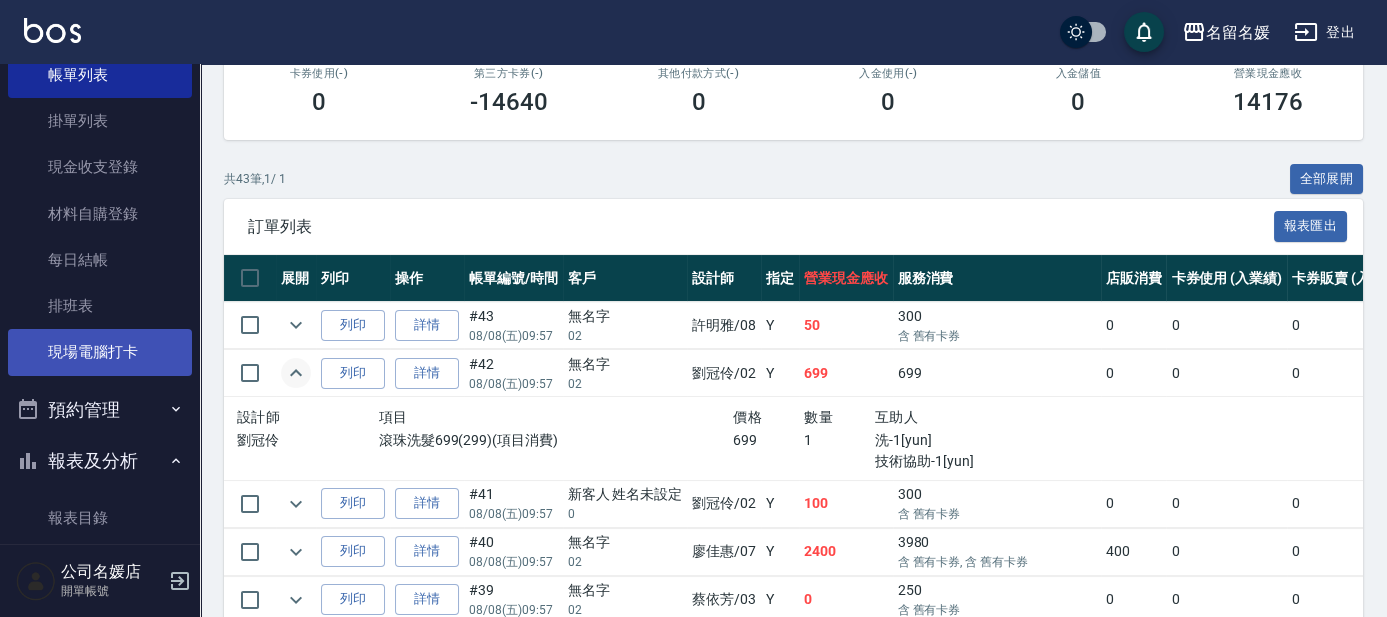 scroll, scrollTop: 181, scrollLeft: 0, axis: vertical 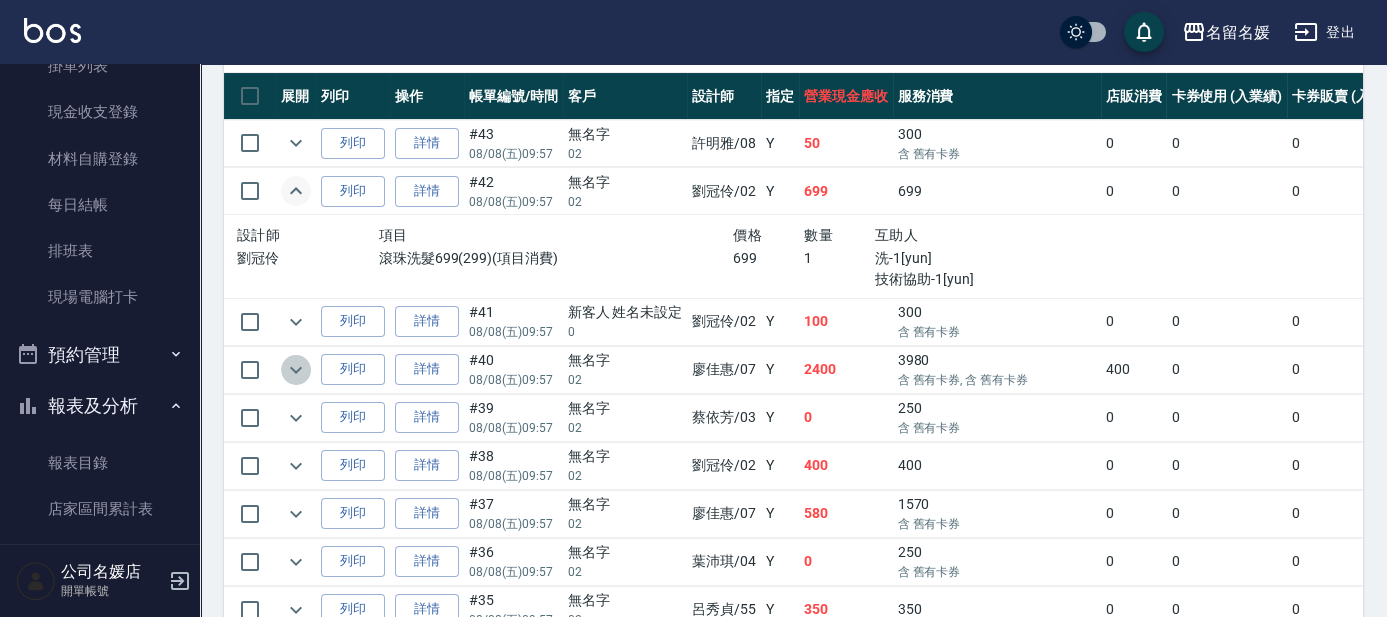 click 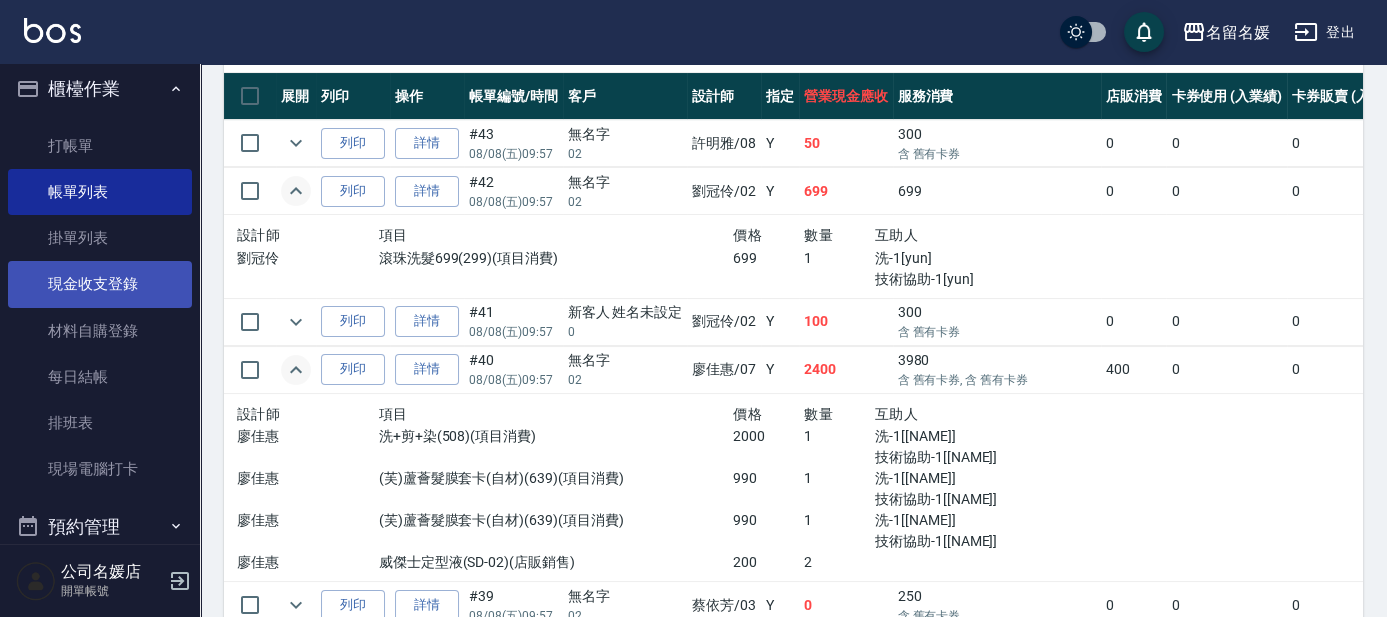 scroll, scrollTop: 0, scrollLeft: 0, axis: both 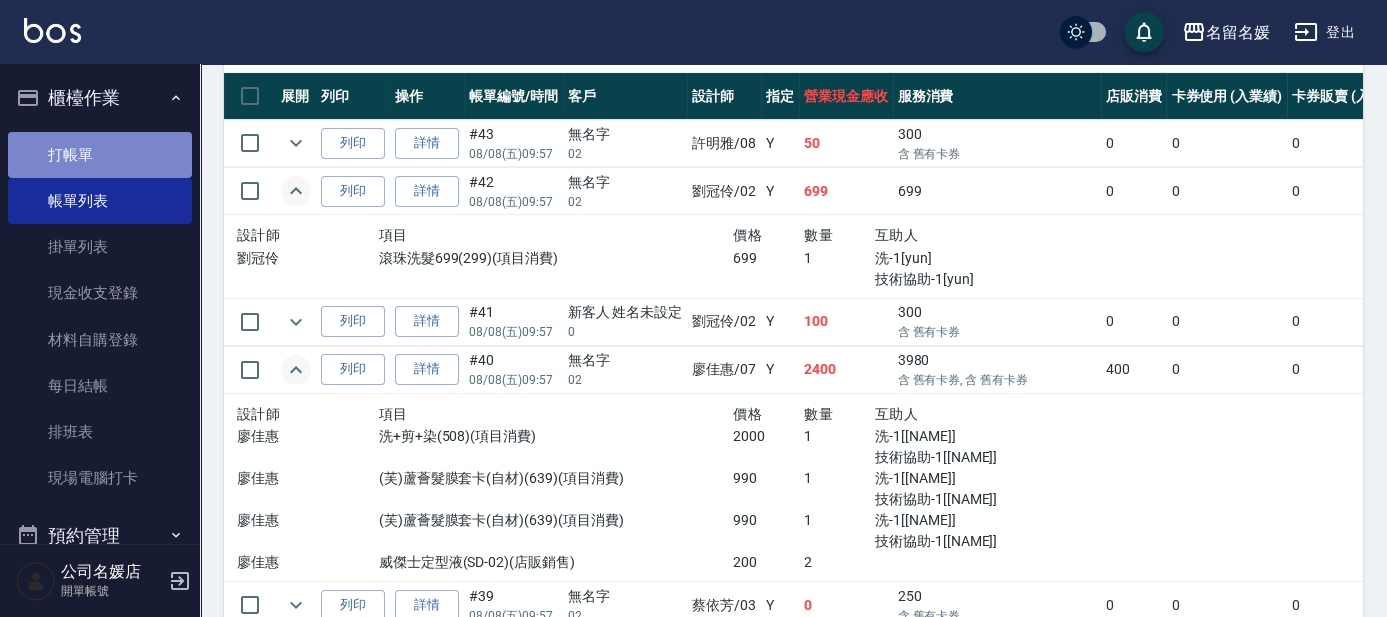 click on "打帳單" at bounding box center (100, 155) 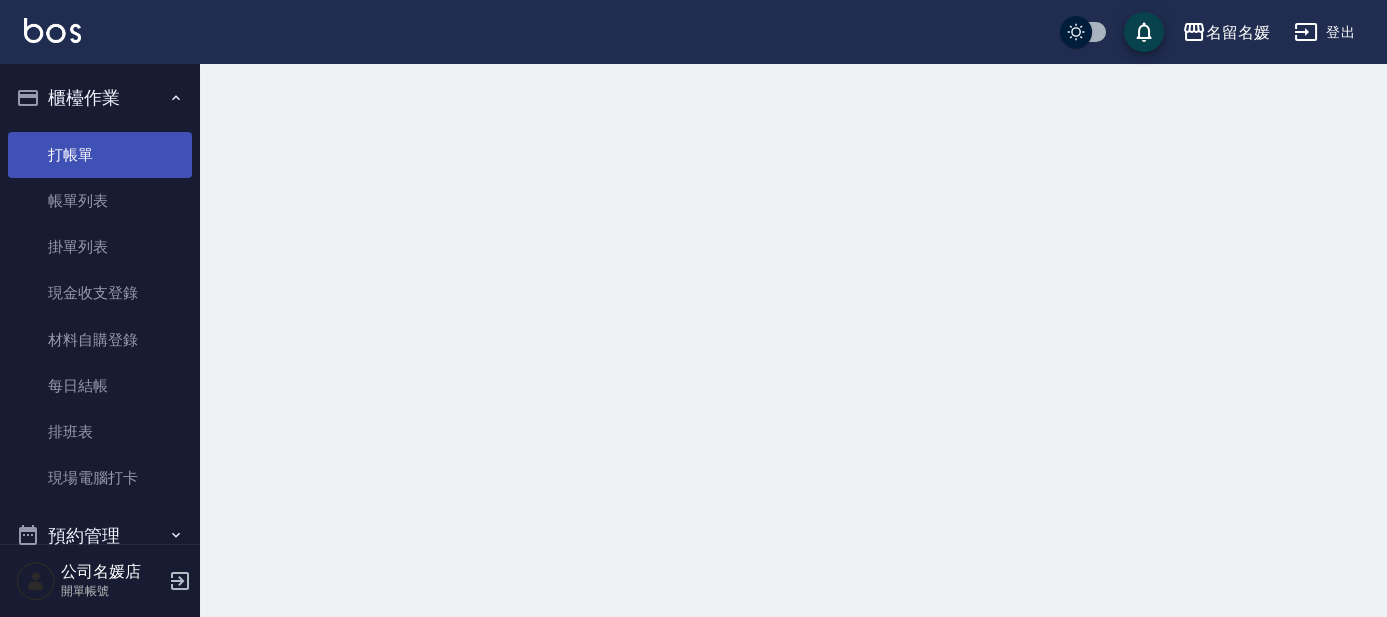 scroll, scrollTop: 0, scrollLeft: 0, axis: both 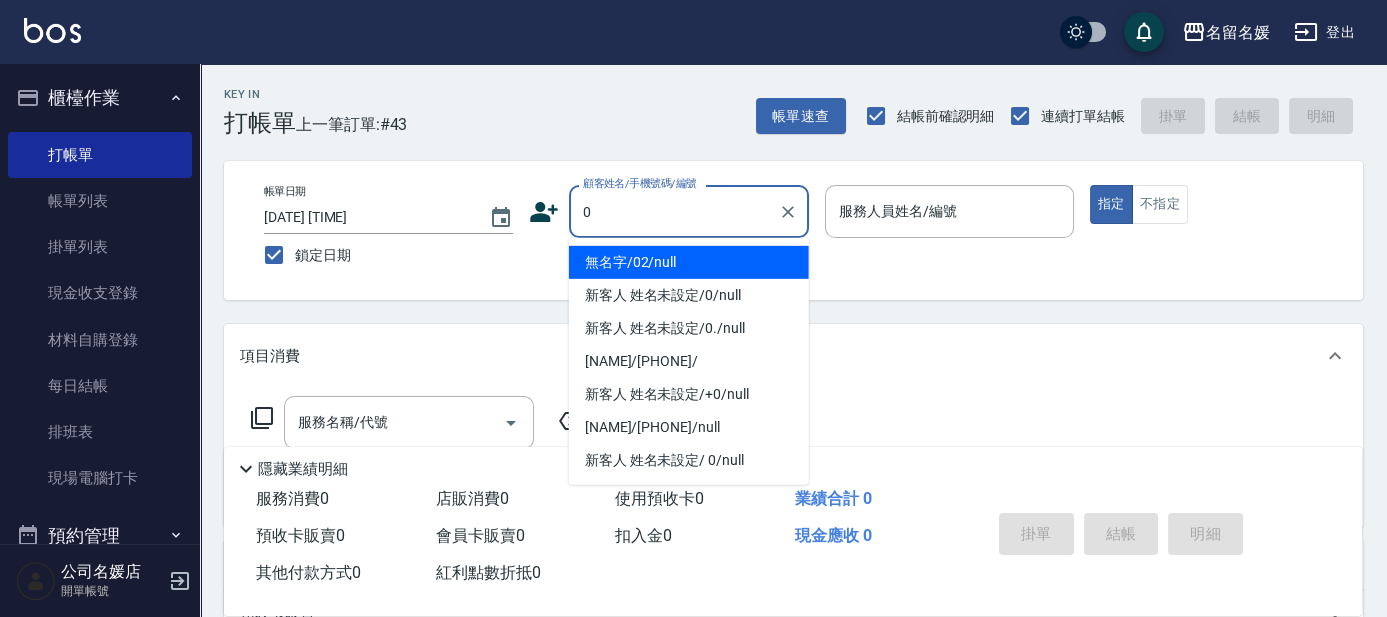 type on "0" 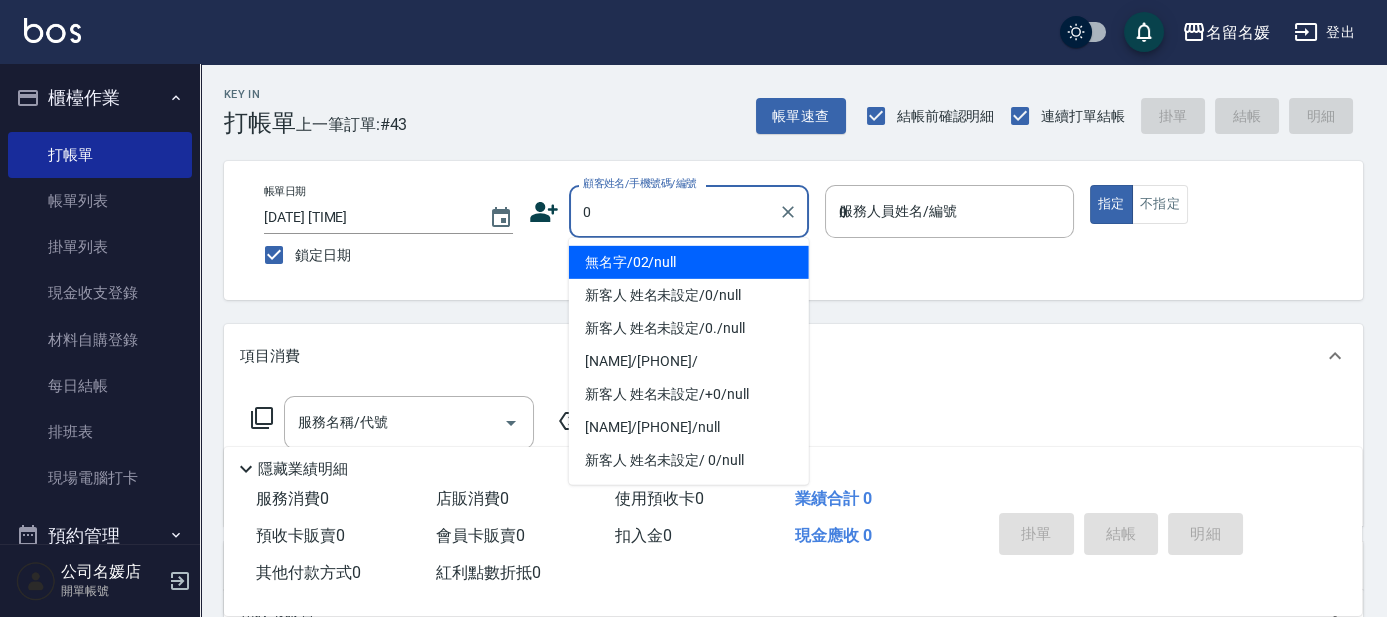 type on "無名字/02/null" 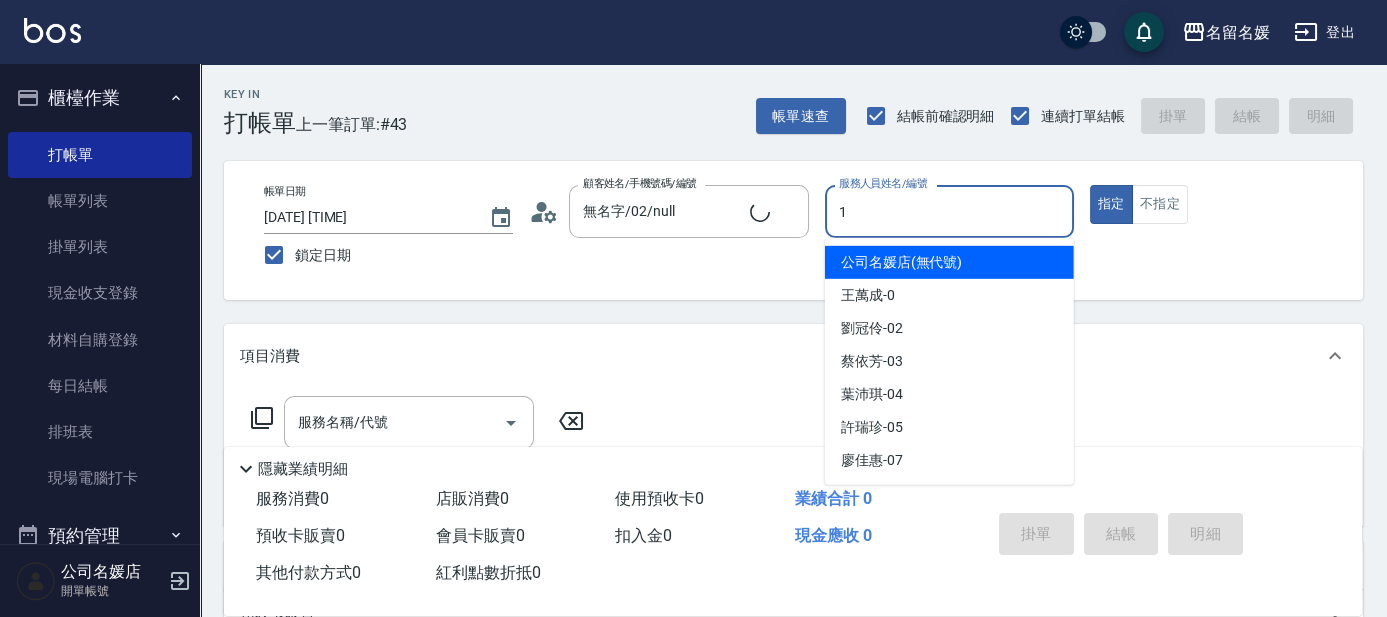type on "13" 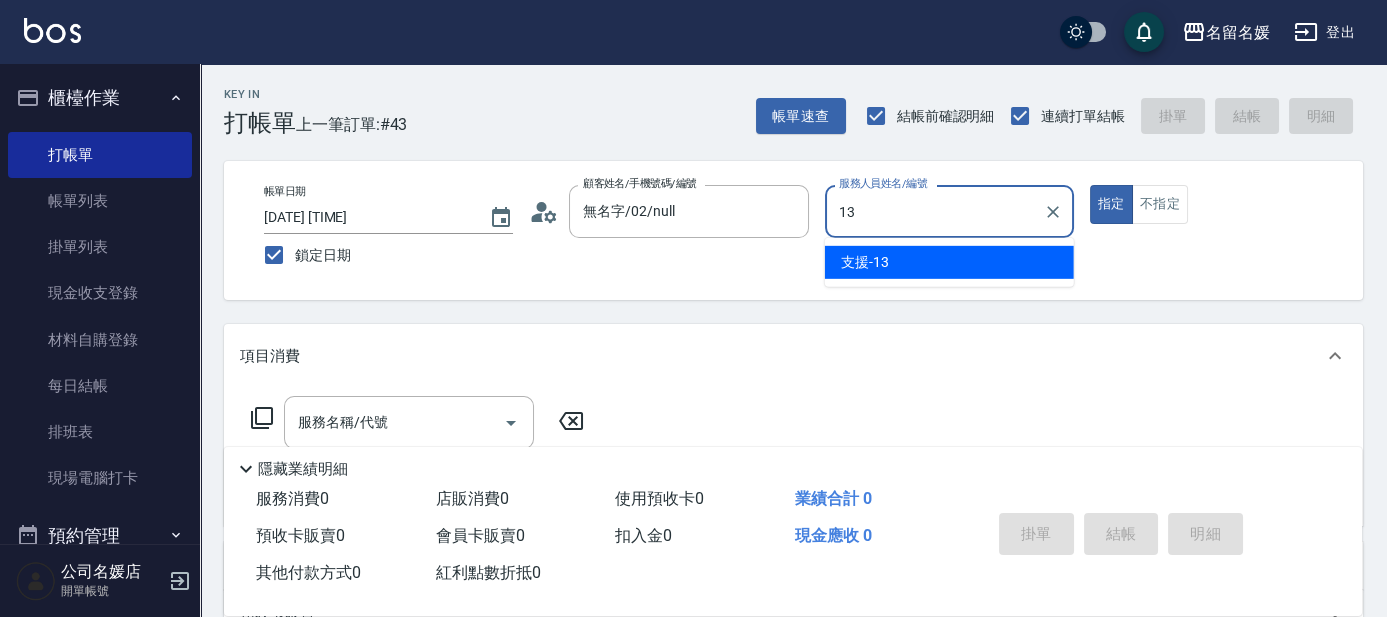 type on "新客人 姓名未設定/0/null" 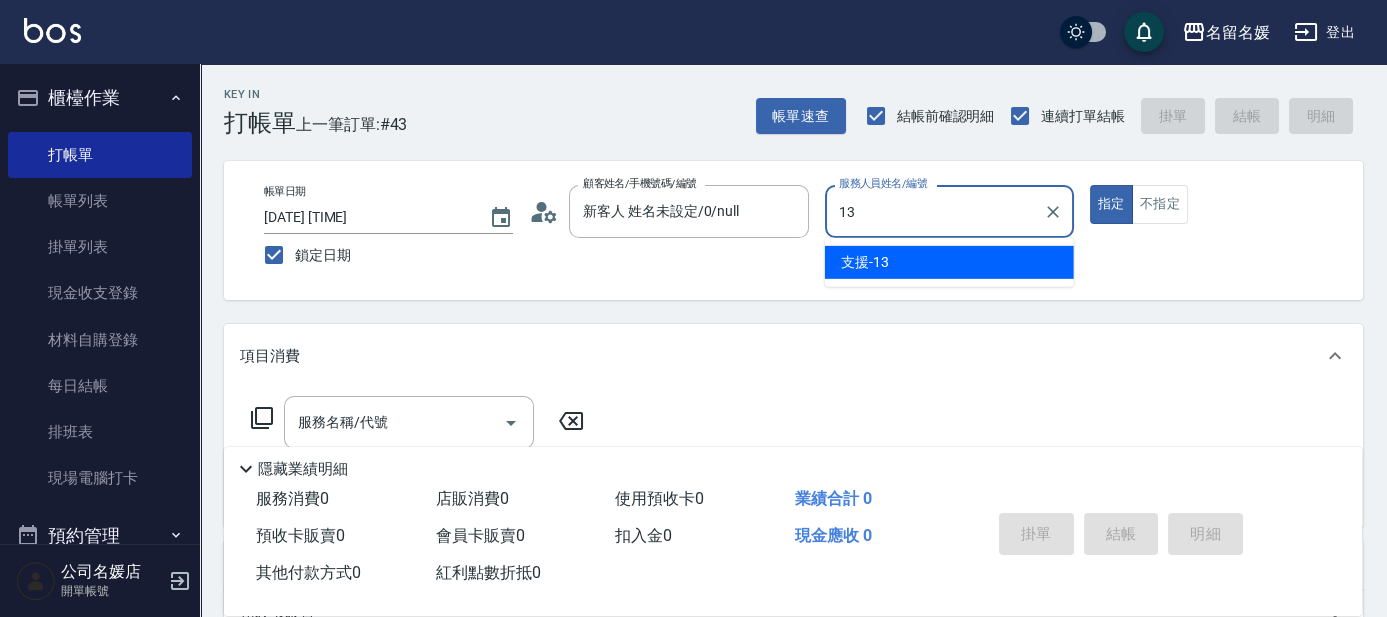 type on "13" 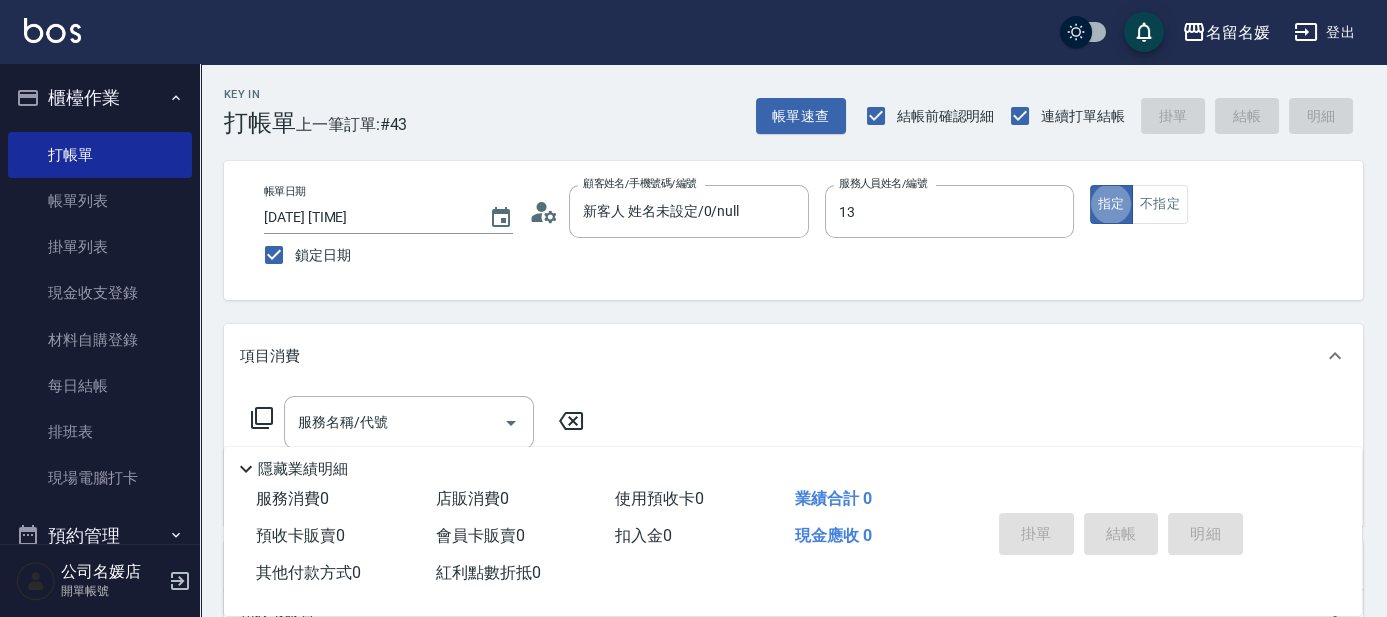 type on "支援-13" 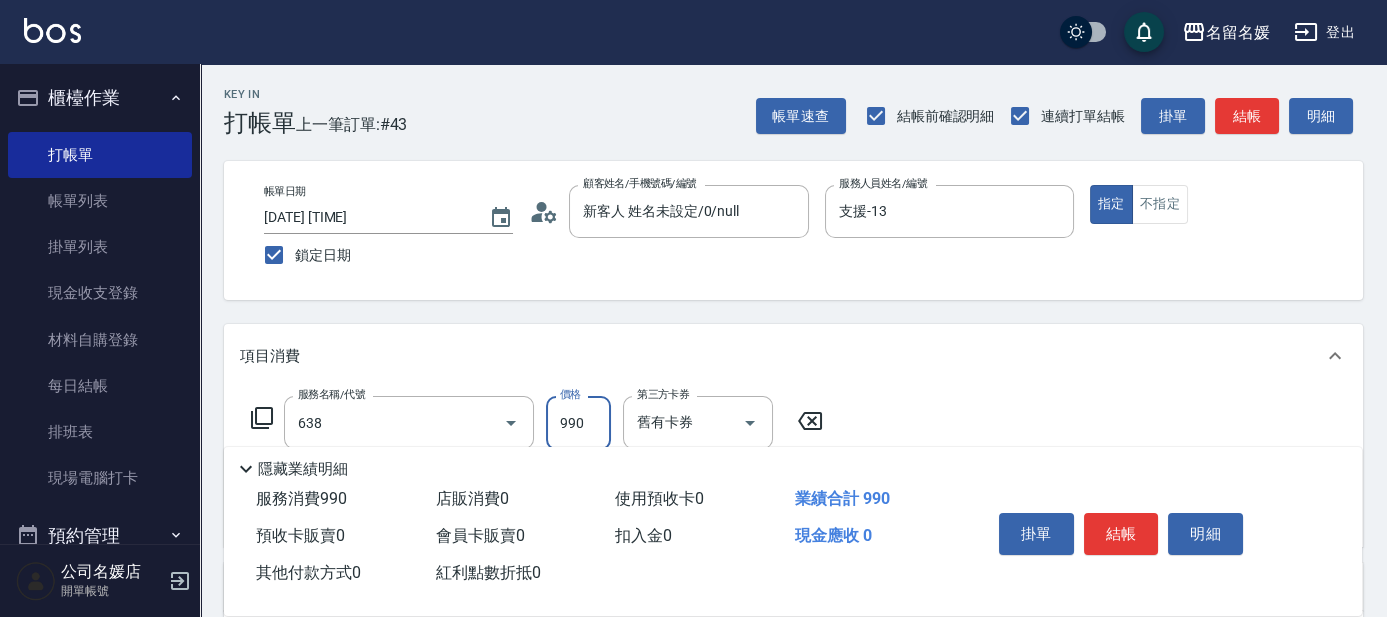 type on "(芙)頭皮養護套卡(638)" 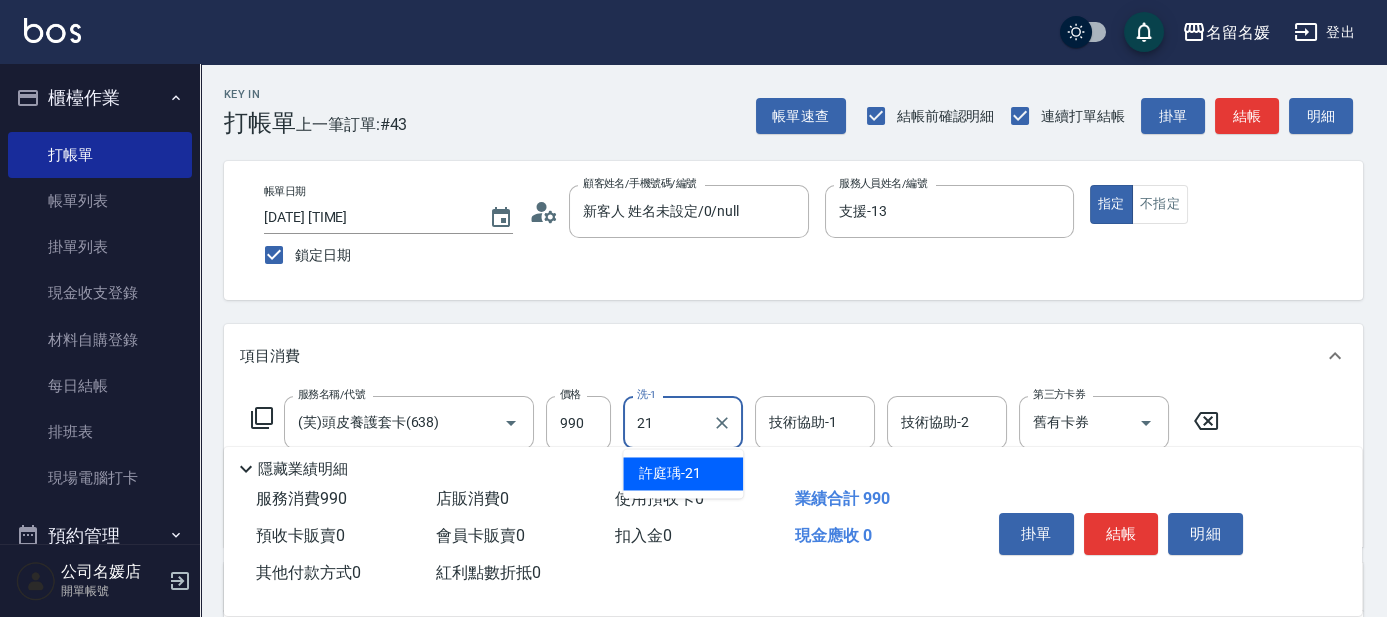 type on "許庭瑀-21" 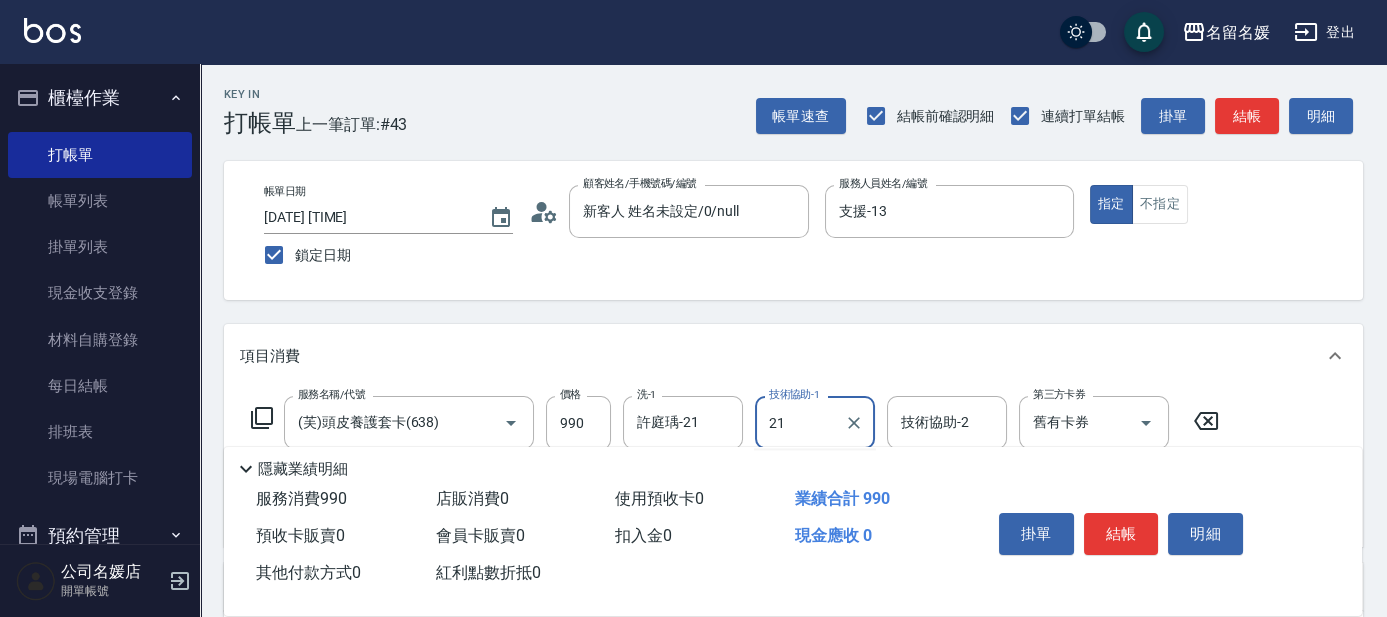 type on "許庭瑀-21" 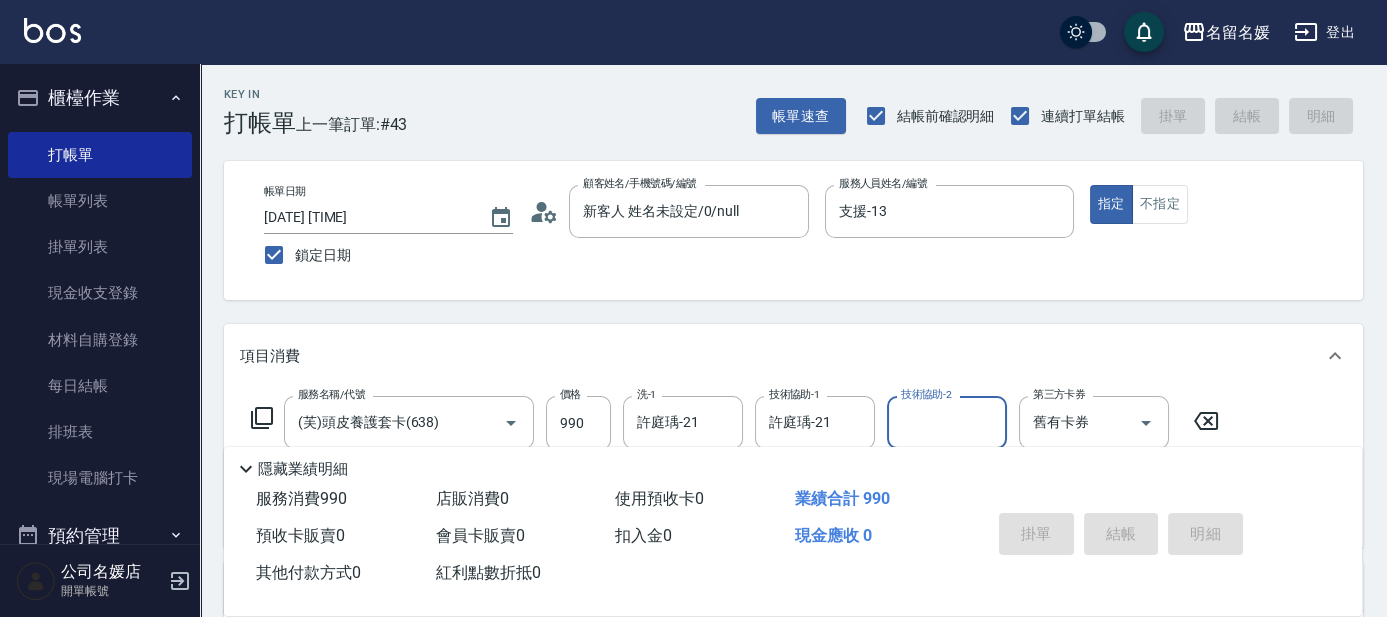 type 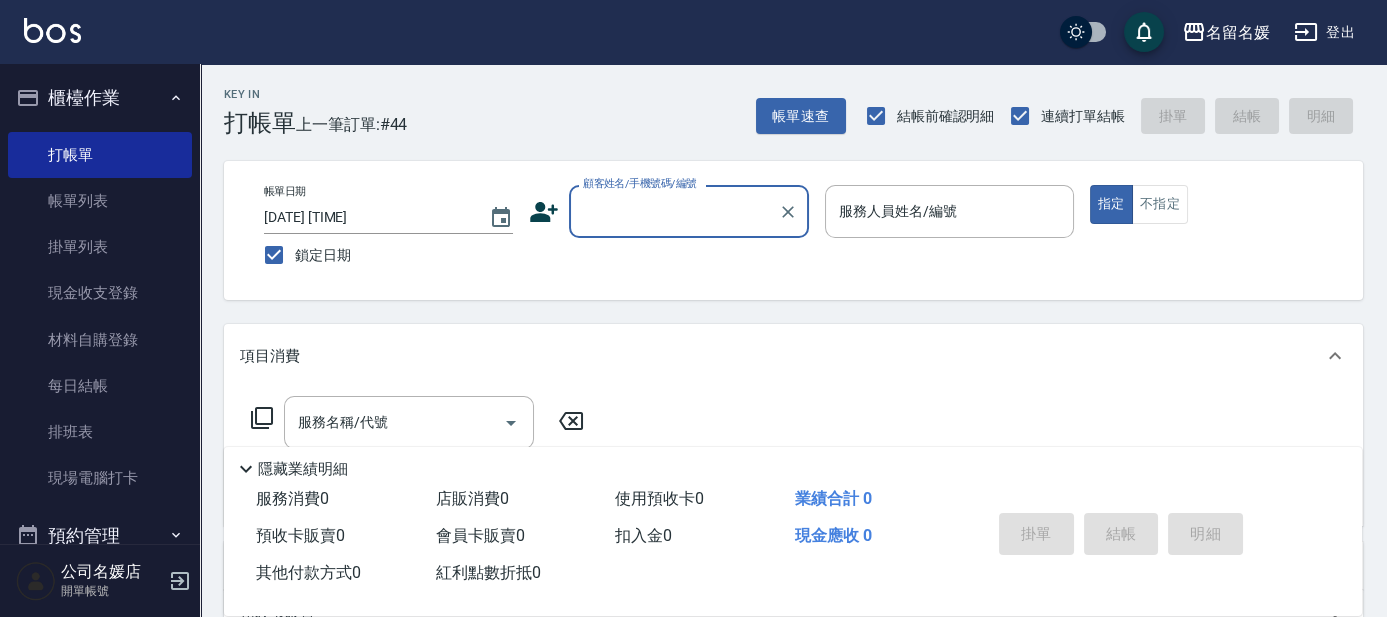 click on "顧客姓名/手機號碼/編號" at bounding box center (674, 211) 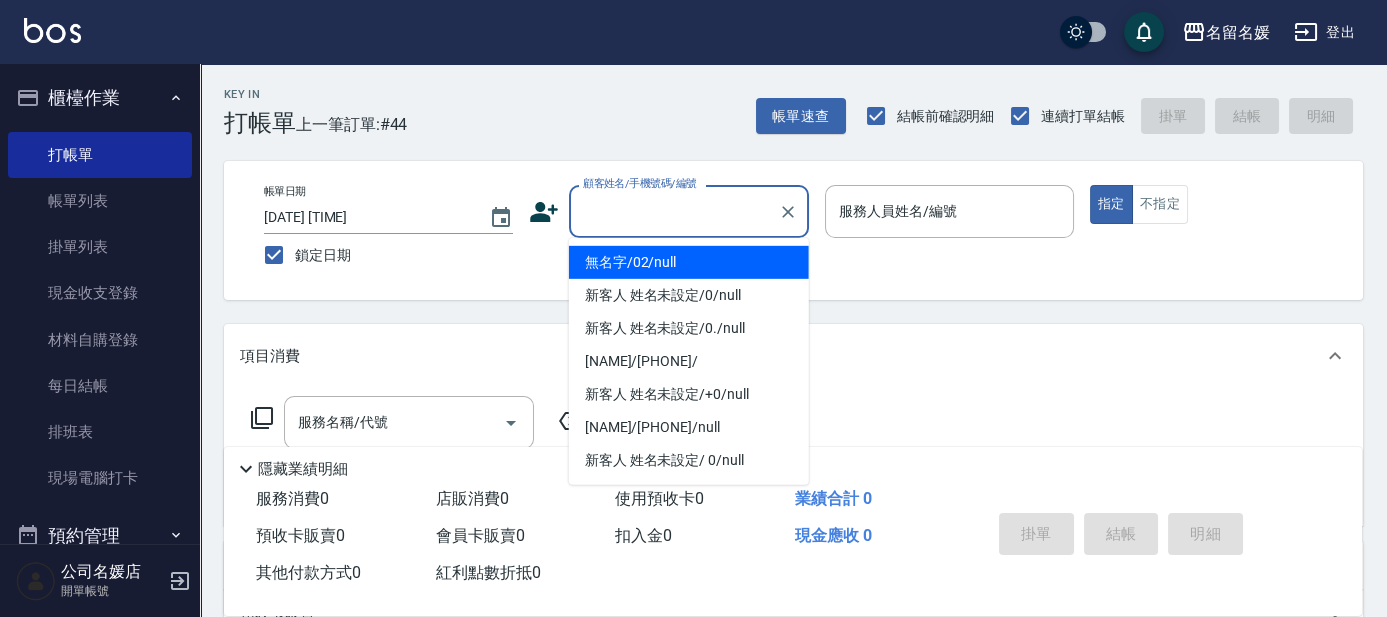 click on "無名字/02/null" at bounding box center [689, 262] 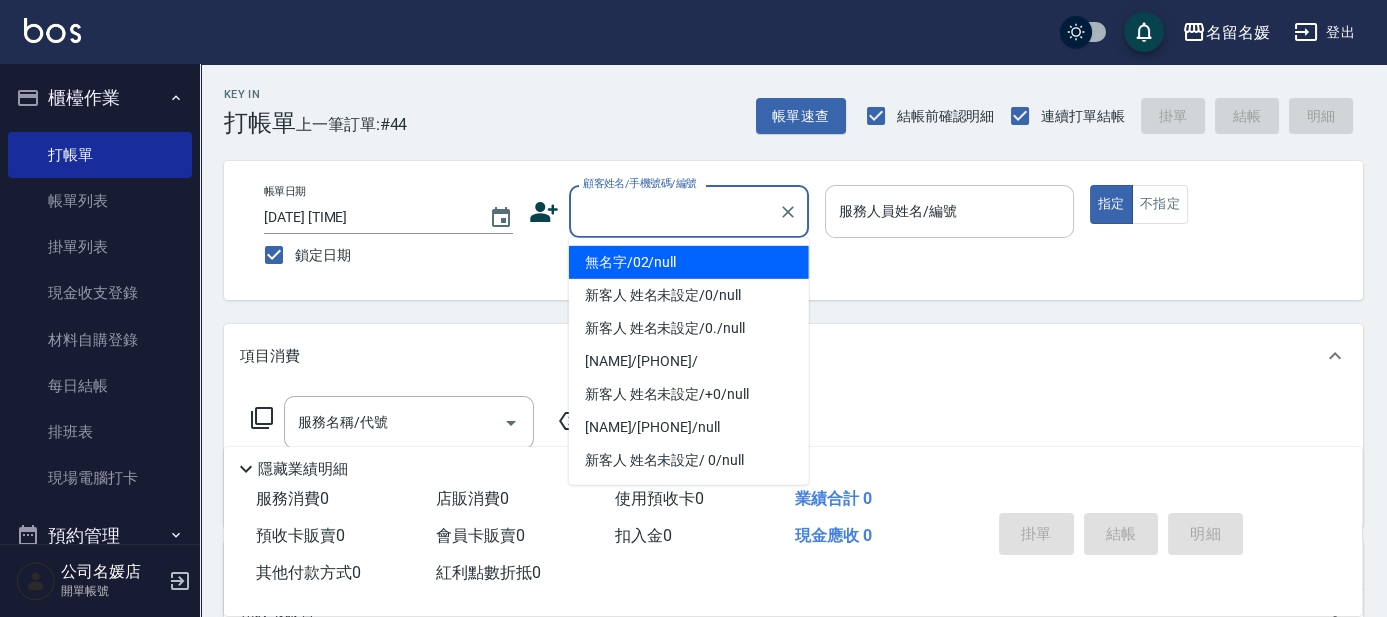 type on "無名字/02/null" 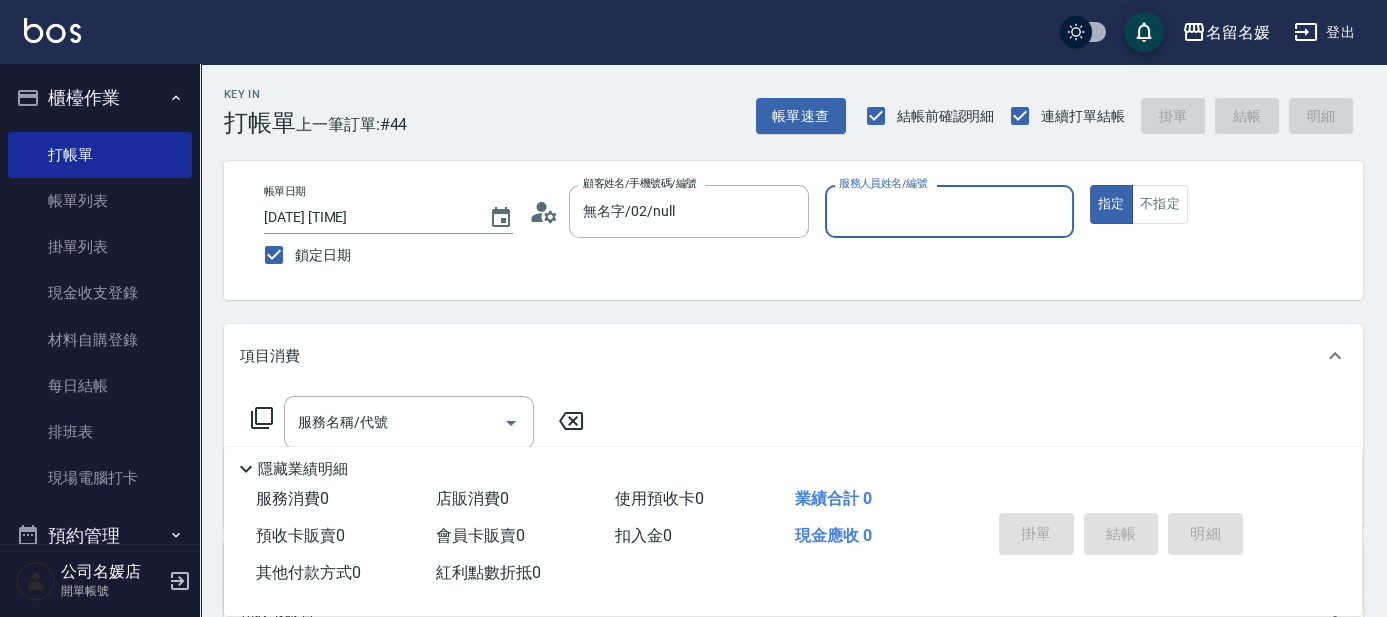 click on "服務人員姓名/編號" at bounding box center [949, 211] 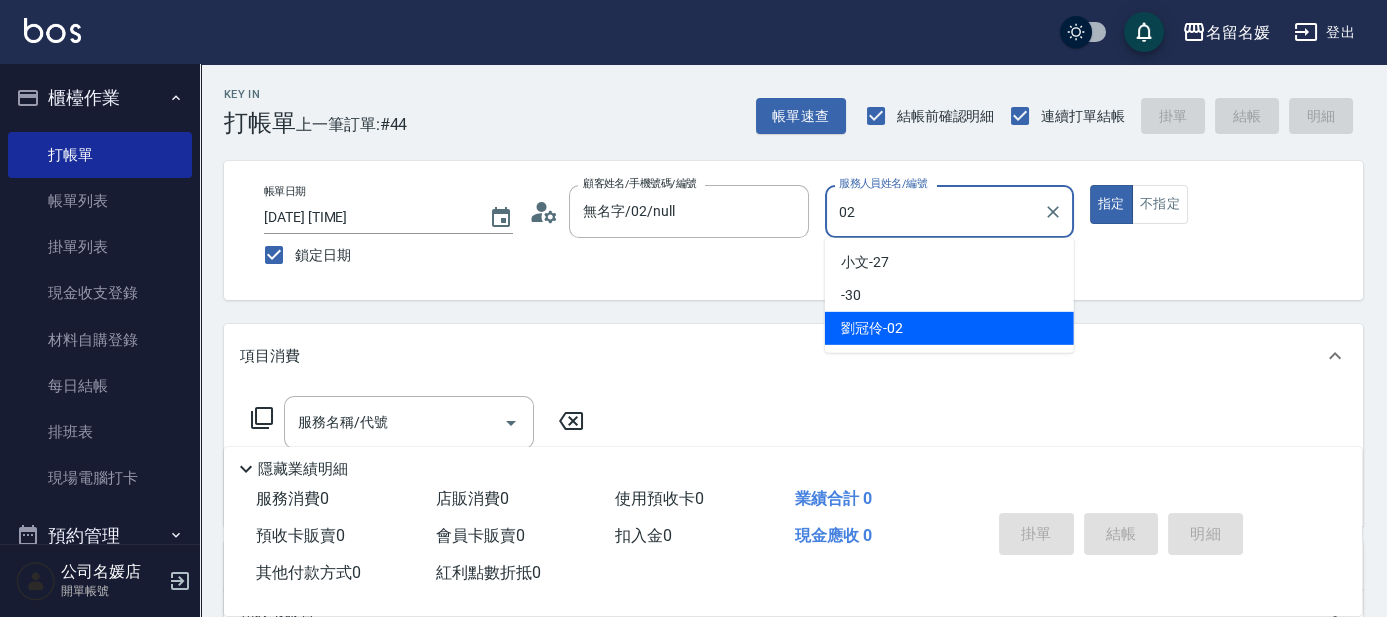 type on "劉冠伶-02" 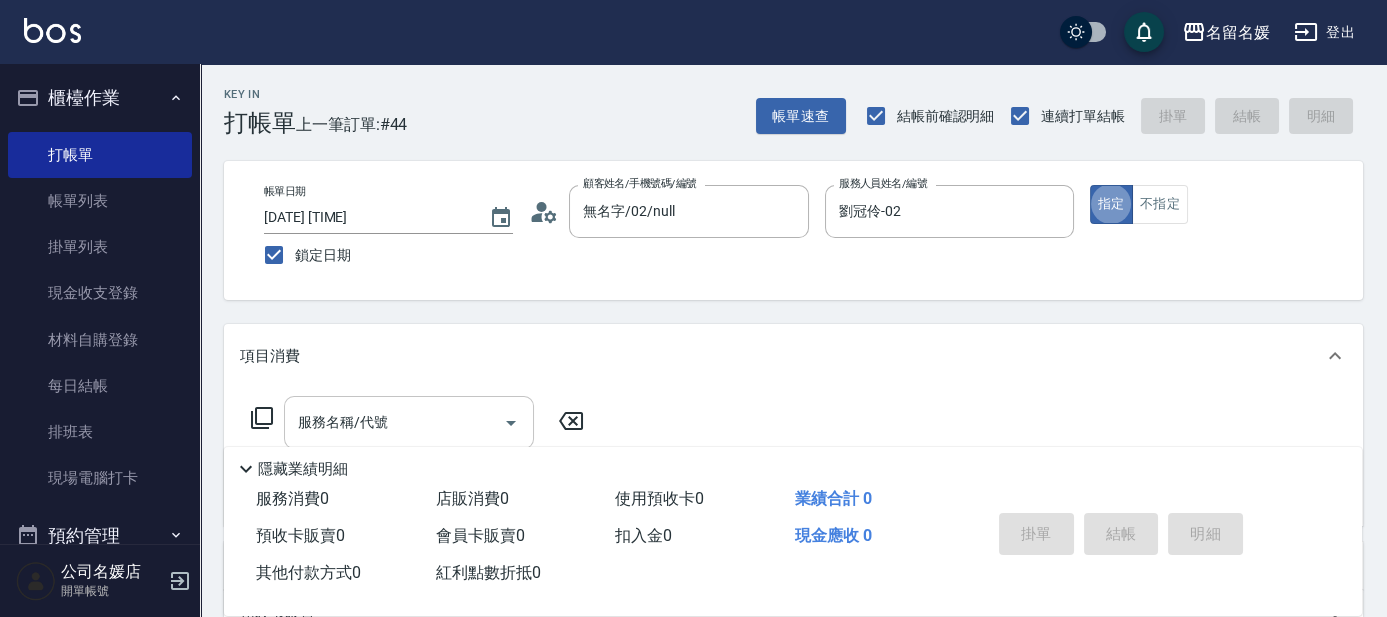 drag, startPoint x: 440, startPoint y: 417, endPoint x: 459, endPoint y: 411, distance: 19.924858 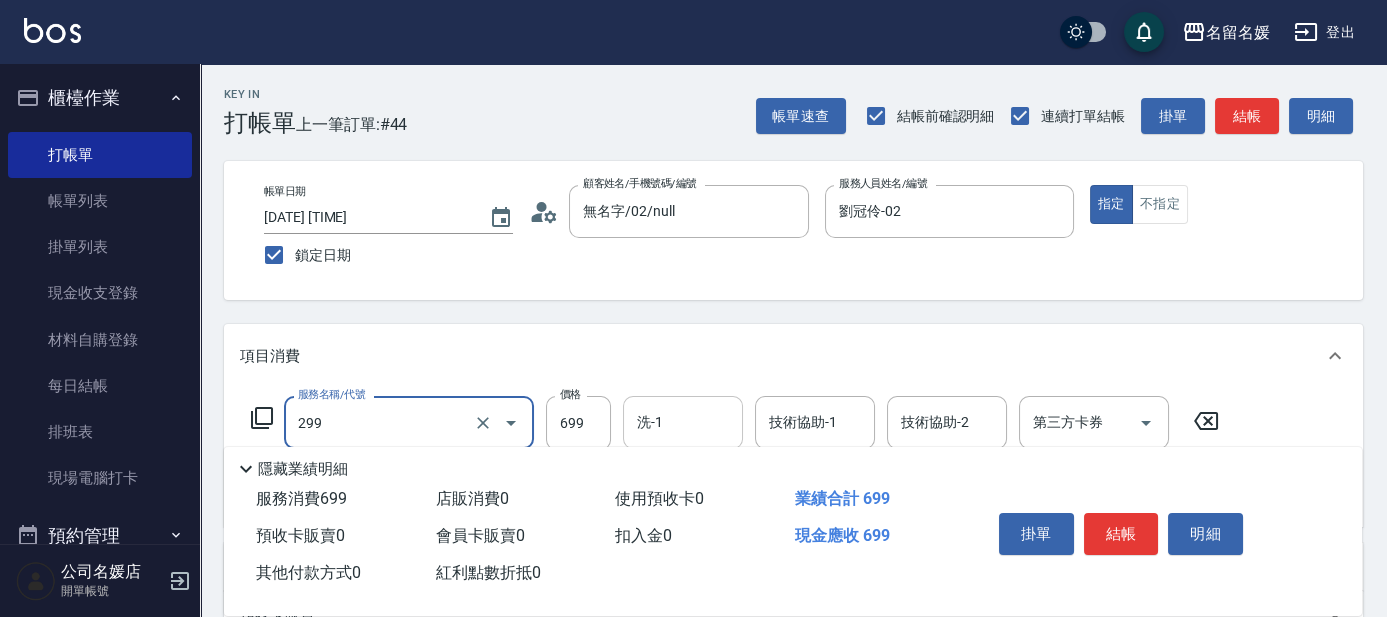 click on "洗-1" at bounding box center (683, 422) 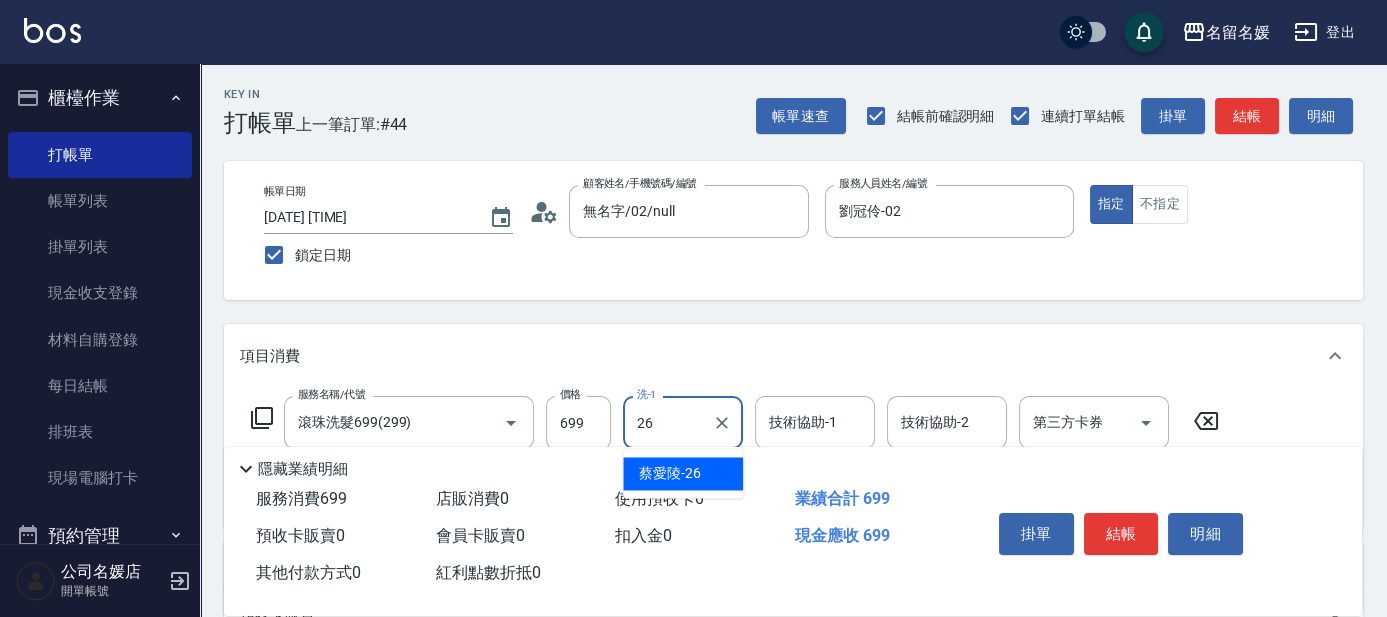 type on "蔡愛陵-26" 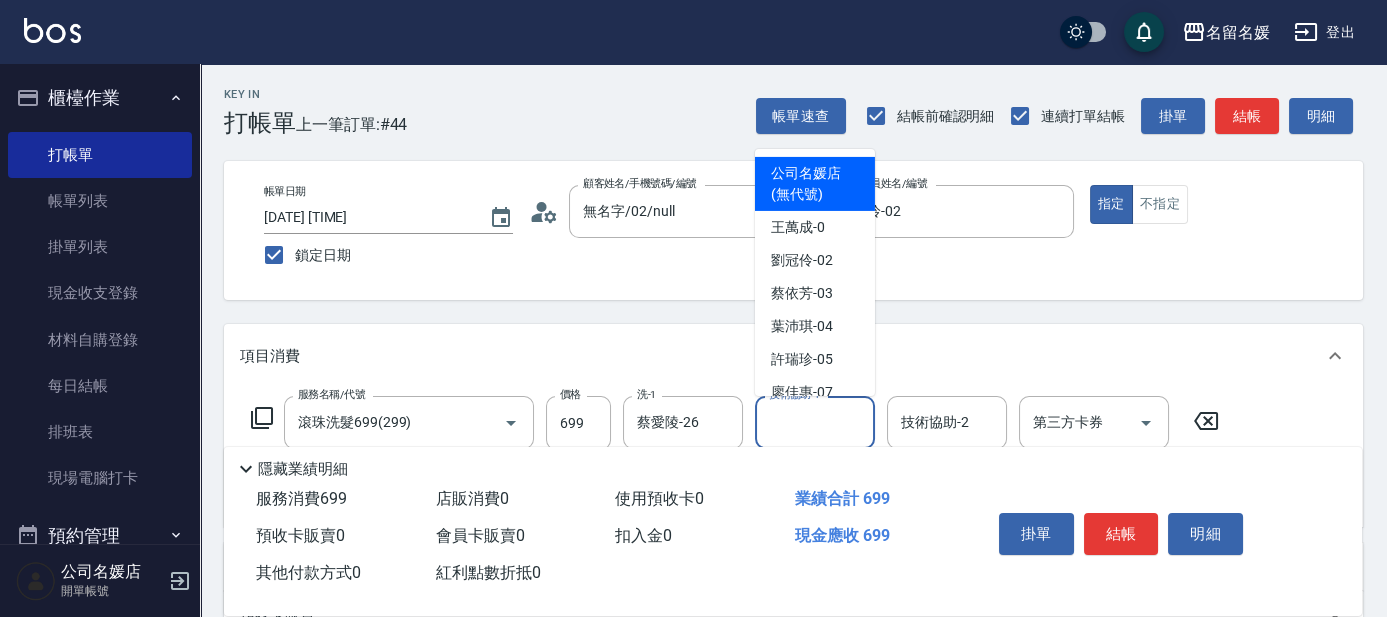 click on "技術協助-1" at bounding box center [815, 422] 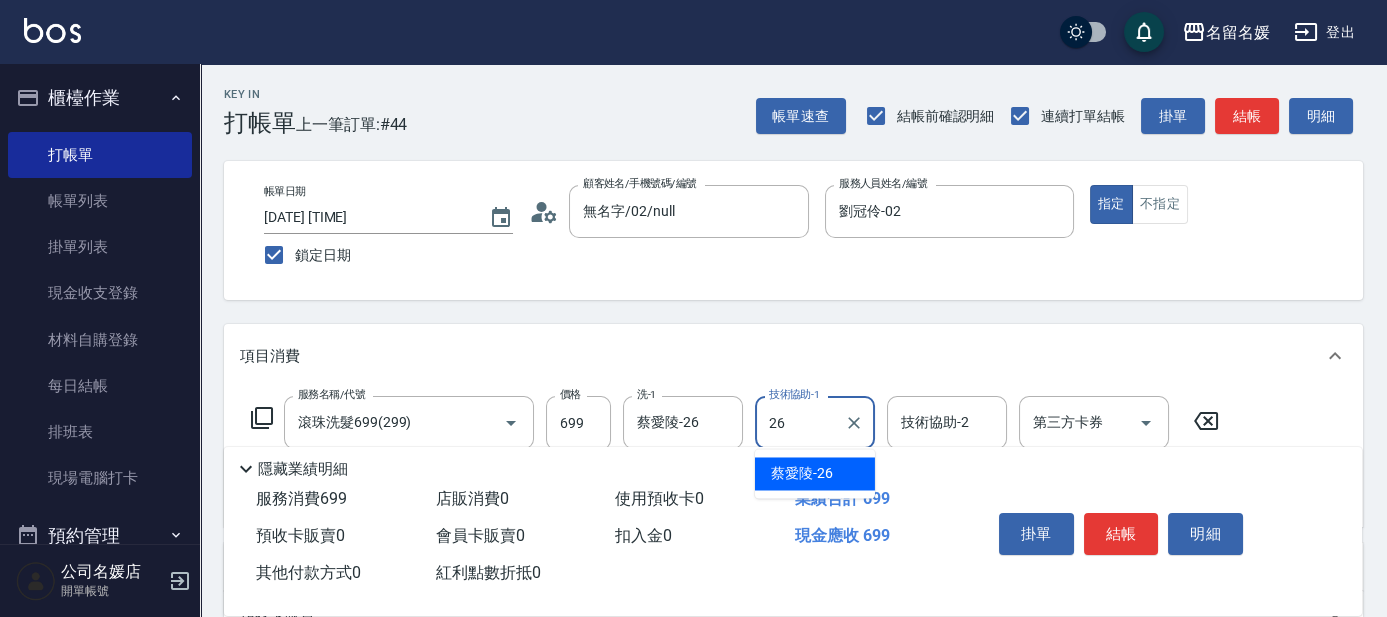 type on "蔡愛陵-26" 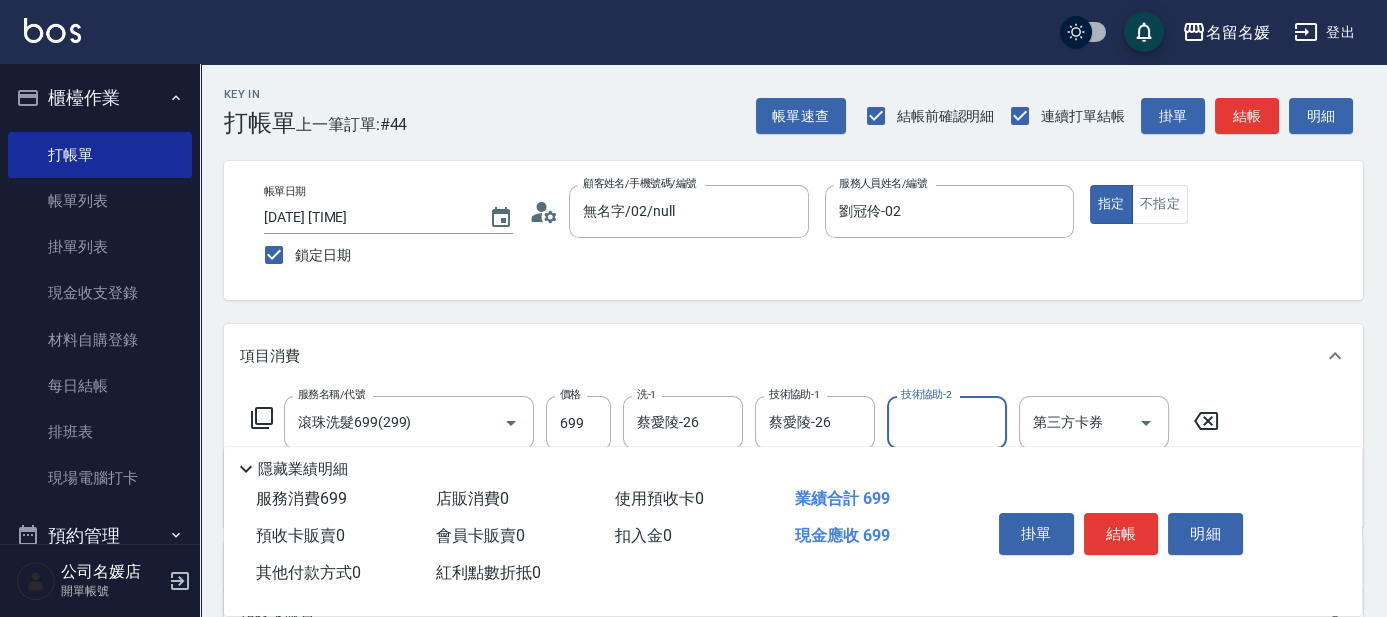 scroll, scrollTop: 181, scrollLeft: 0, axis: vertical 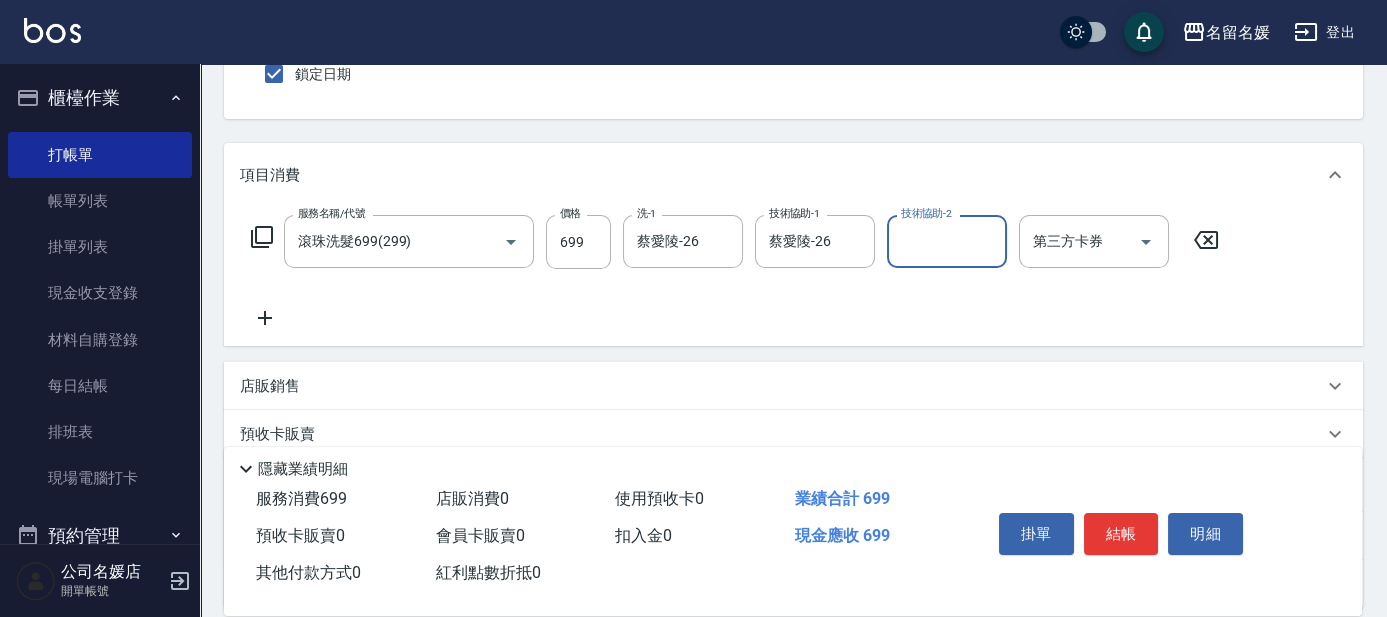 click 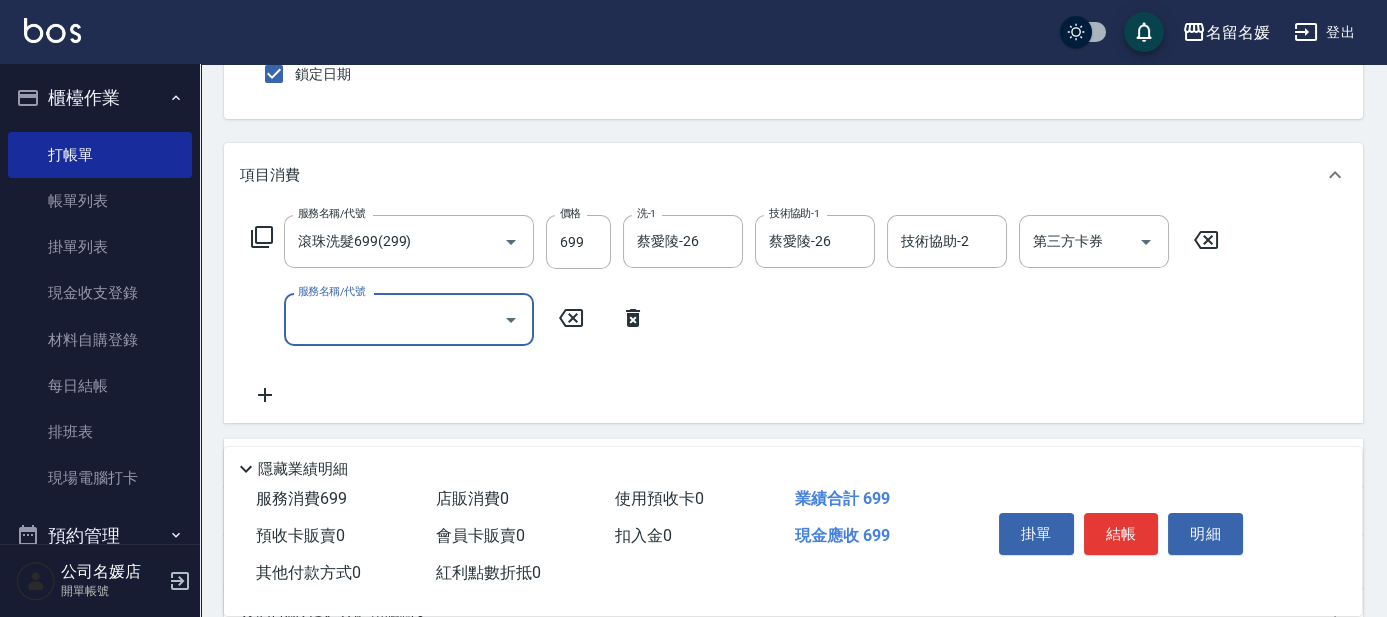 click on "服務名稱/代號" at bounding box center (394, 319) 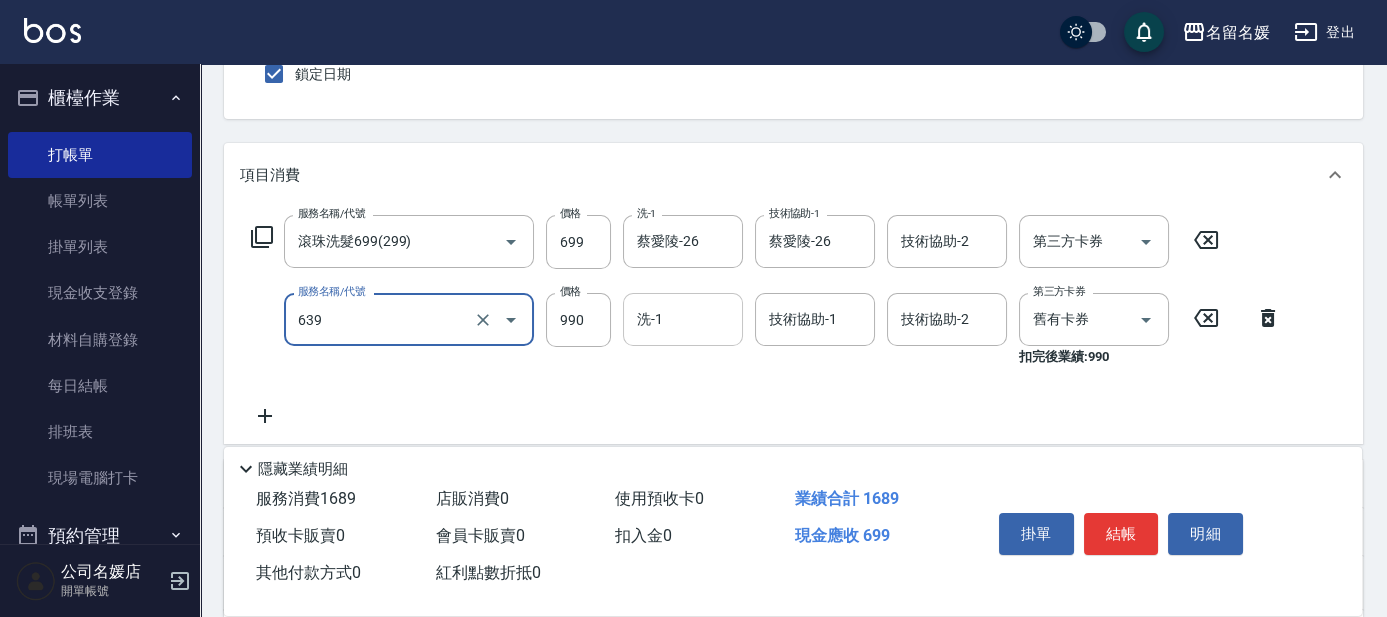 click on "洗-1" at bounding box center (683, 319) 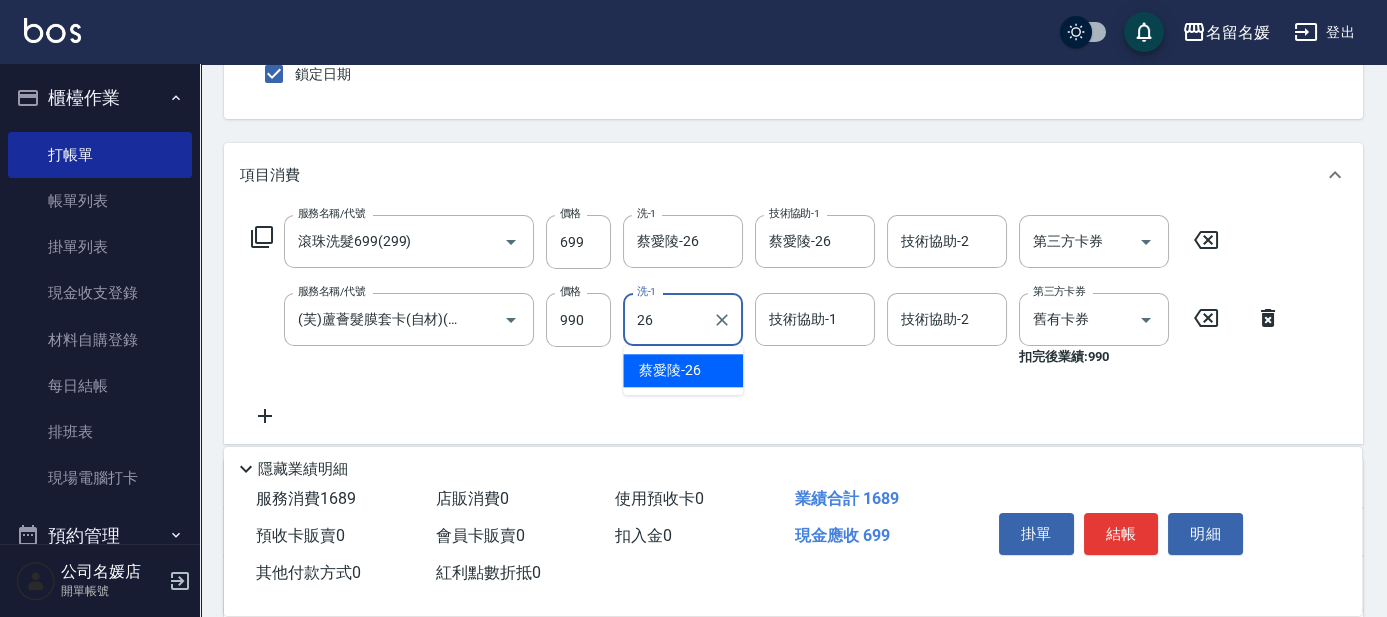 type on "蔡愛陵-26" 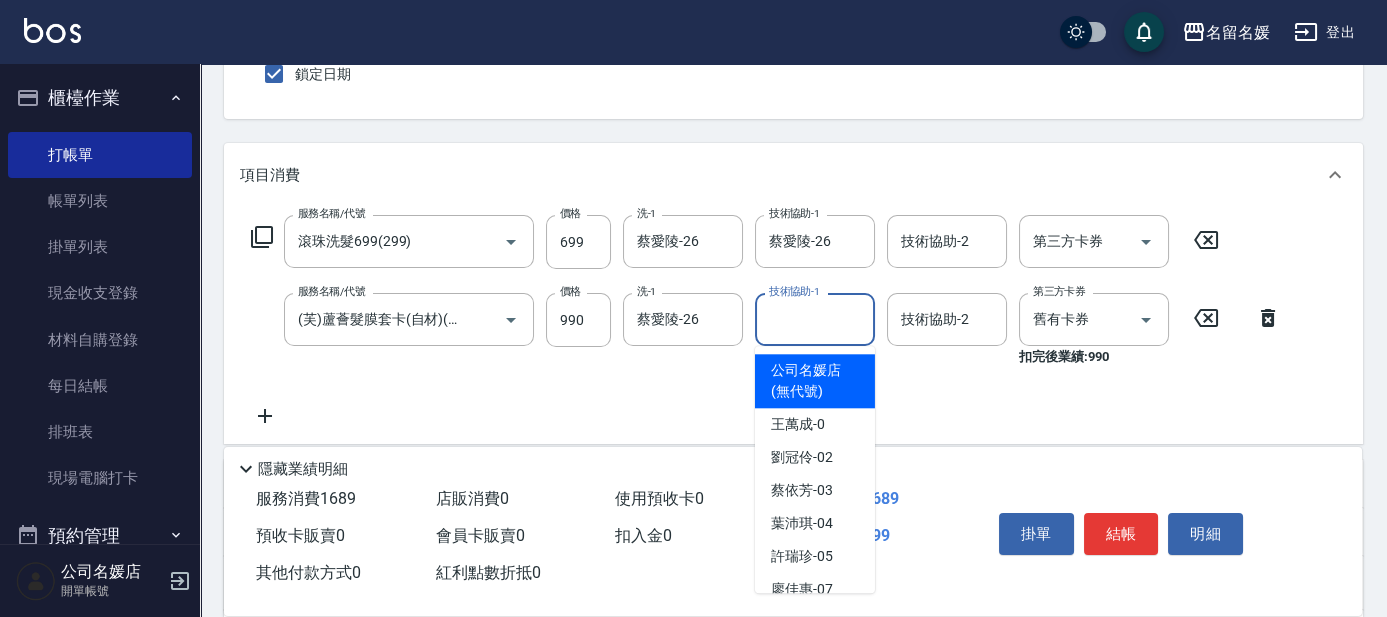 click on "技術協助-1" at bounding box center (815, 319) 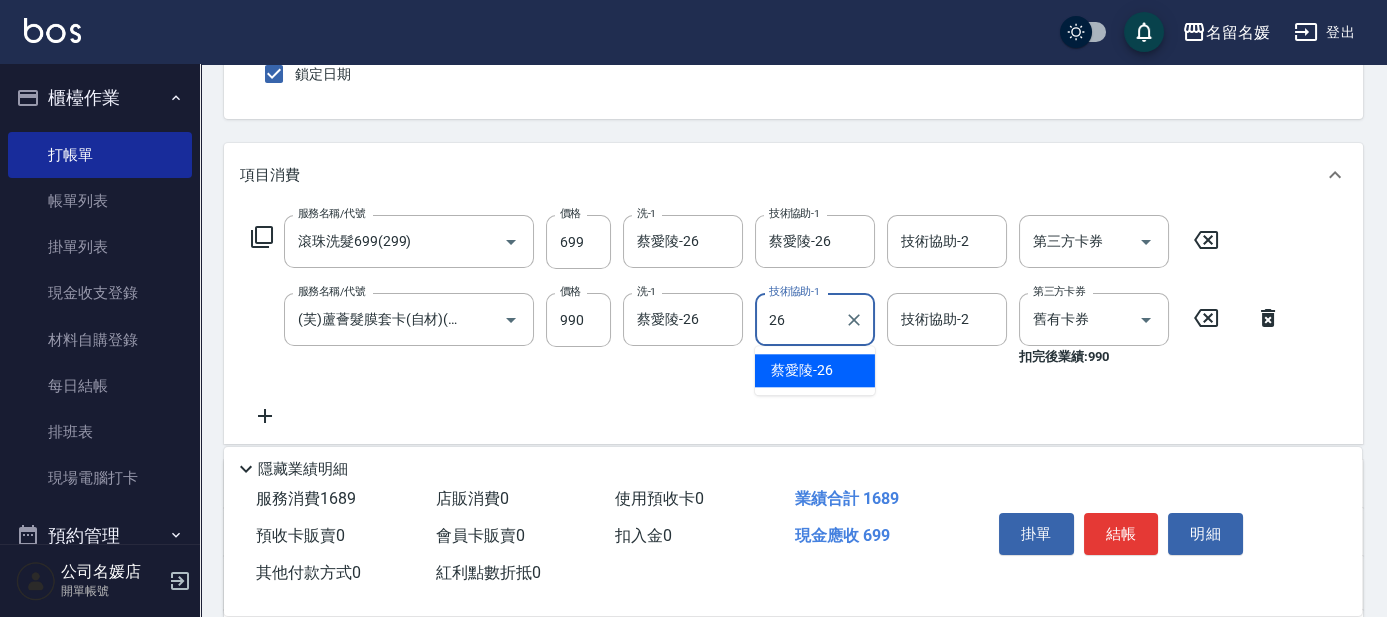 type on "蔡愛陵-26" 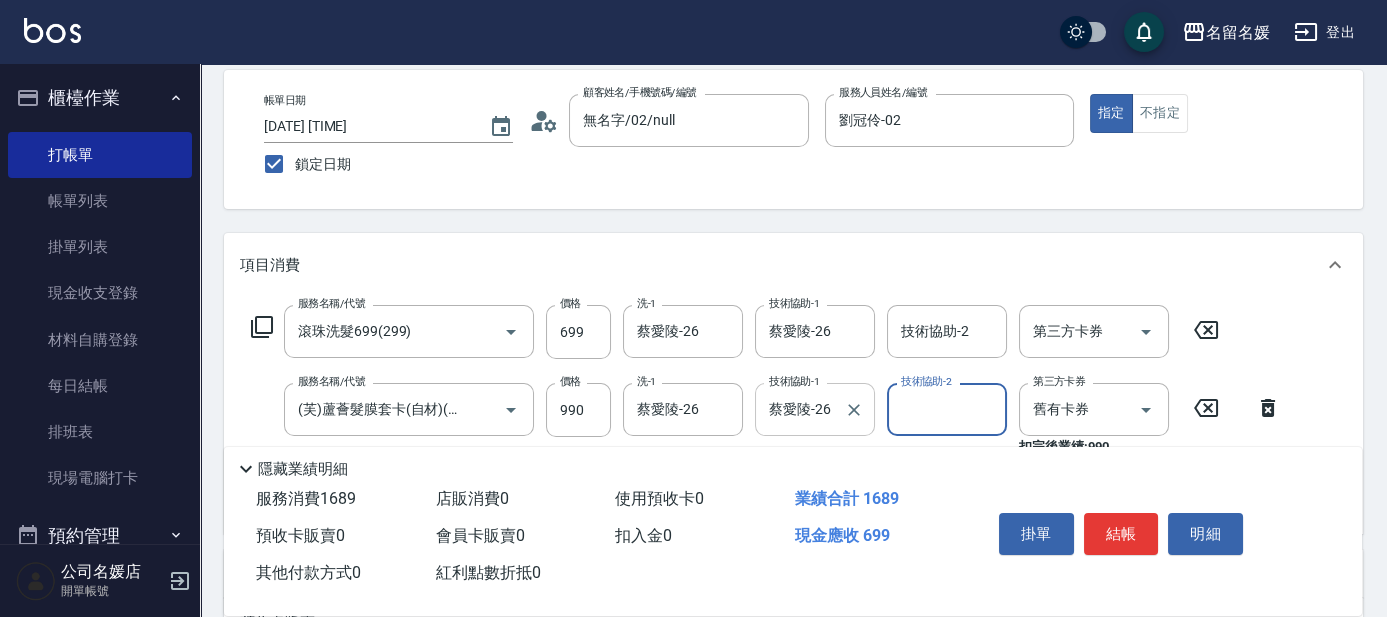 scroll, scrollTop: 90, scrollLeft: 0, axis: vertical 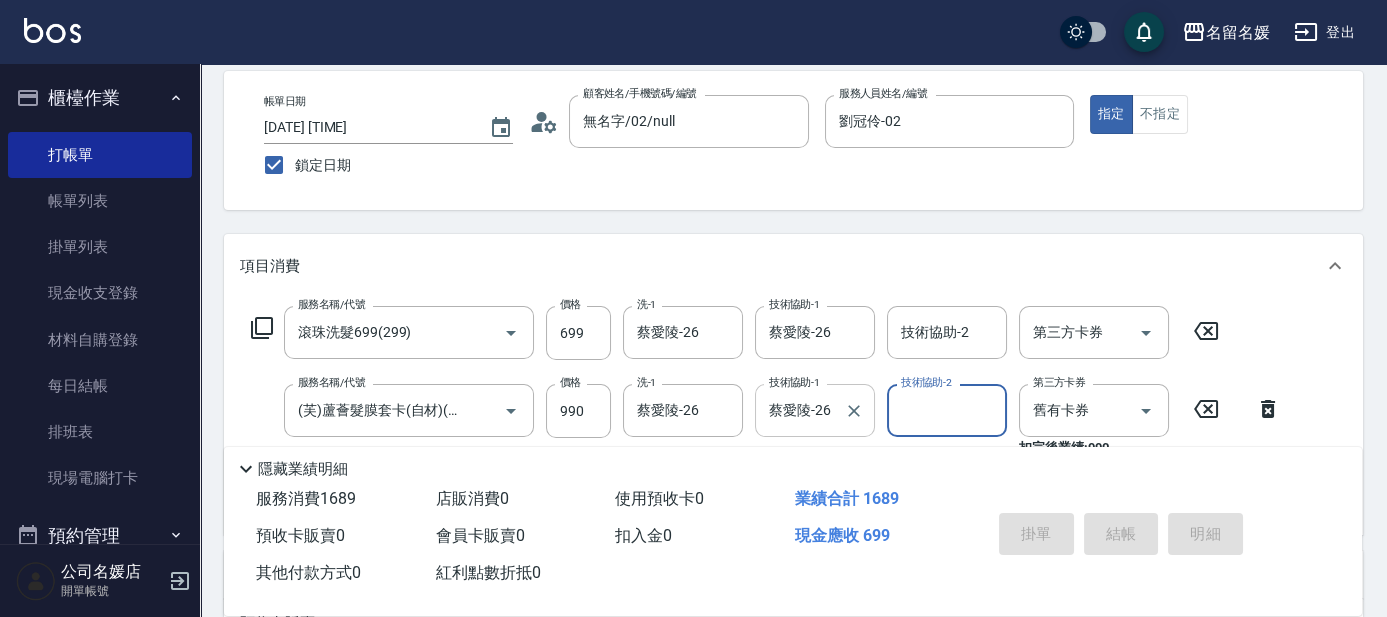 type 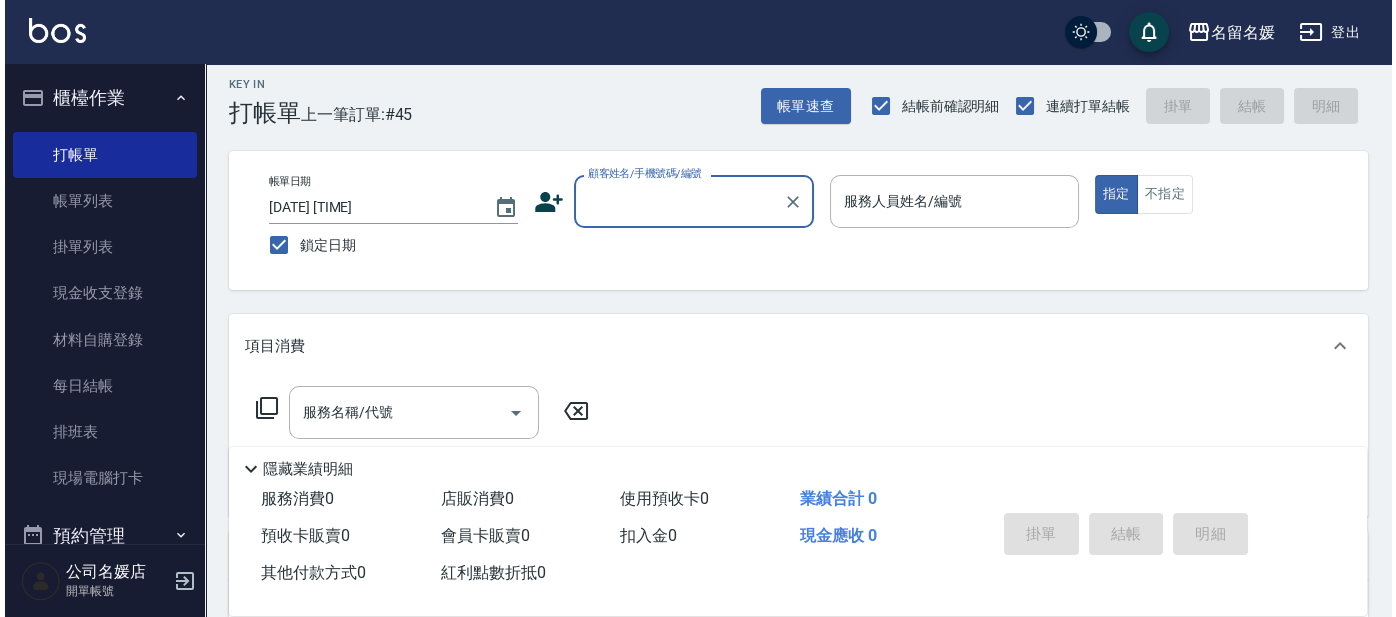 scroll, scrollTop: 0, scrollLeft: 0, axis: both 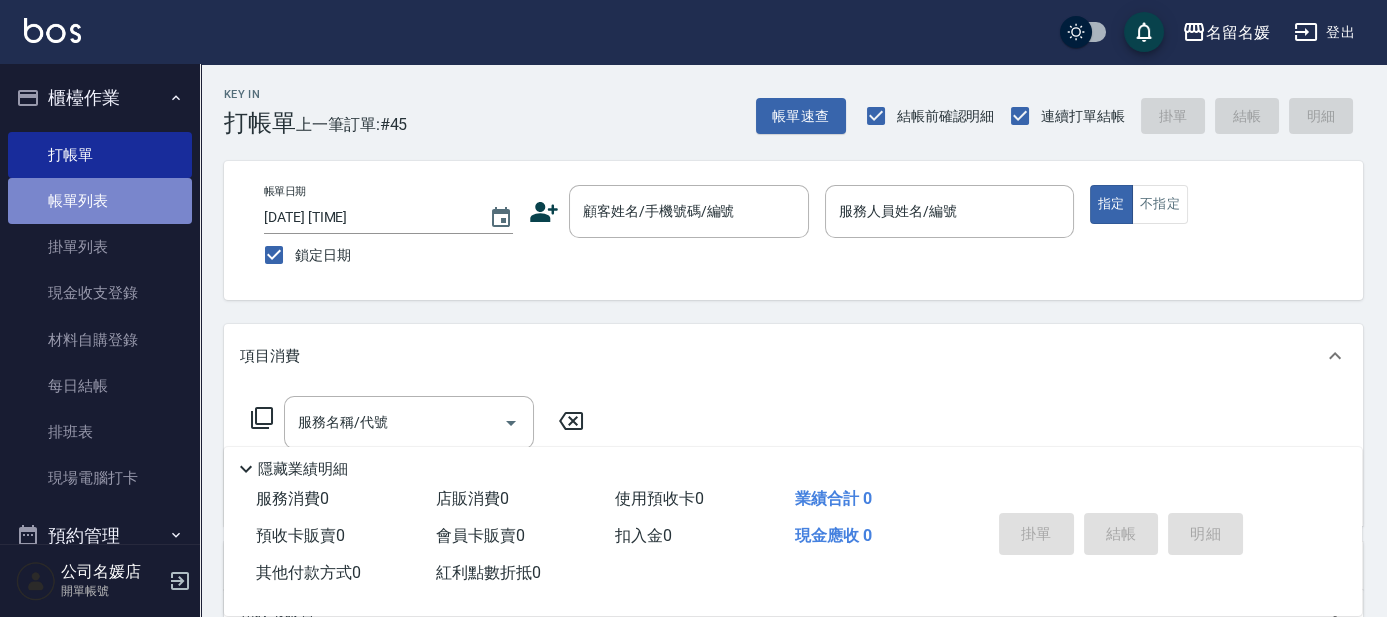 click on "帳單列表" at bounding box center (100, 201) 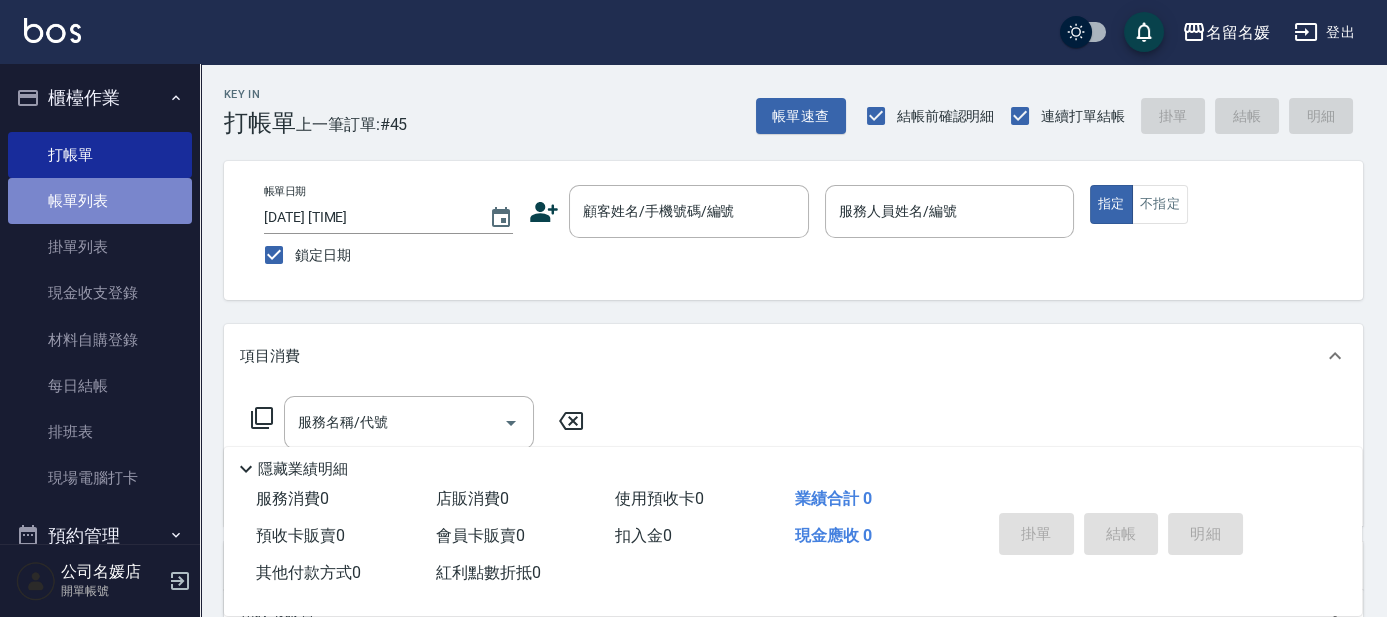 click on "帳單列表" at bounding box center [100, 201] 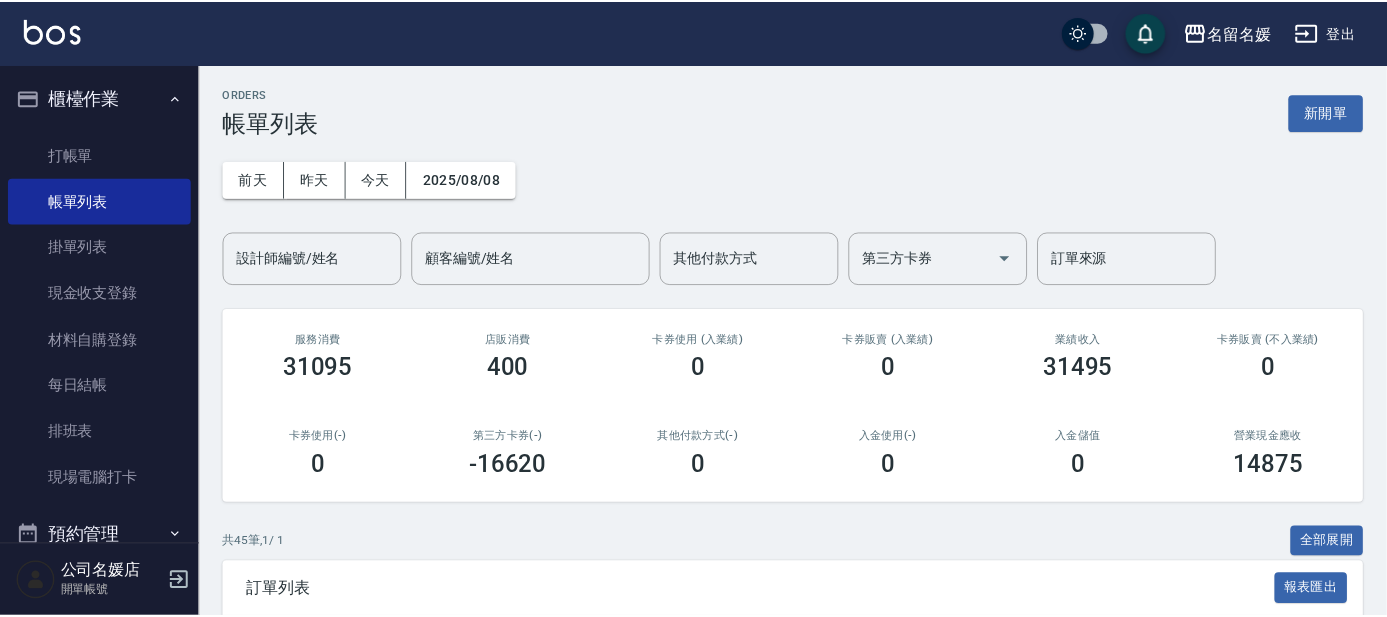 scroll, scrollTop: 181, scrollLeft: 0, axis: vertical 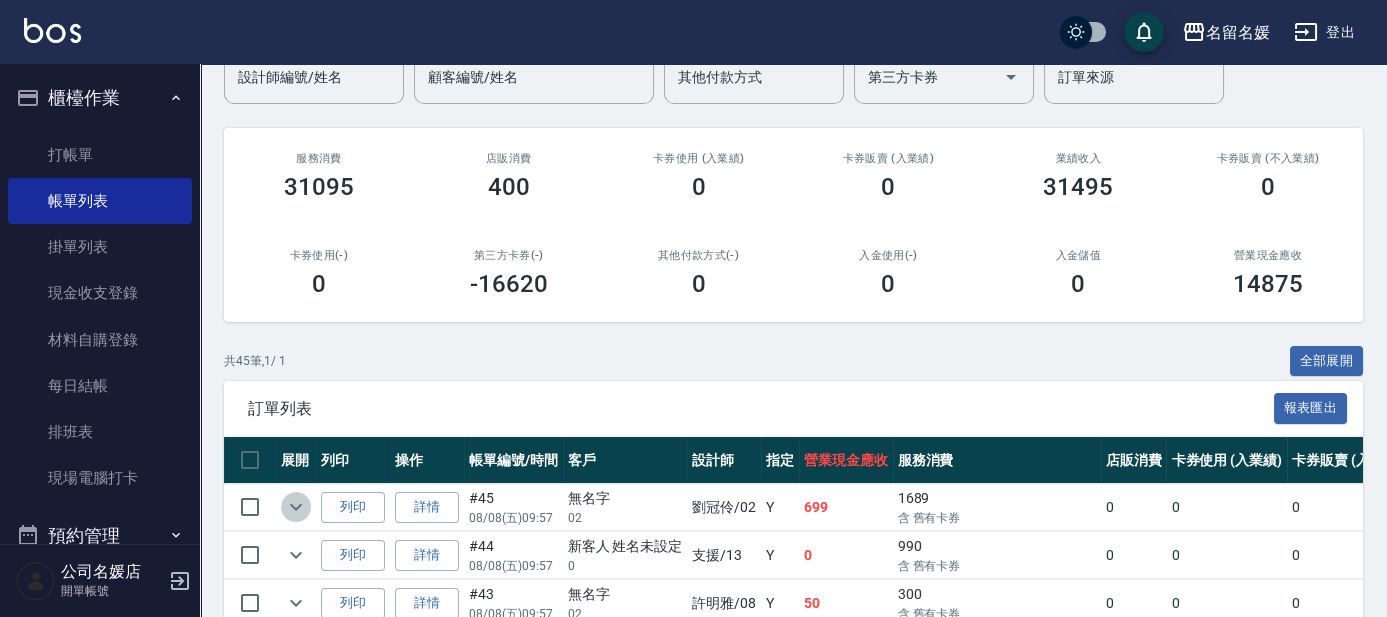 click 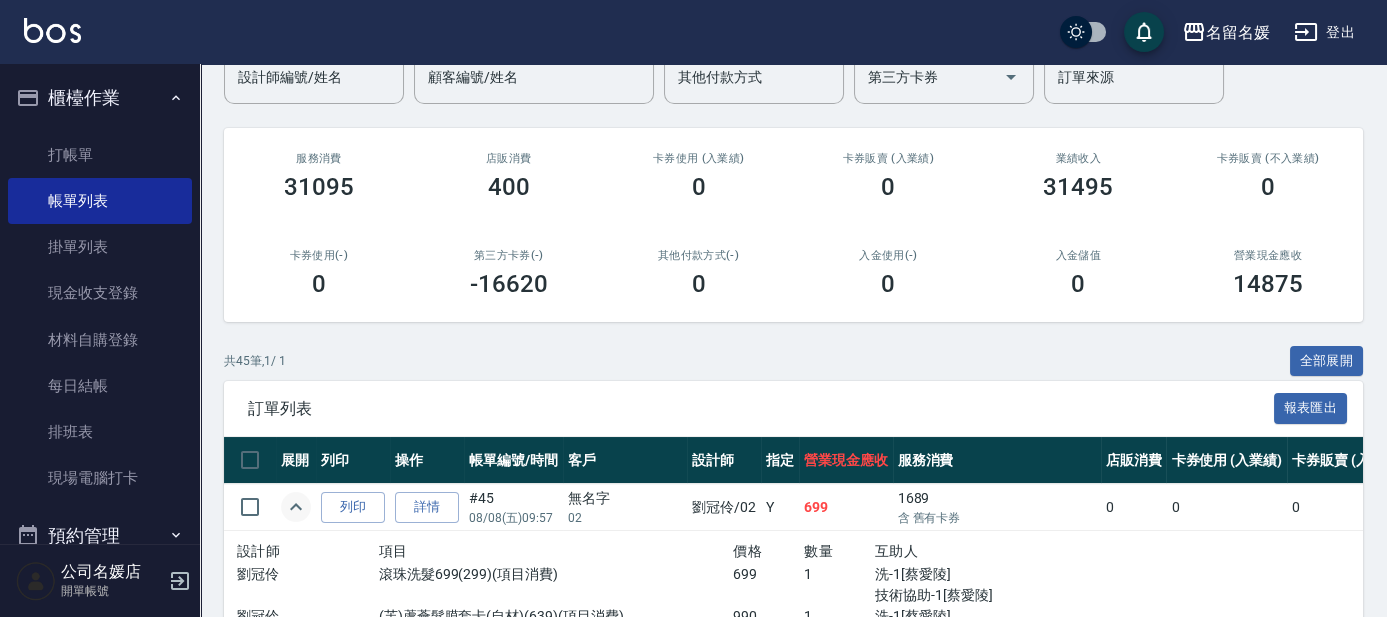 scroll, scrollTop: 272, scrollLeft: 0, axis: vertical 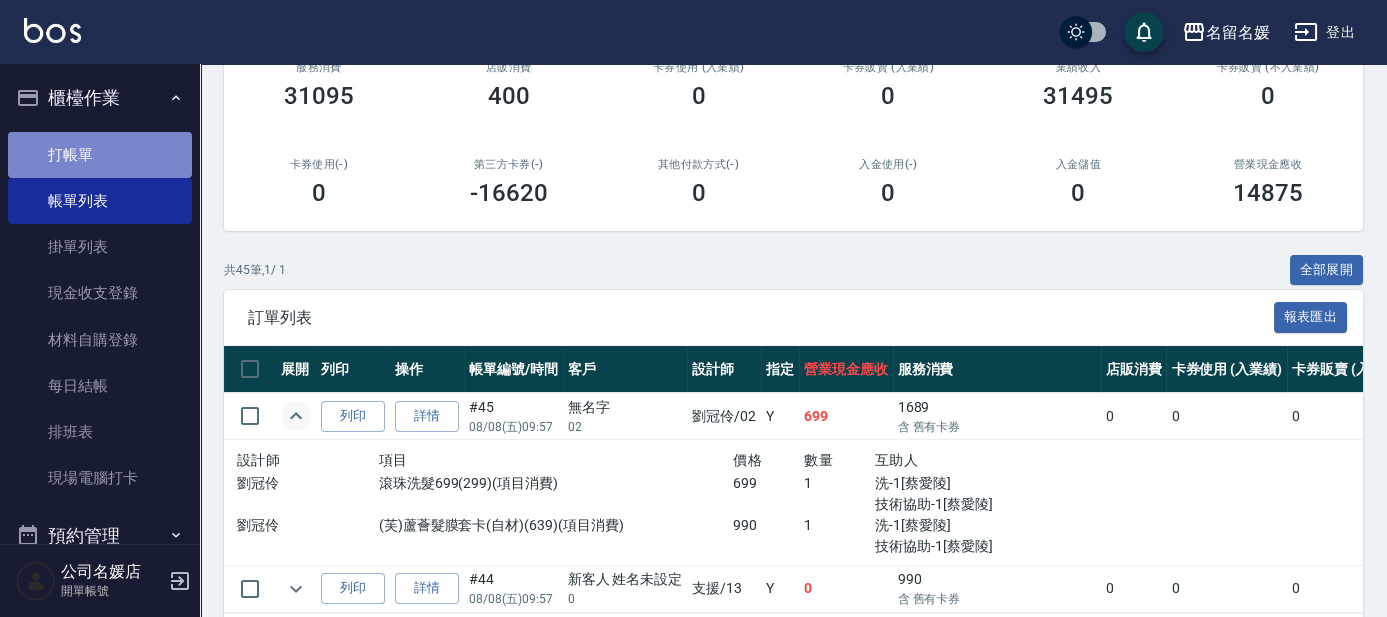 click on "打帳單" at bounding box center [100, 155] 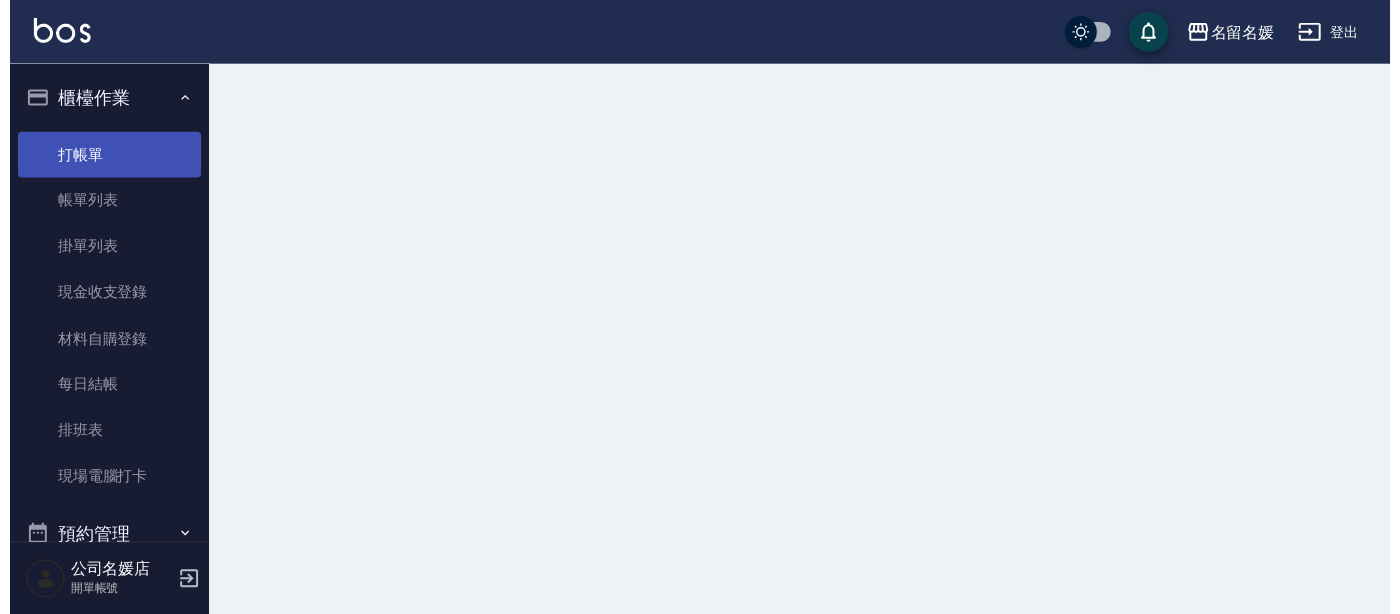 scroll, scrollTop: 0, scrollLeft: 0, axis: both 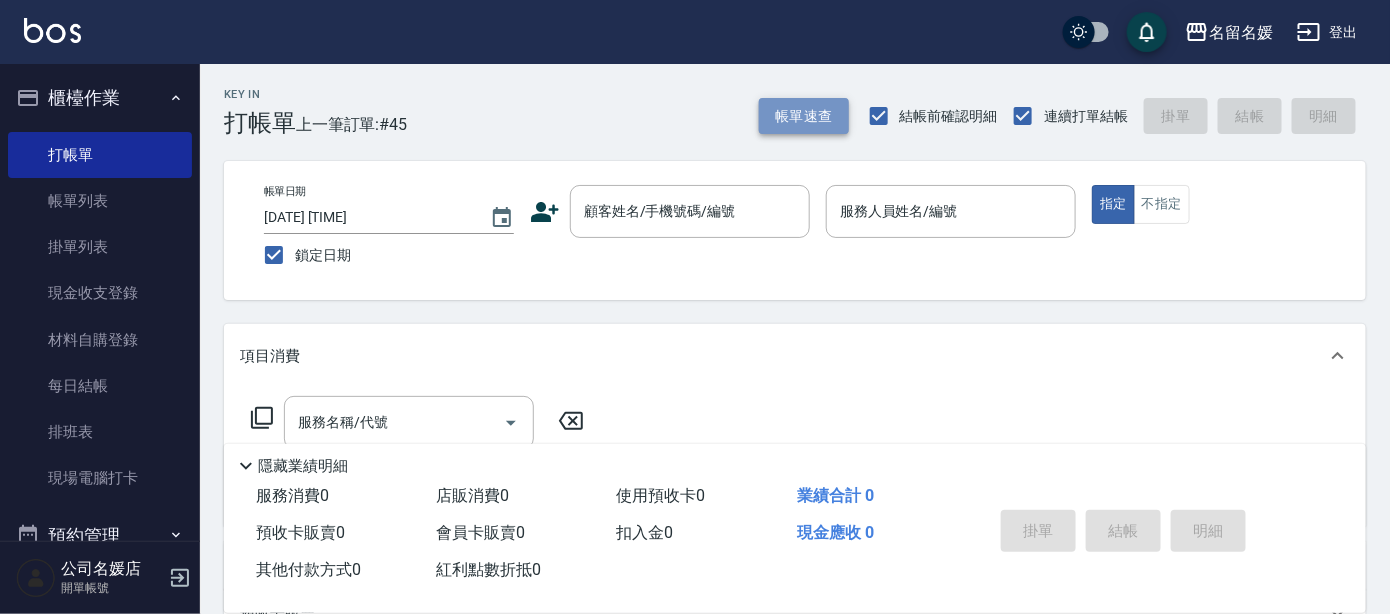 click on "帳單速查" at bounding box center (804, 116) 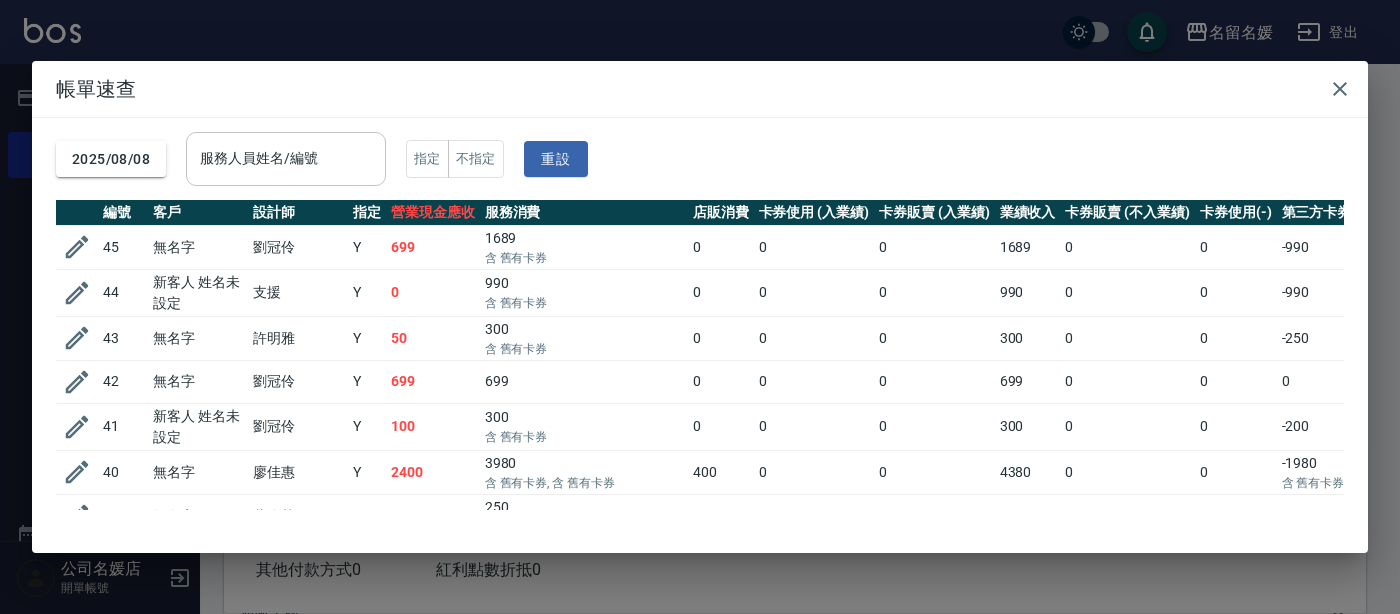 click on "服務人員姓名/編號 服務人員姓名/編號" at bounding box center (286, 158) 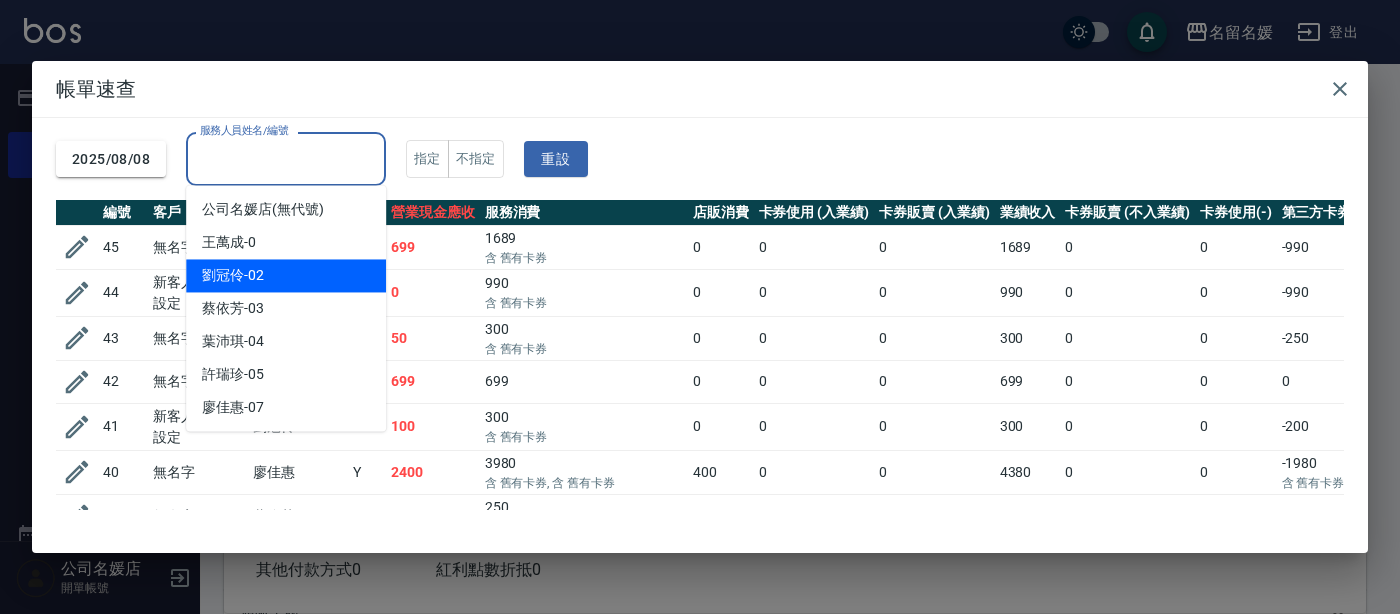 click on "劉冠伶 -02" at bounding box center [286, 275] 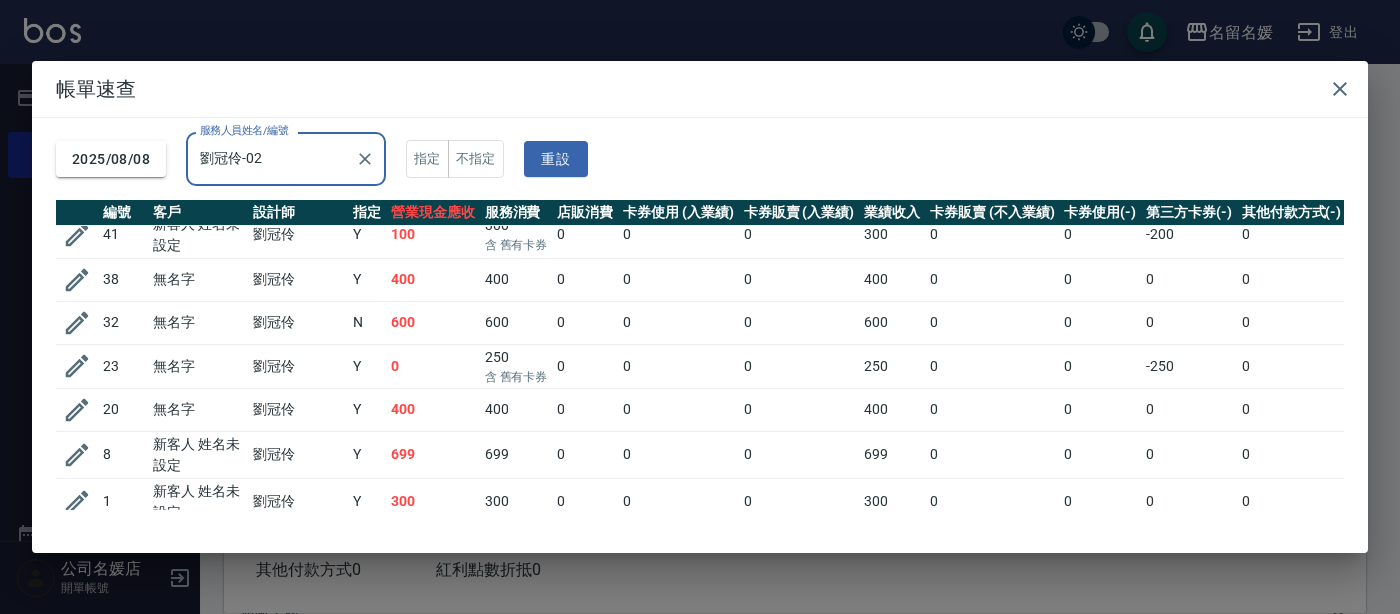 scroll, scrollTop: 0, scrollLeft: 0, axis: both 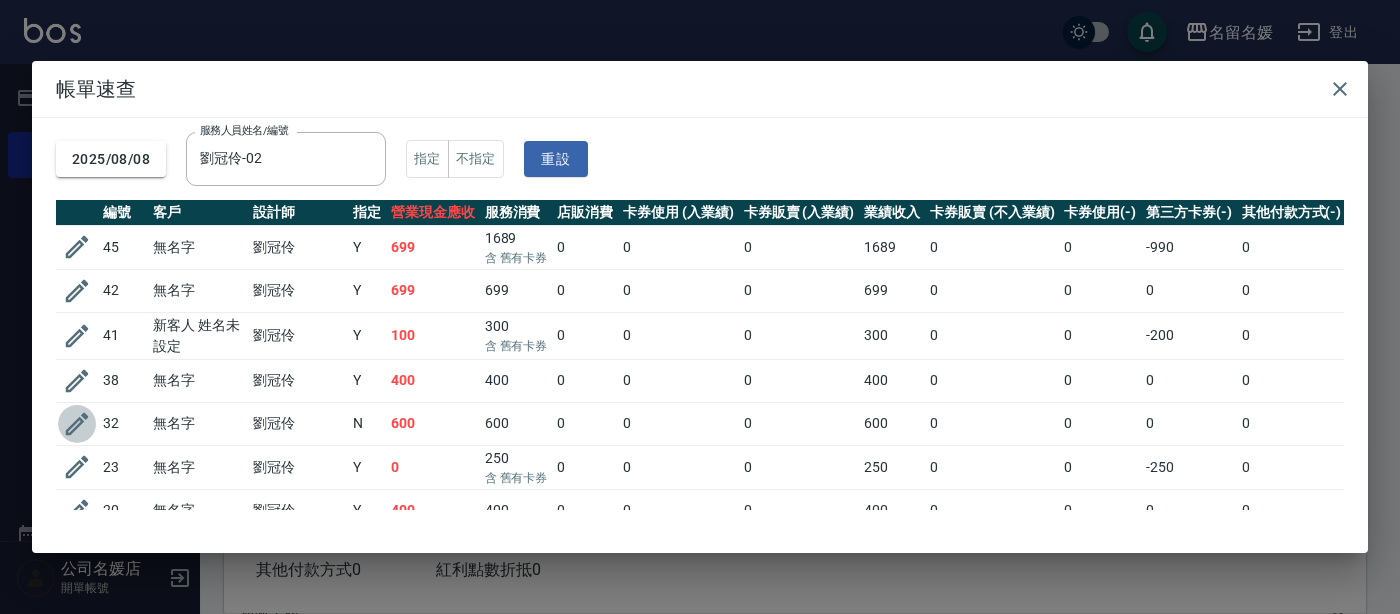 click 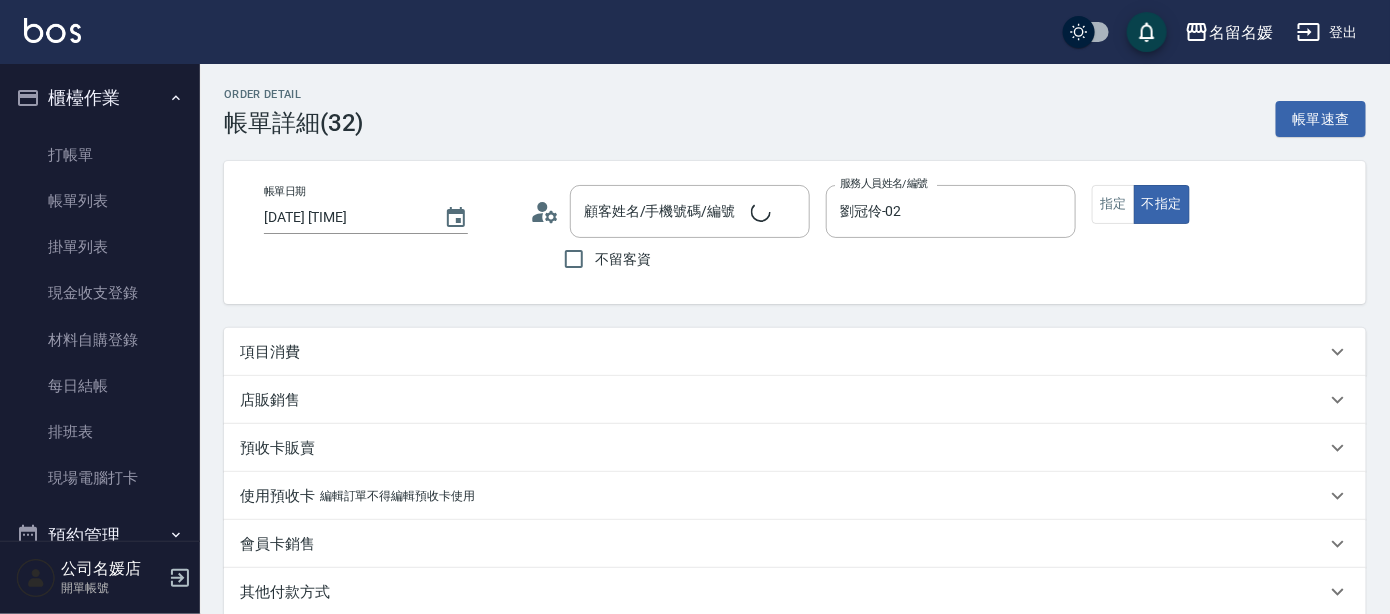 type on "[DATE] [TIME]" 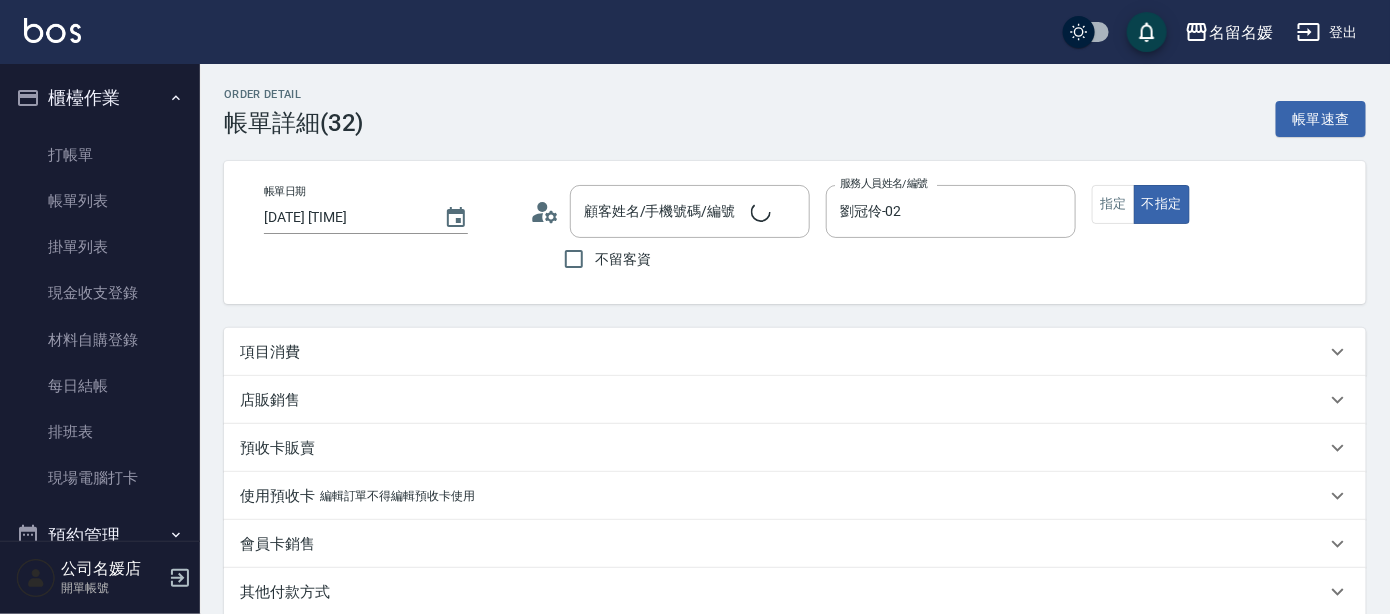 type on "劉冠伶-02" 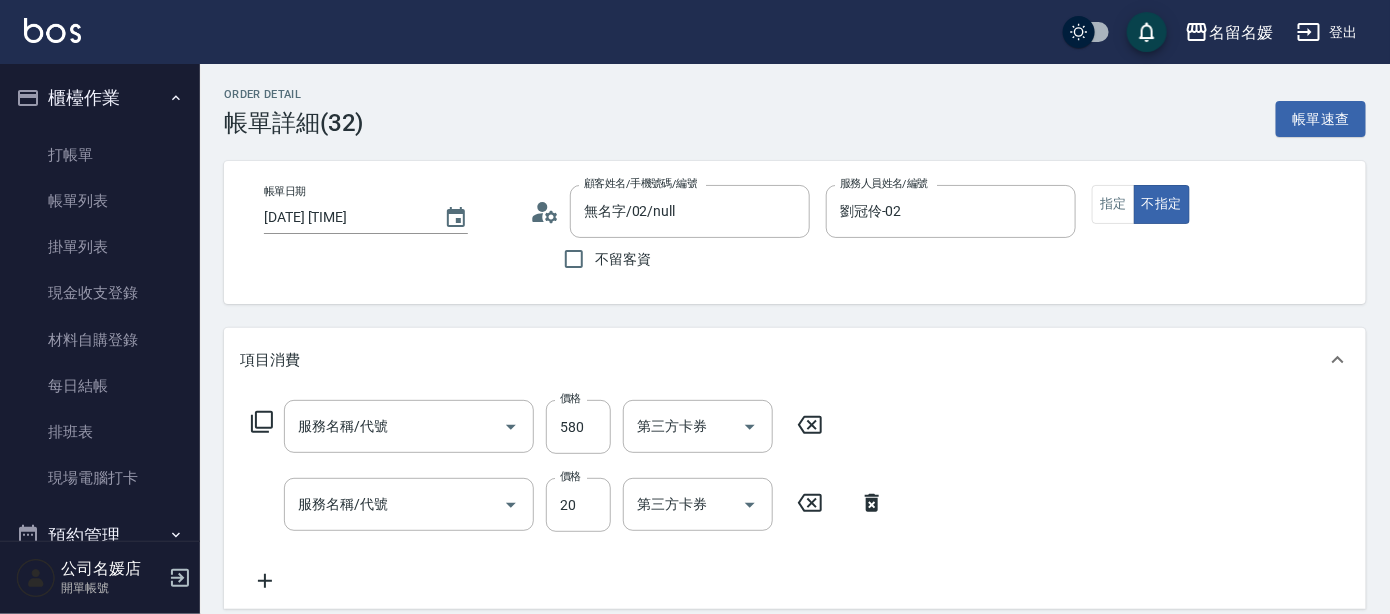 type on "無名字/02/null" 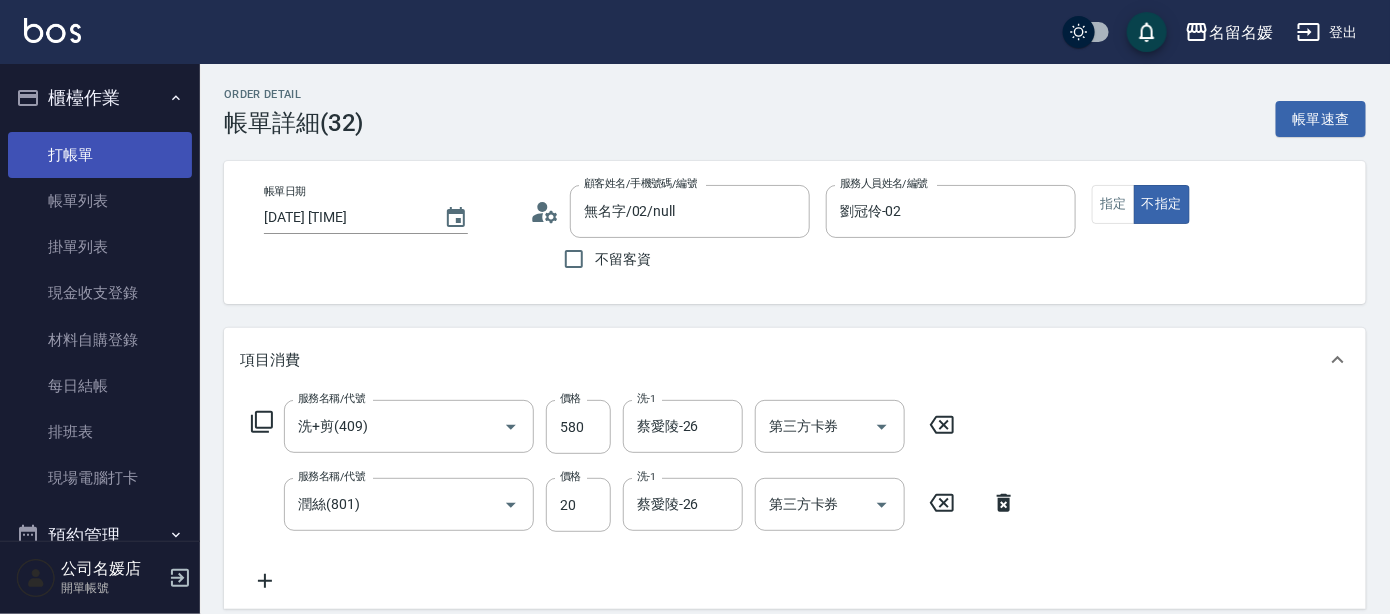 click on "打帳單" at bounding box center (100, 155) 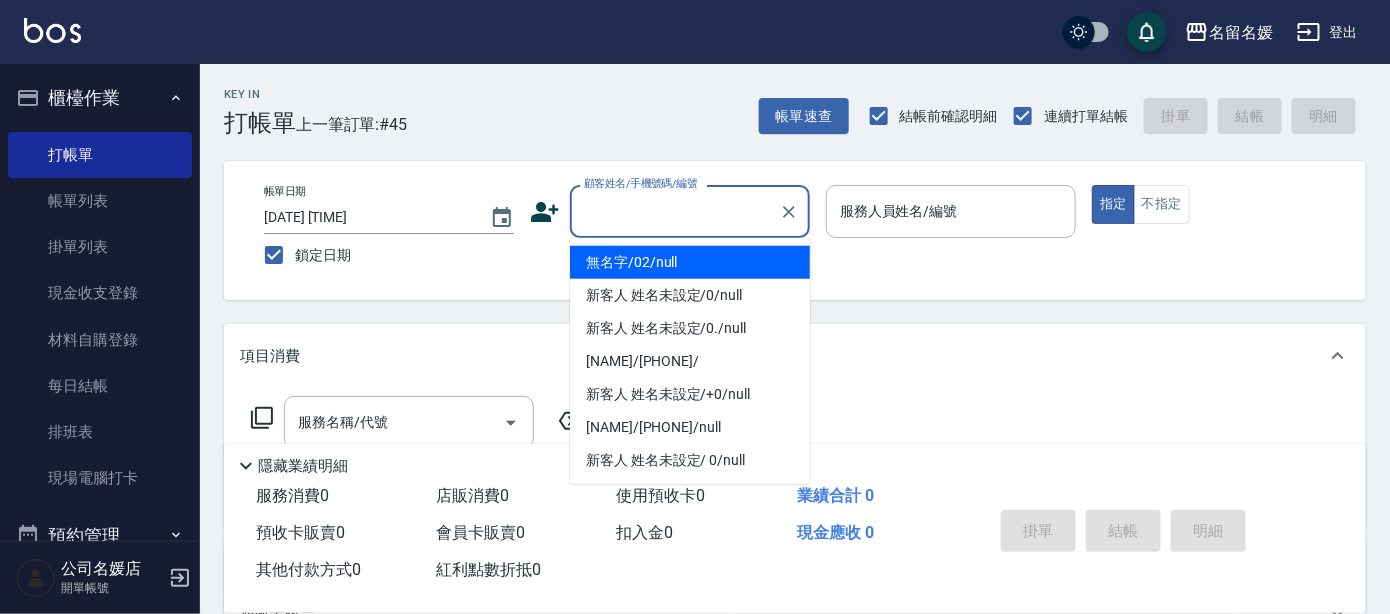 click on "顧客姓名/手機號碼/編號" at bounding box center (675, 211) 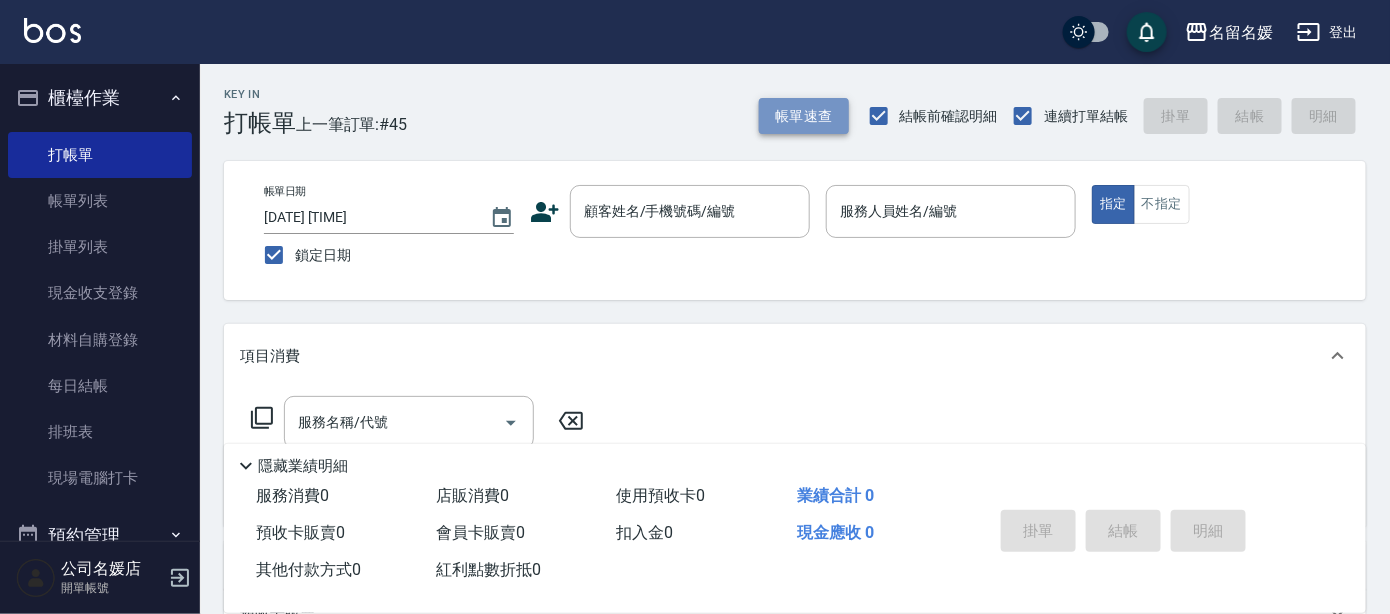 click on "帳單速查" at bounding box center [804, 116] 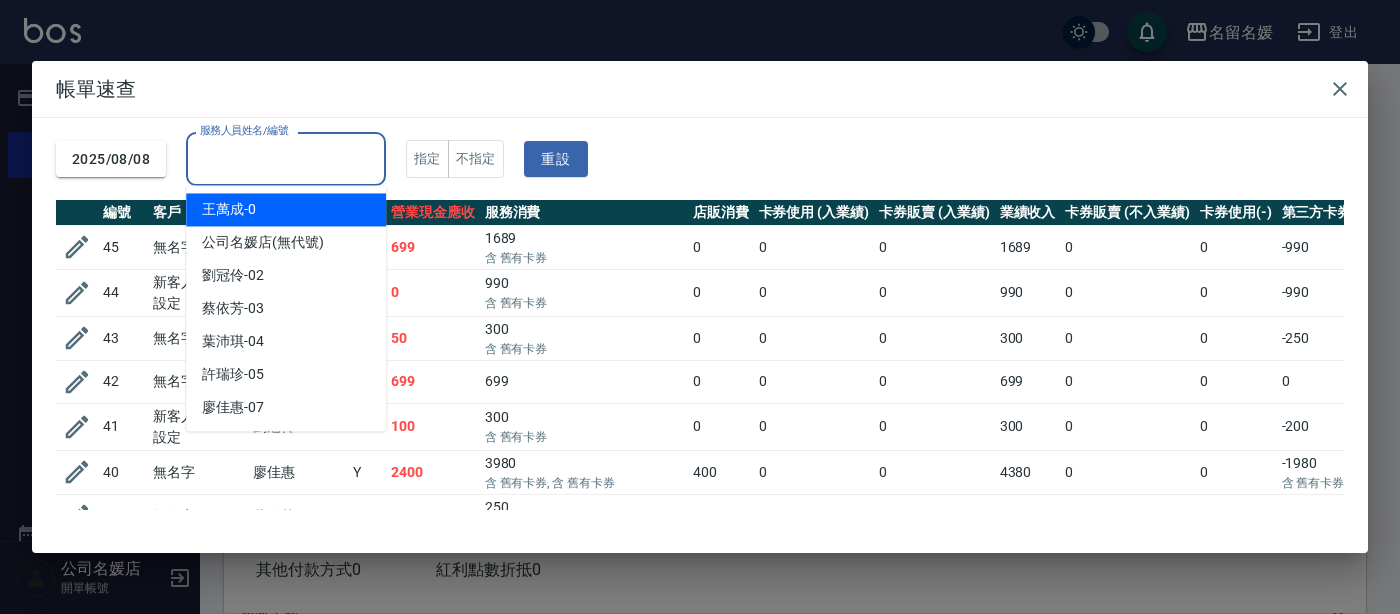 click on "服務人員姓名/編號" at bounding box center (286, 158) 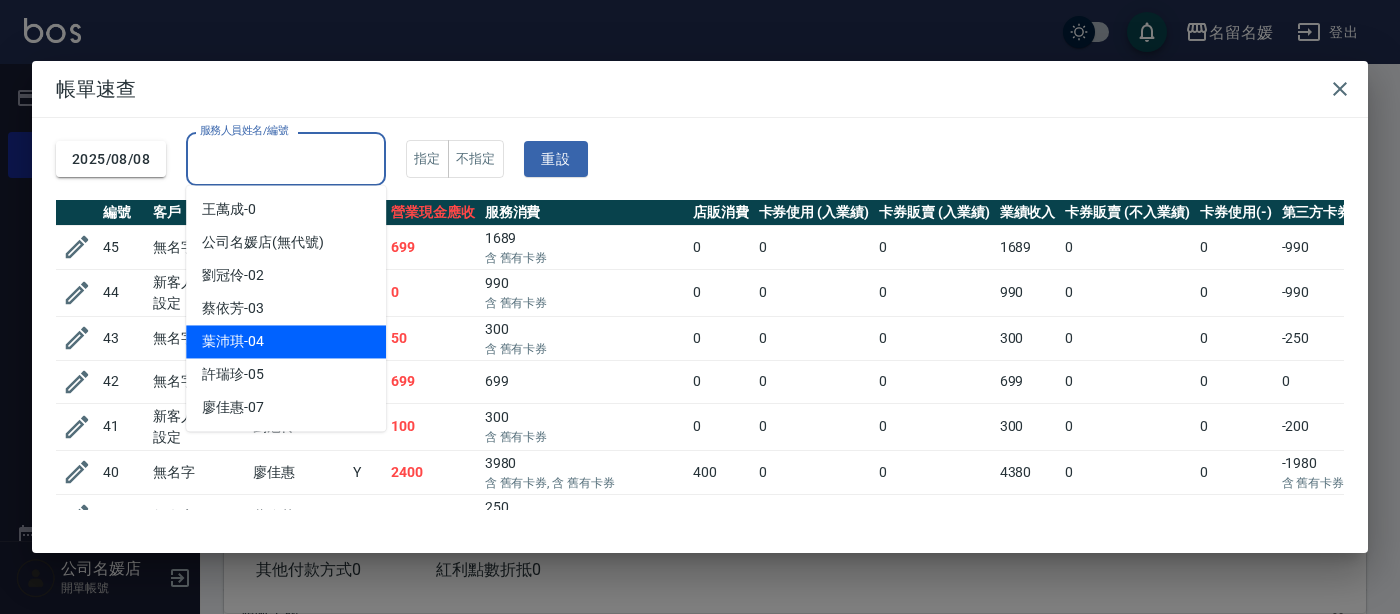 scroll, scrollTop: 90, scrollLeft: 0, axis: vertical 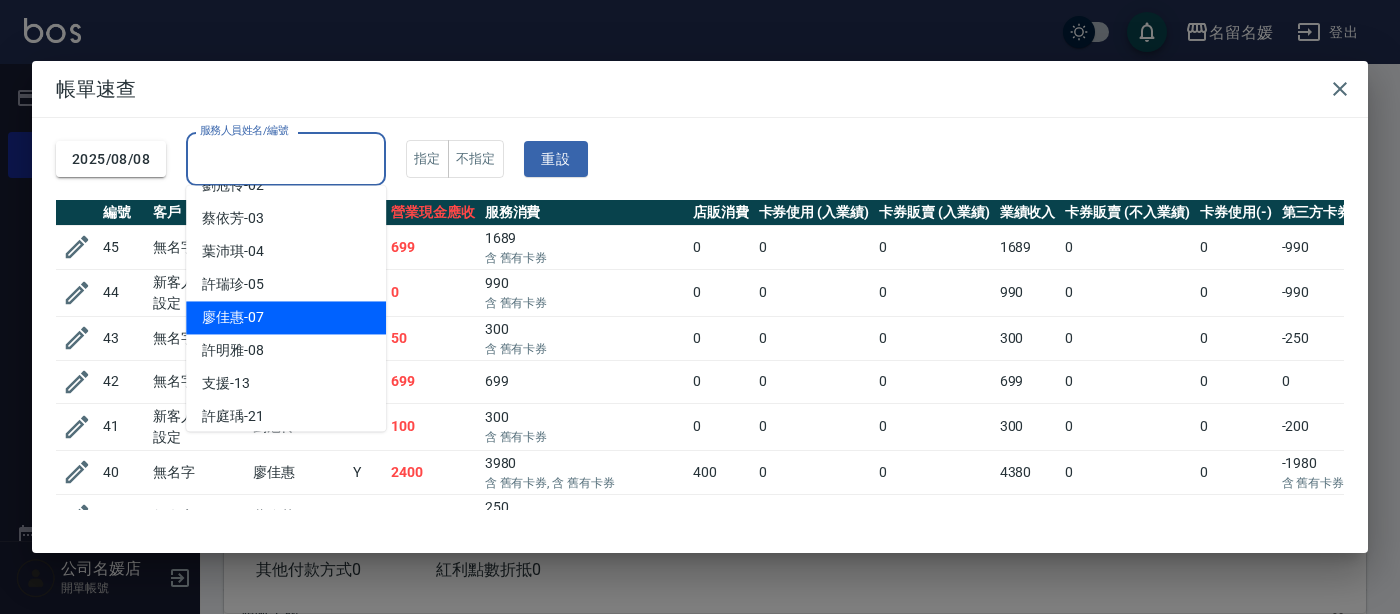 click on "廖佳惠 -07" at bounding box center (286, 317) 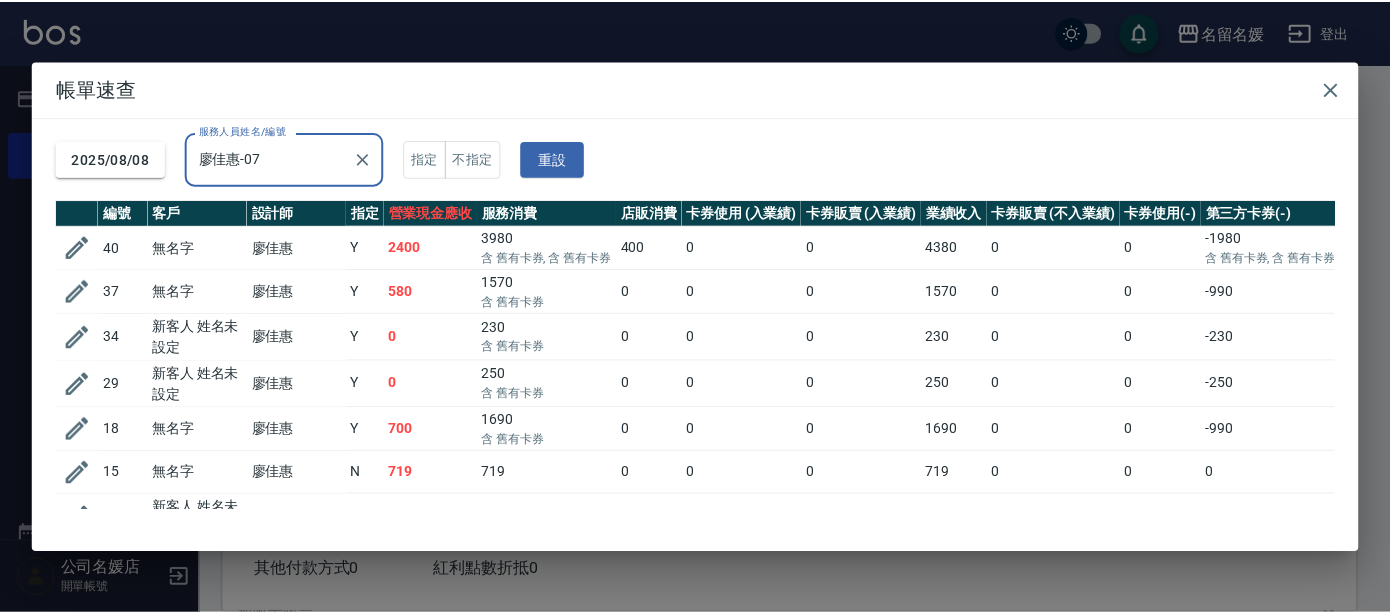 scroll, scrollTop: 163, scrollLeft: 0, axis: vertical 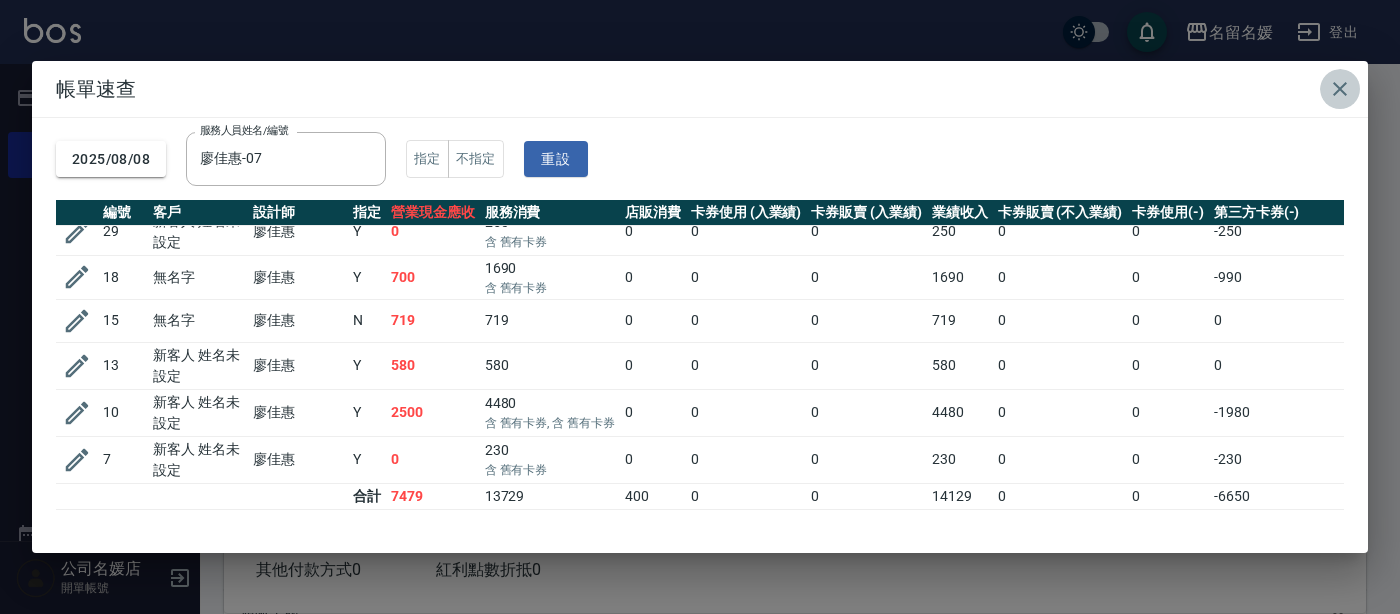 click 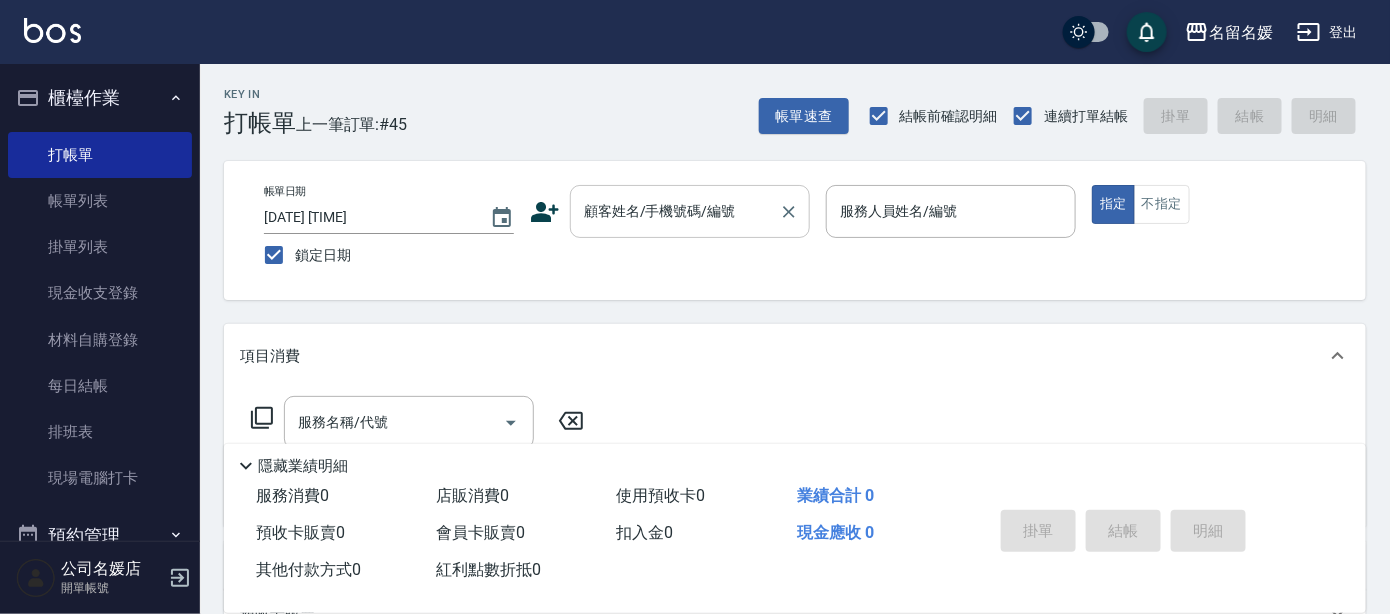 click on "顧客姓名/手機號碼/編號" at bounding box center [675, 211] 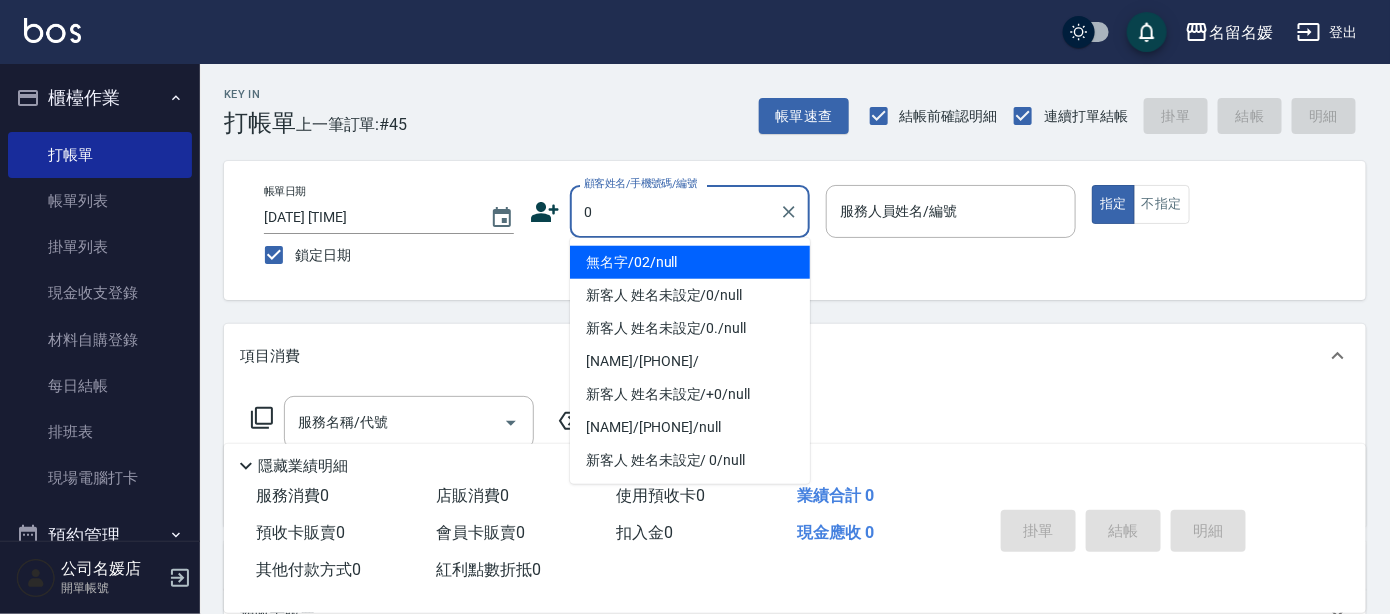 type on "無名字/02/null" 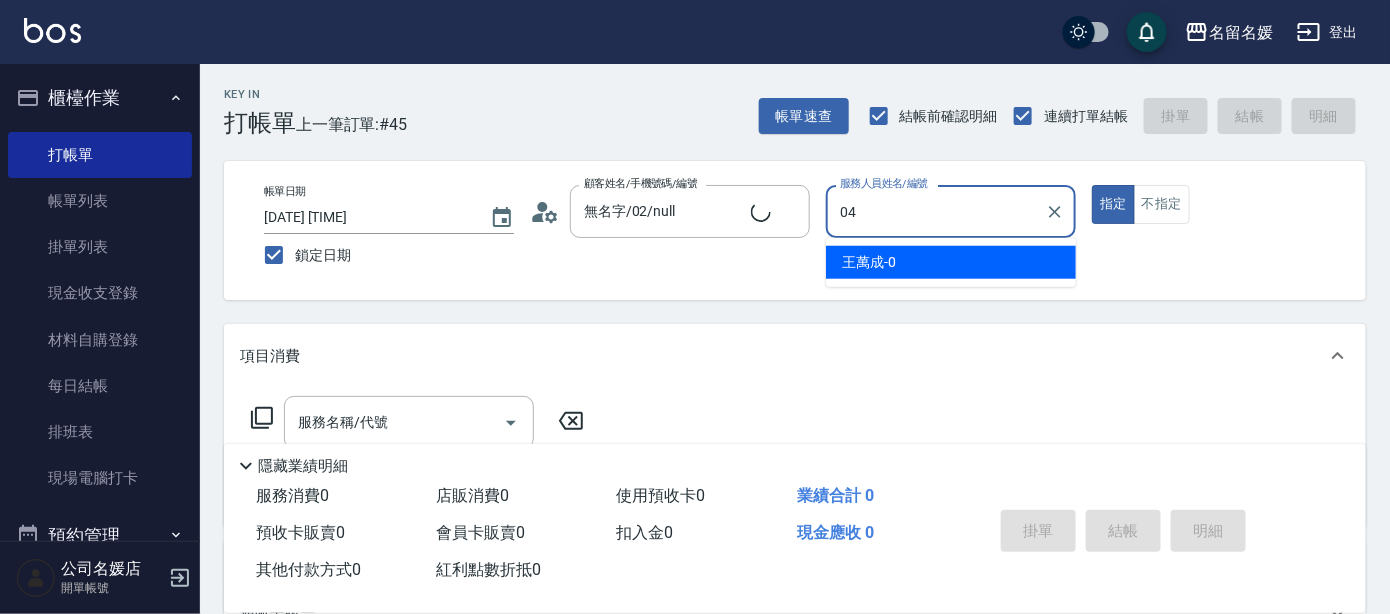 type on "04" 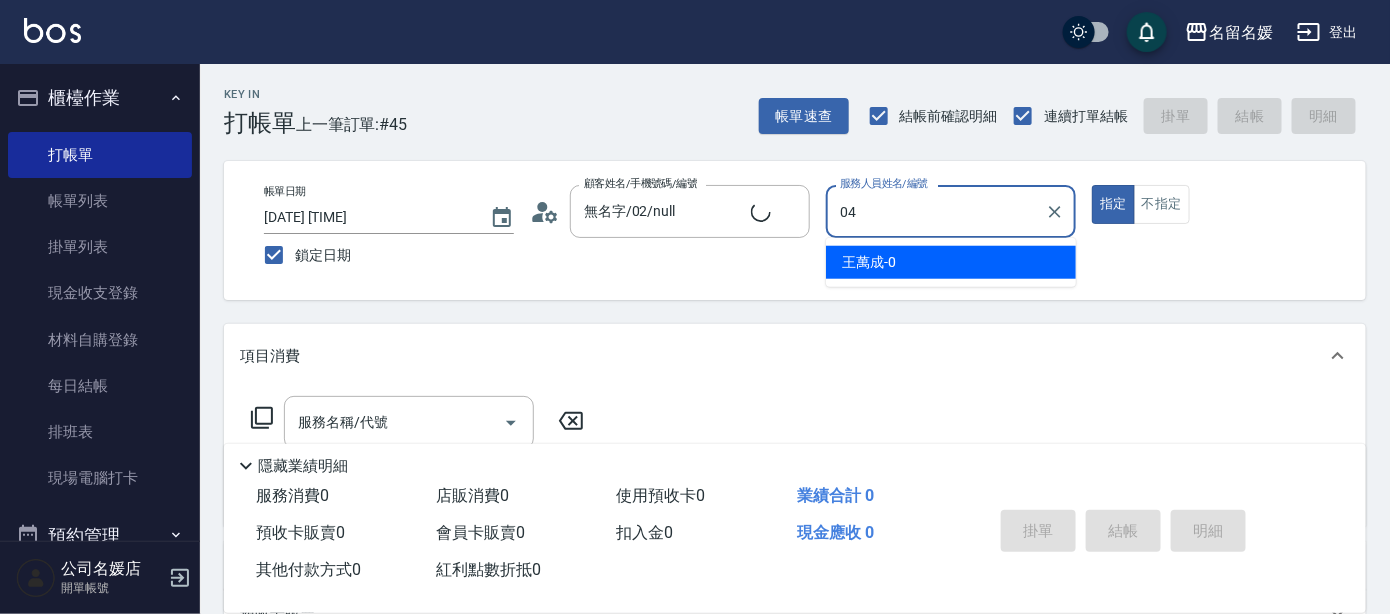 type on "新客人 姓名未設定/0/null" 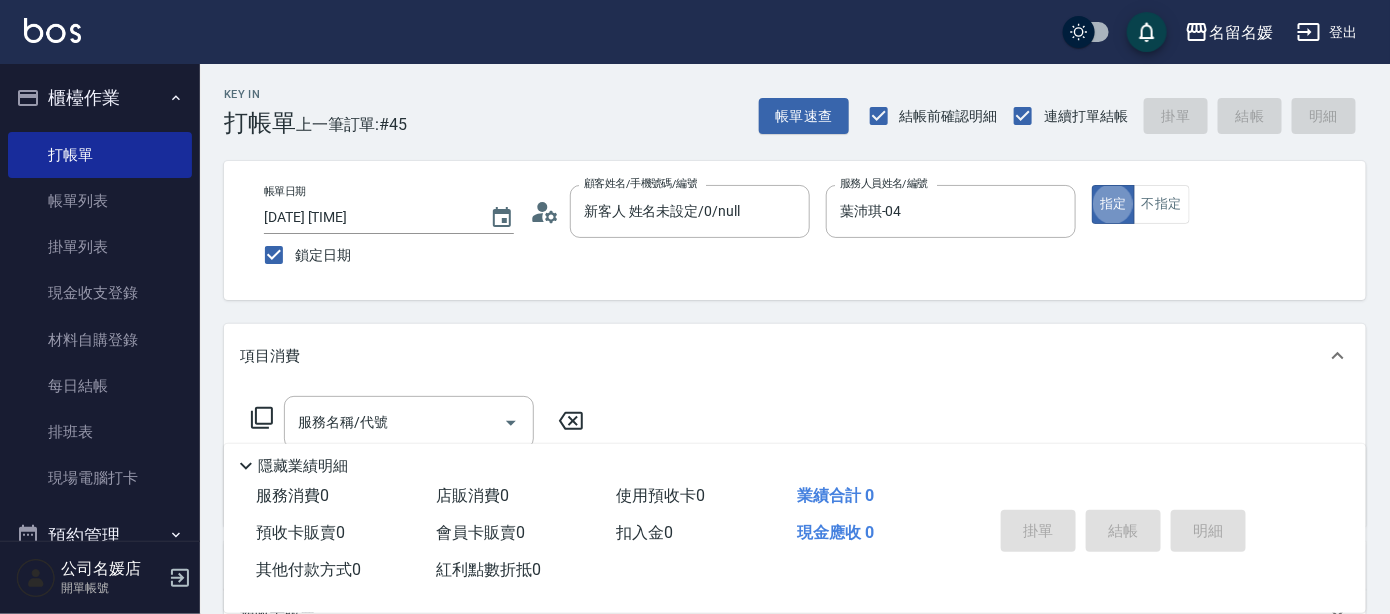type on "true" 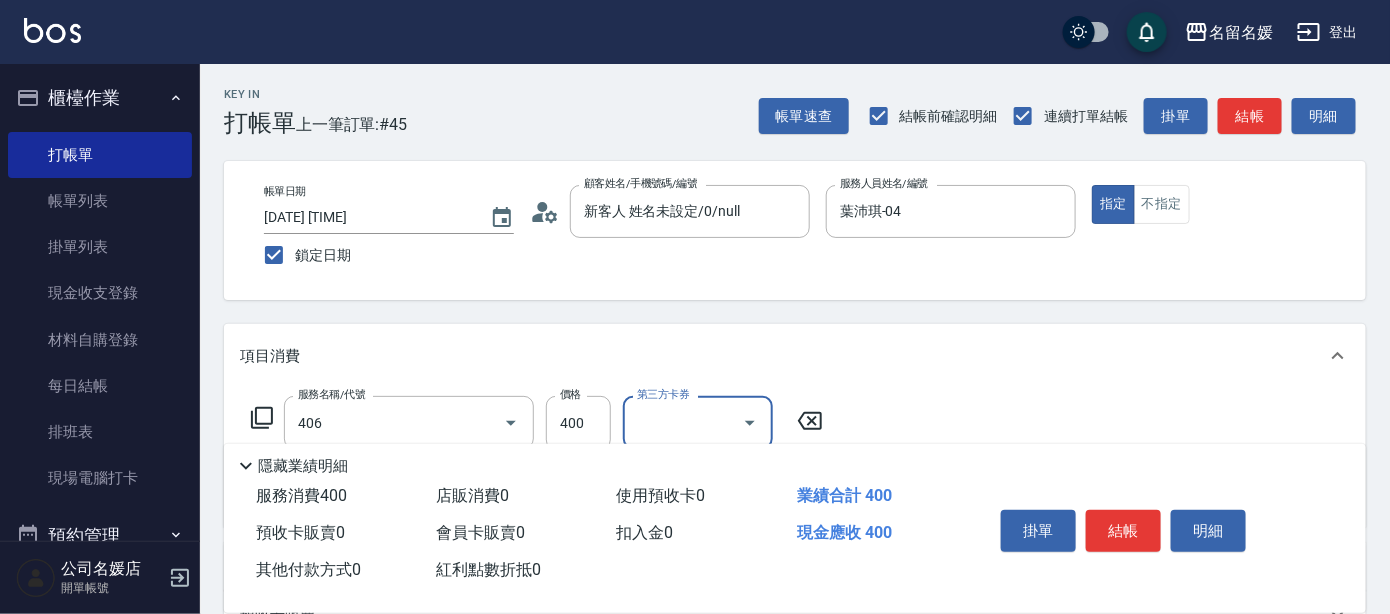 type on "剪髮(400)(406)" 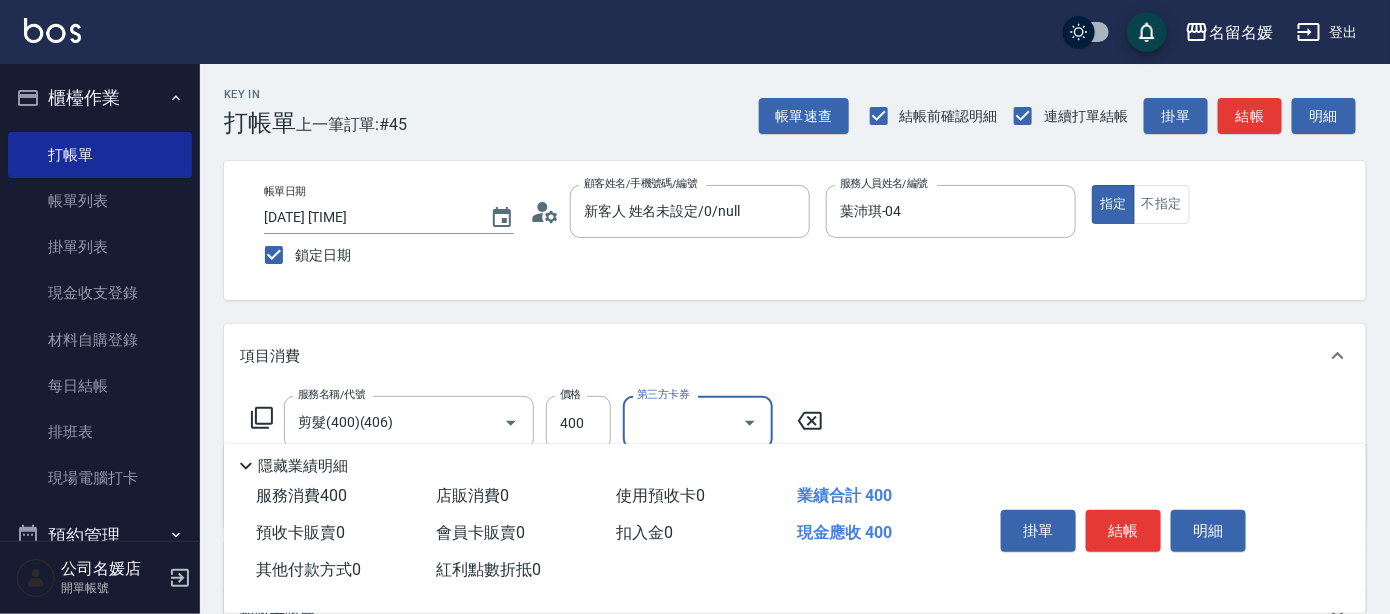 click on "Key In 打帳單 上一筆訂單:#45 帳單速查 結帳前確認明細 連續打單結帳 掛單 結帳 明細 帳單日期 [DATE] [TIME] 鎖定日期 顧客姓名/手機號碼/編號 新客人 姓名未設定/0/null 顧客姓名/手機號碼/編號 服務人員姓名/編號 [NAME]-[NUMBER] 服務人員姓名/編號 指定 不指定 項目消費 服務名稱/代號 剪髮([PRICE])([NUMBER]) 服務名稱/代號 價格 [PRICE] 價格 第三方卡券 第三方卡券 店販銷售 服務人員姓名/編號 服務人員姓名/編號 商品代號/名稱 商品代號/名稱 預收卡販賣 卡券名稱/代號 卡券名稱/代號 使用預收卡 x[NUMBER] 卡券代號/名稱 卡券代號/名稱 其他付款方式 入金可用餘額: 0 其他付款方式 其他付款方式 入金剩餘： 0元 0 ​ 整筆扣入金 0元 異動入金 備註及來源 備註 備註 訂單來源 ​ 訂單來源 隱藏業績明細 服務消費 [PRICE] 店販消費 0 使用預收卡 0 業績合計 [PRICE] 預收卡販賣 0 會員卡販賣 0 扣入金 0 [PRICE]" at bounding box center [795, 521] 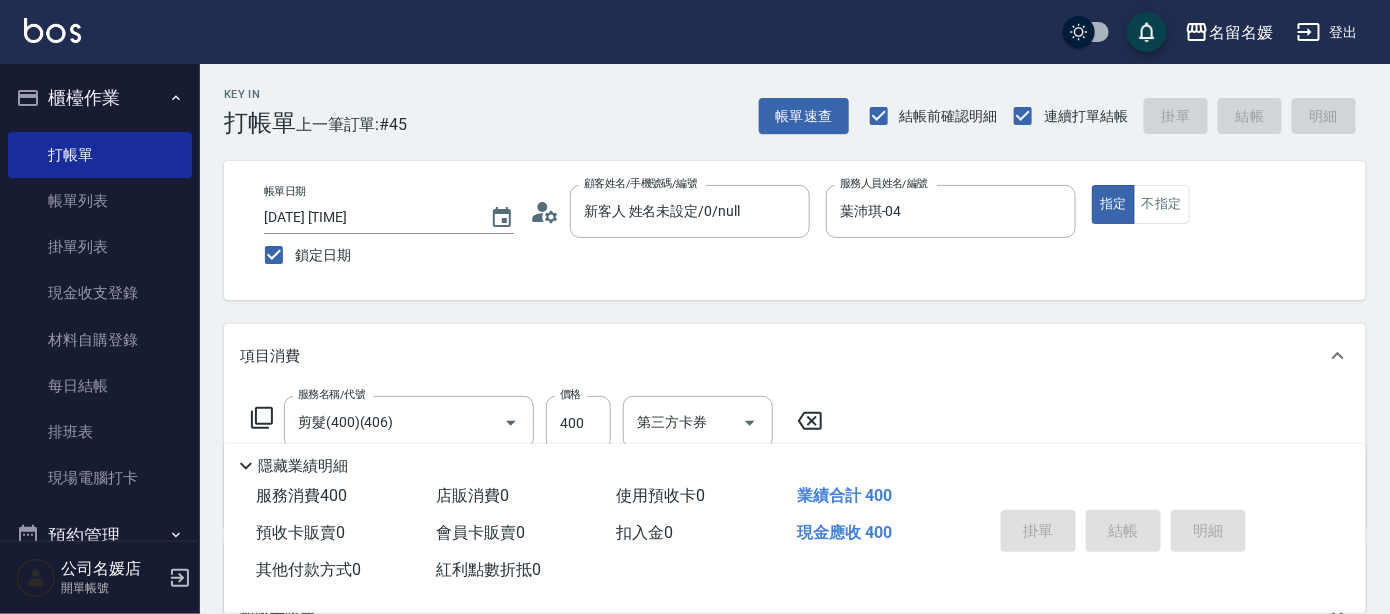type 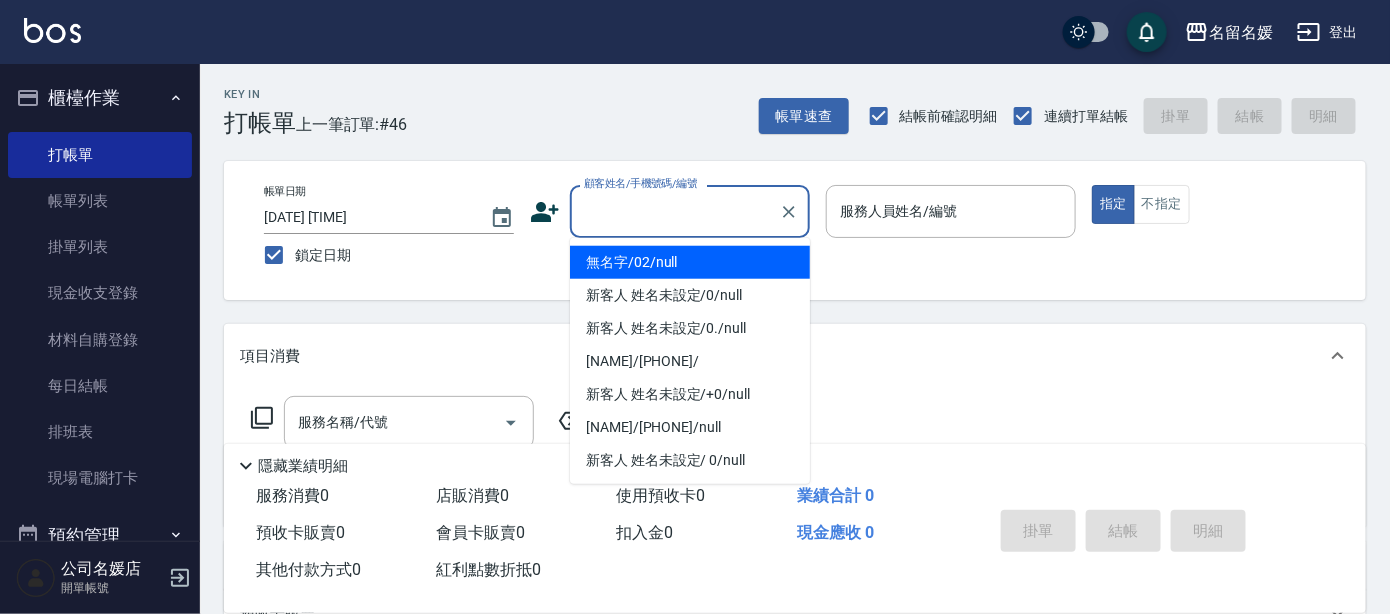 type on "0" 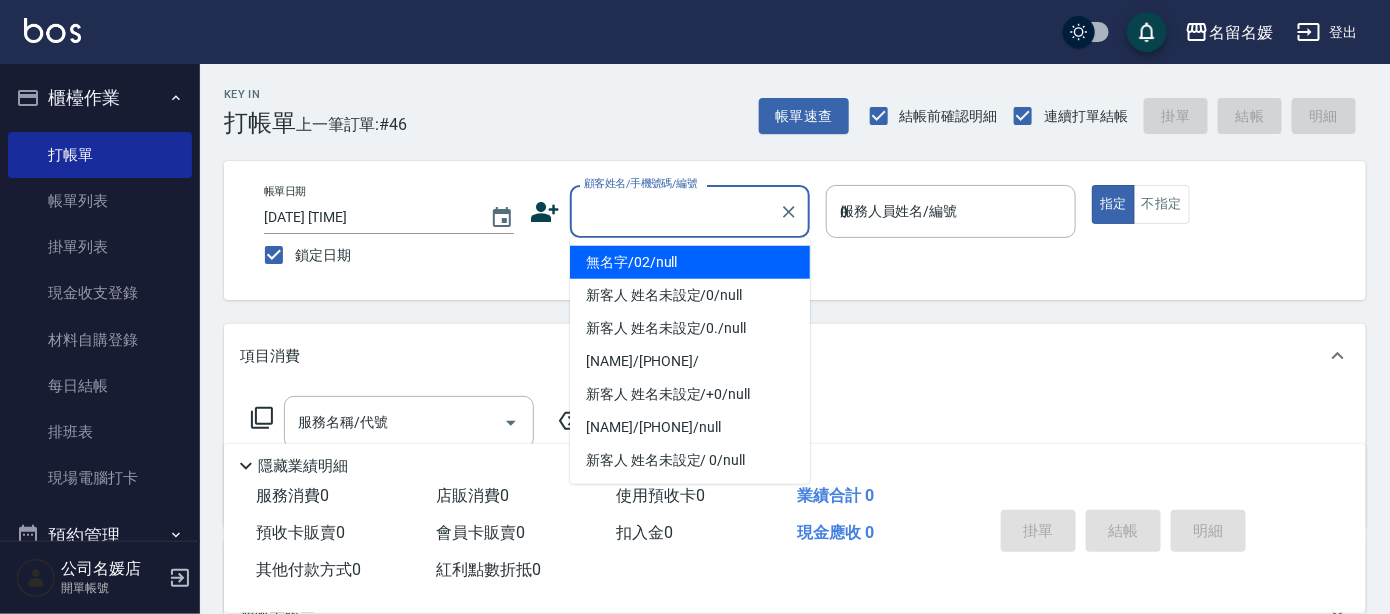 type on "無名字/02/null" 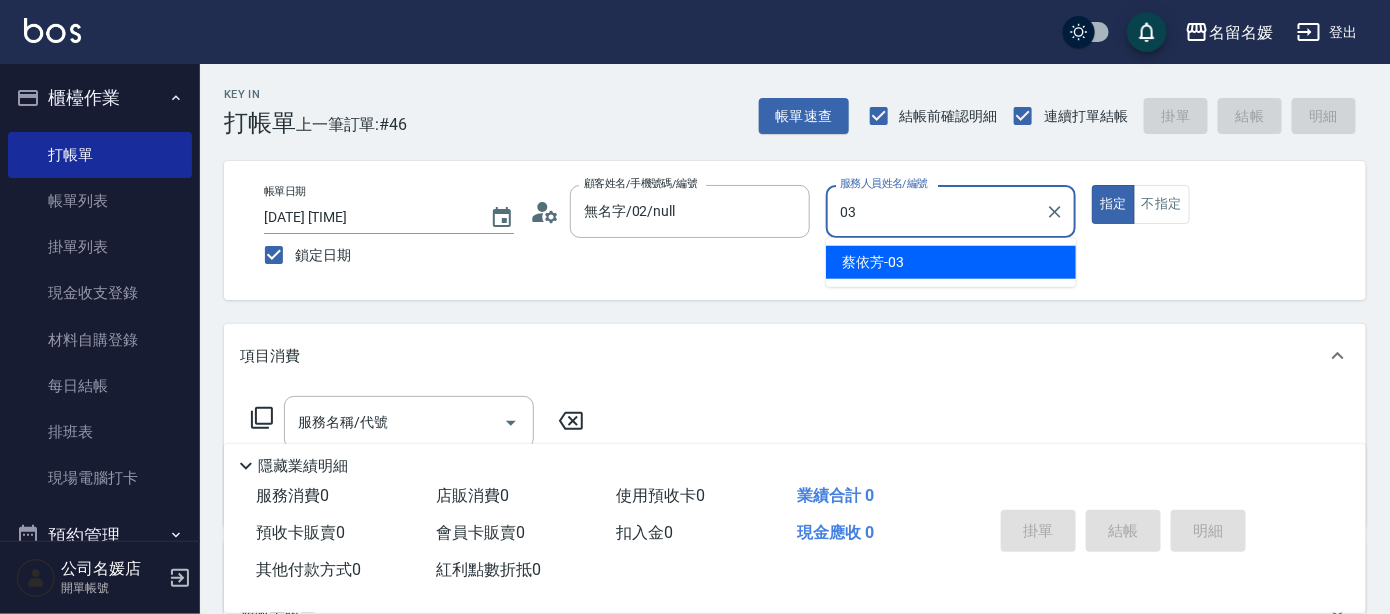 type on "蔡依芳-03" 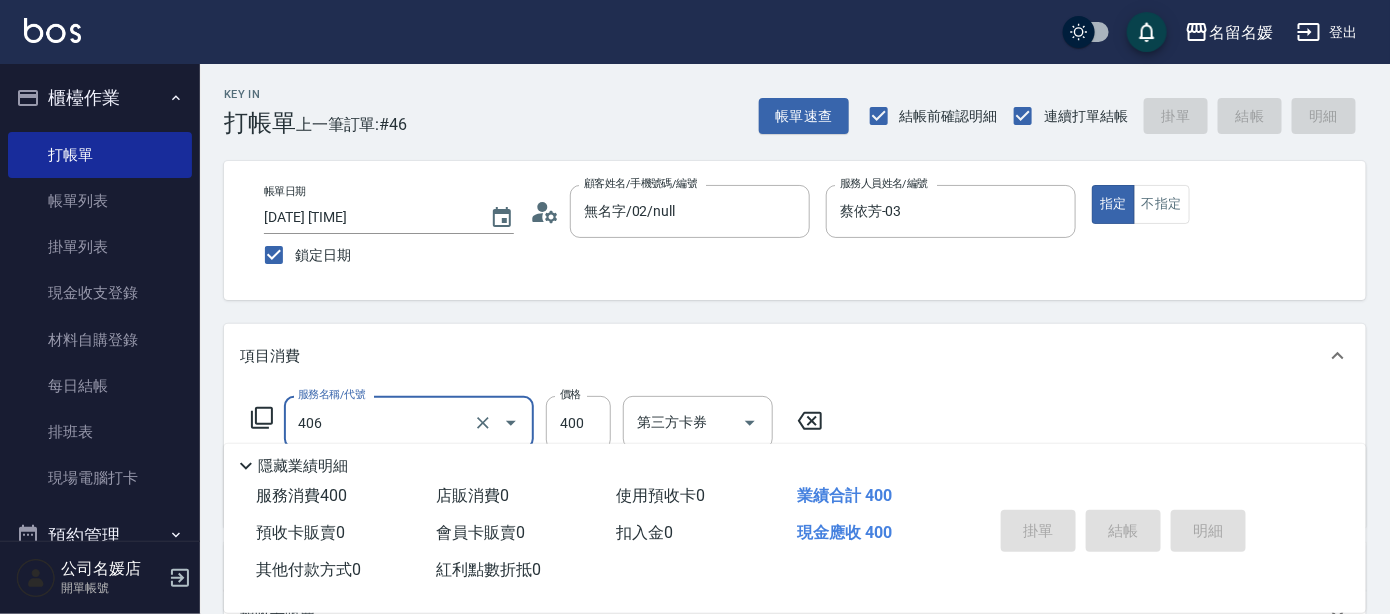 type on "406" 